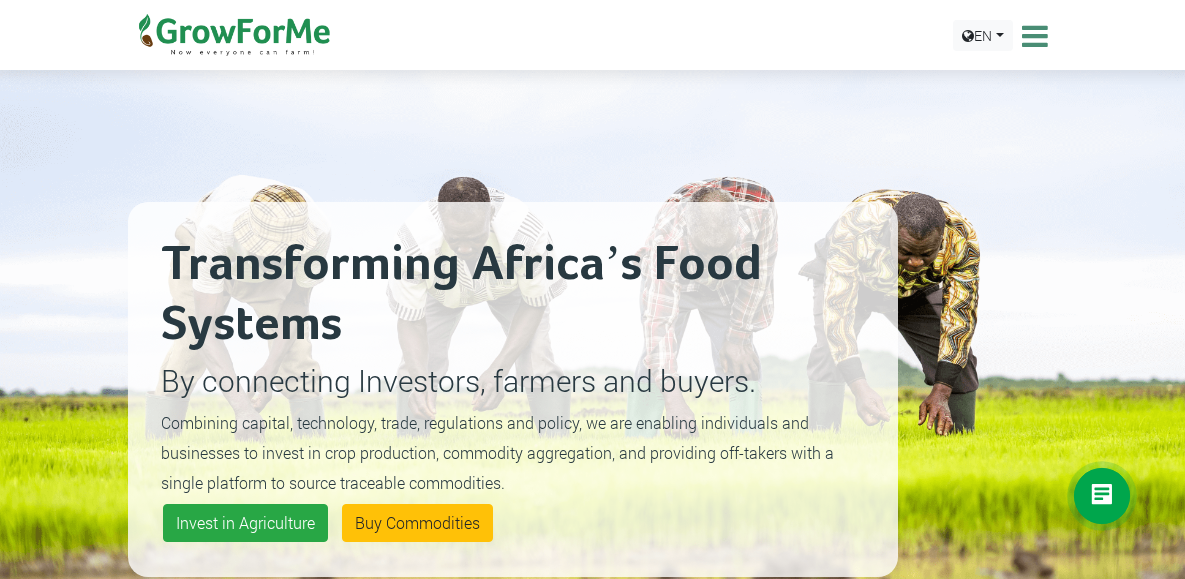 scroll, scrollTop: 0, scrollLeft: 0, axis: both 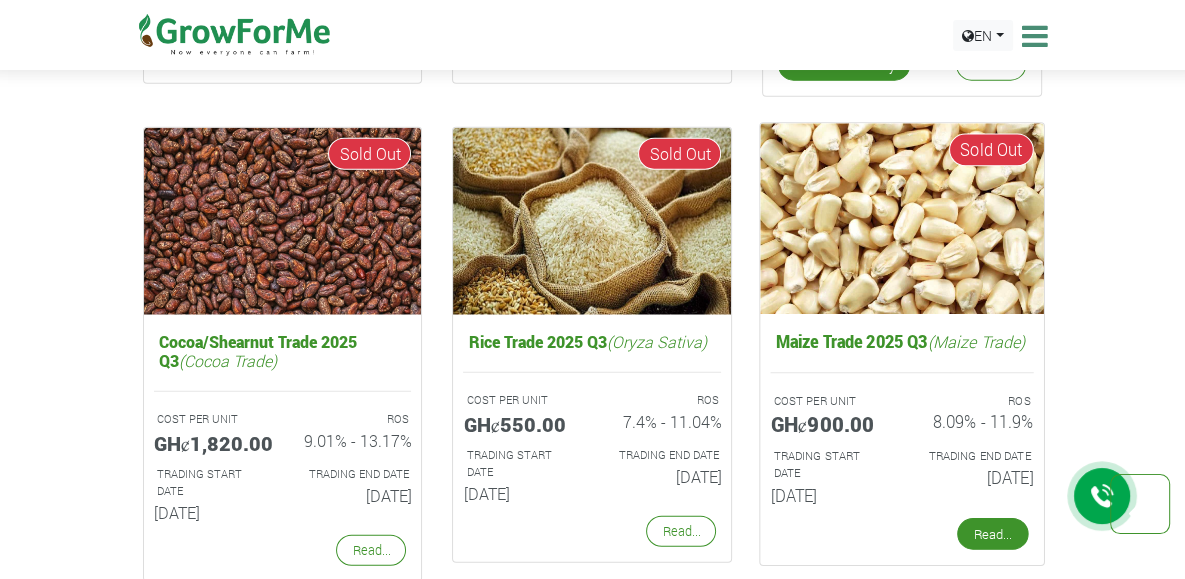 click on "Read..." at bounding box center (993, 535) 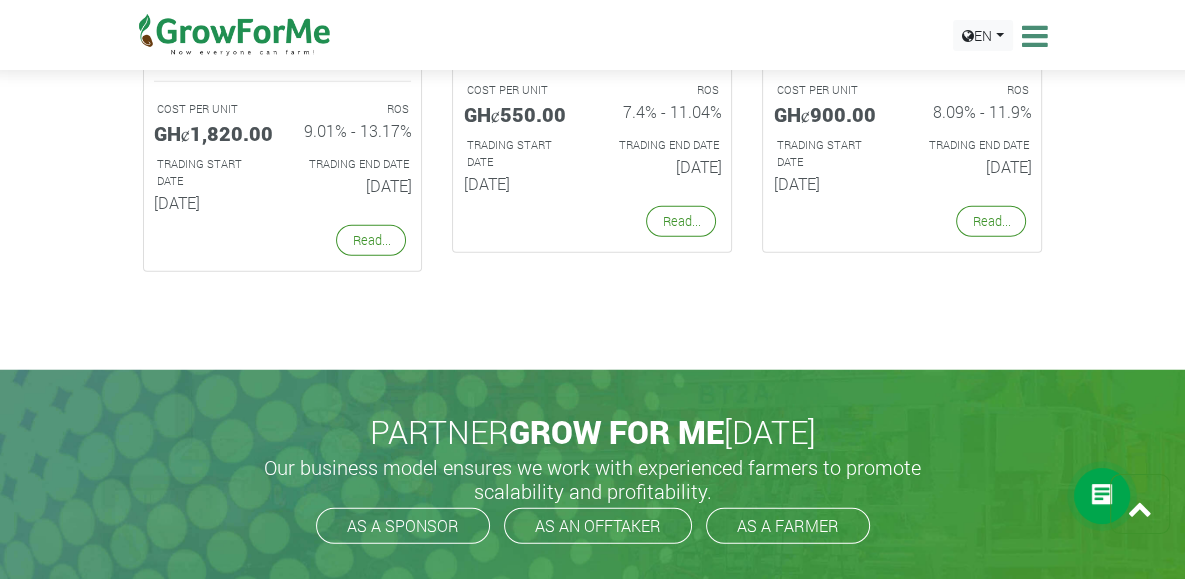 scroll, scrollTop: 3949, scrollLeft: 0, axis: vertical 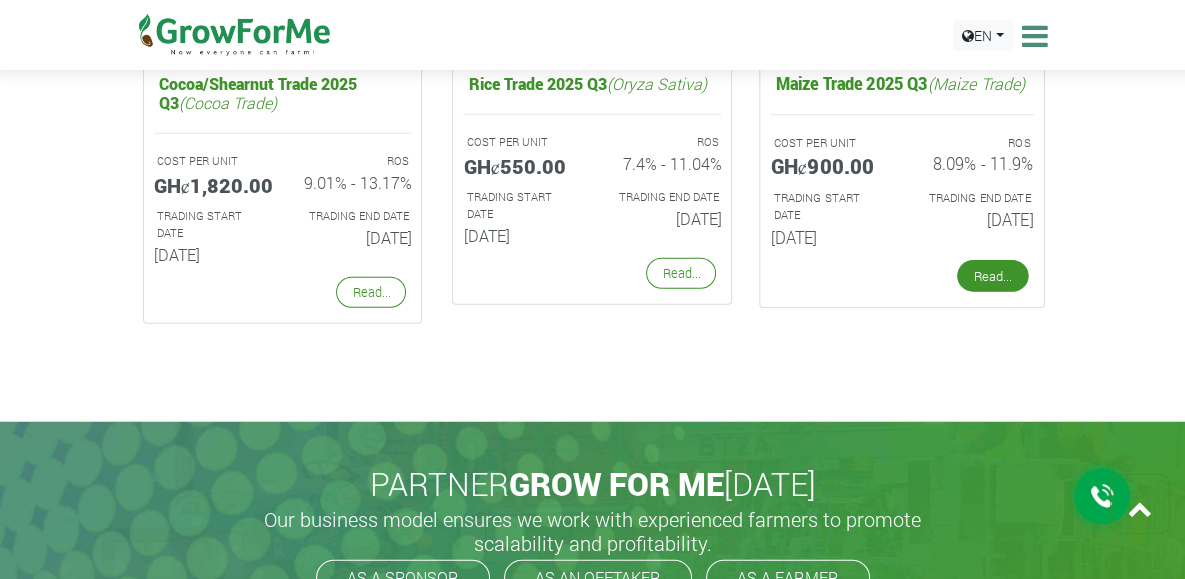 click on "Read..." at bounding box center (993, 277) 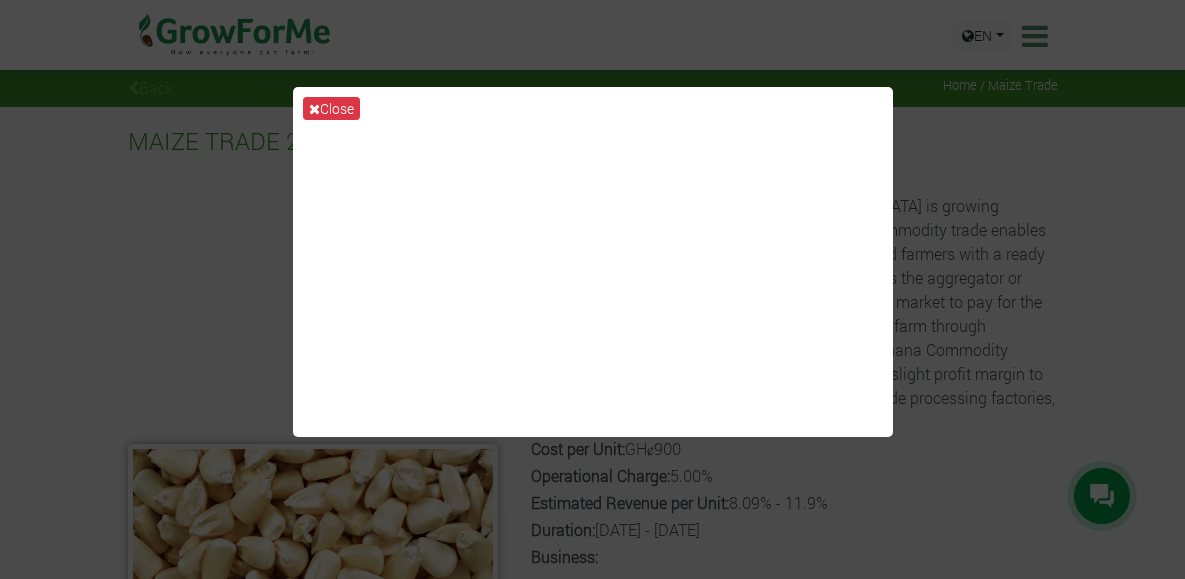 scroll, scrollTop: 0, scrollLeft: 0, axis: both 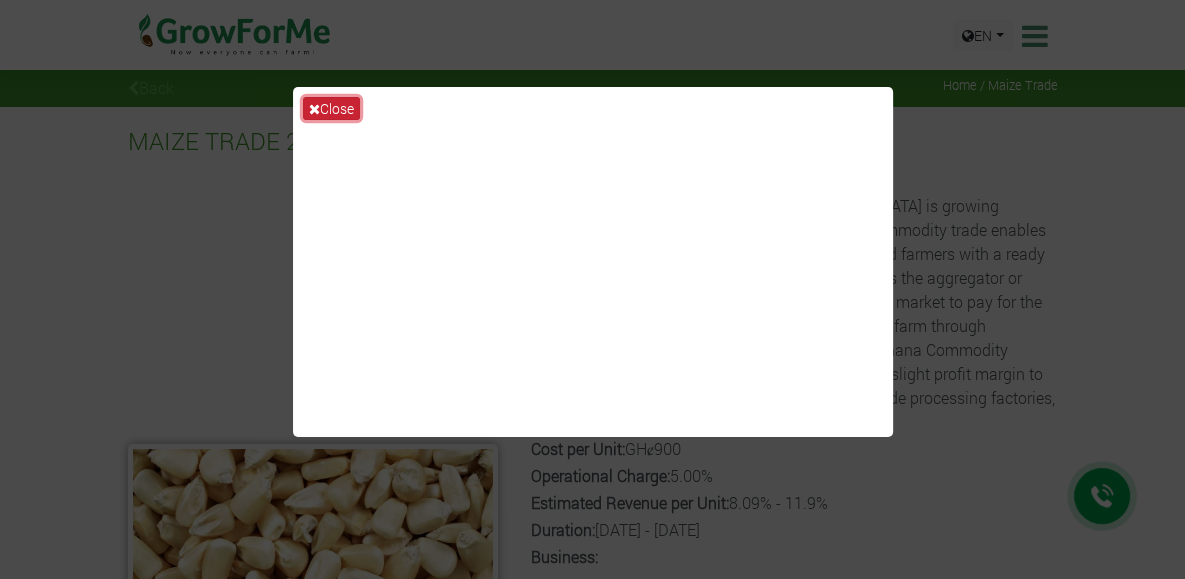 click on "Close" at bounding box center [331, 108] 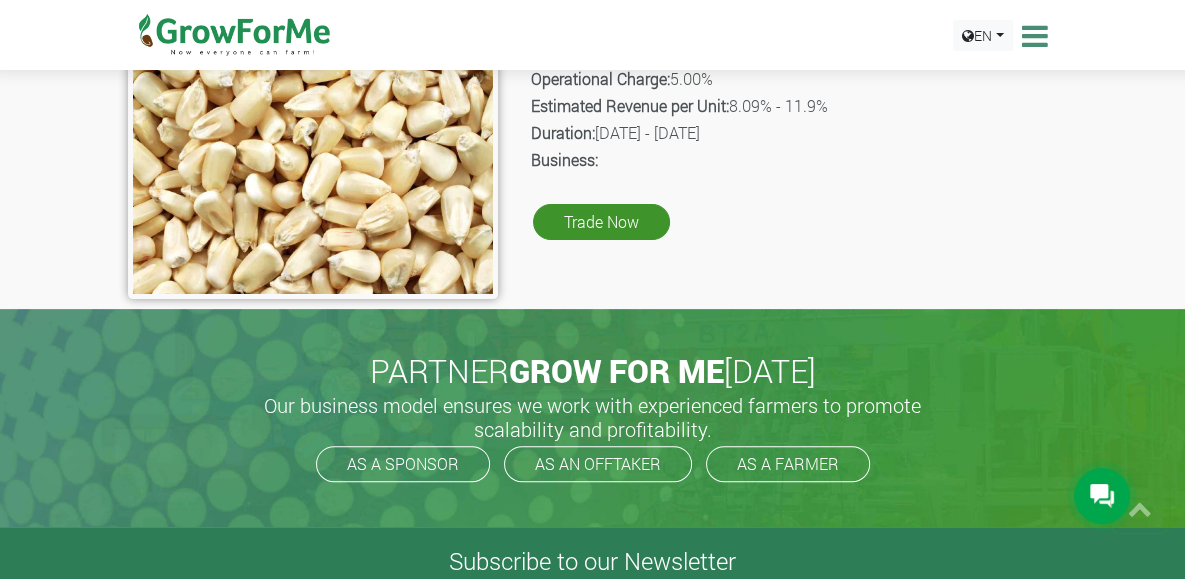 scroll, scrollTop: 0, scrollLeft: 0, axis: both 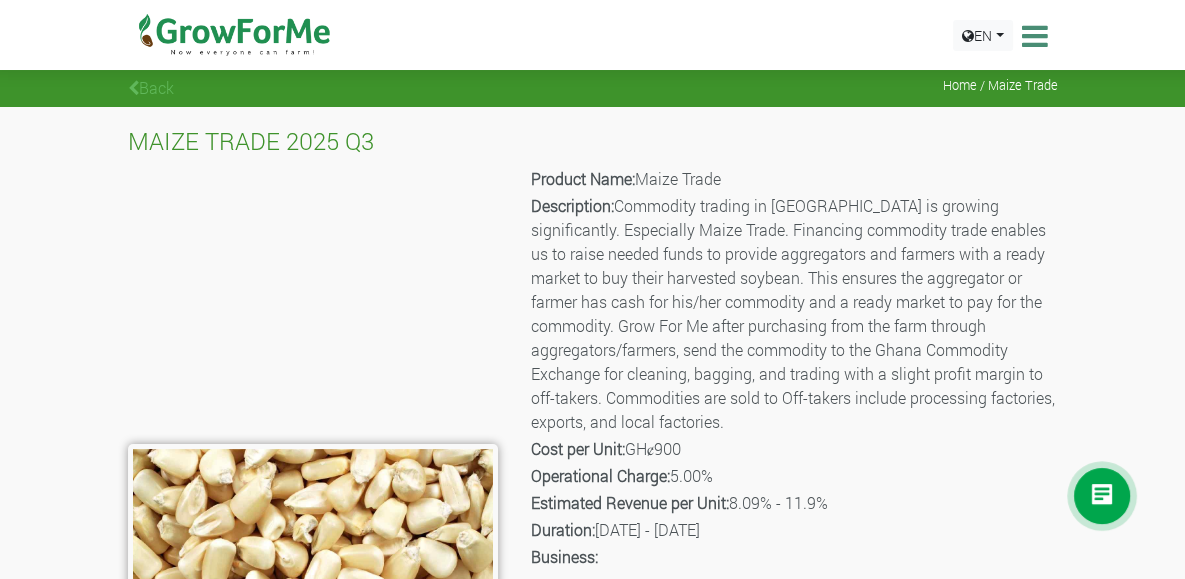 click on "Trade Now" at bounding box center [601, 619] 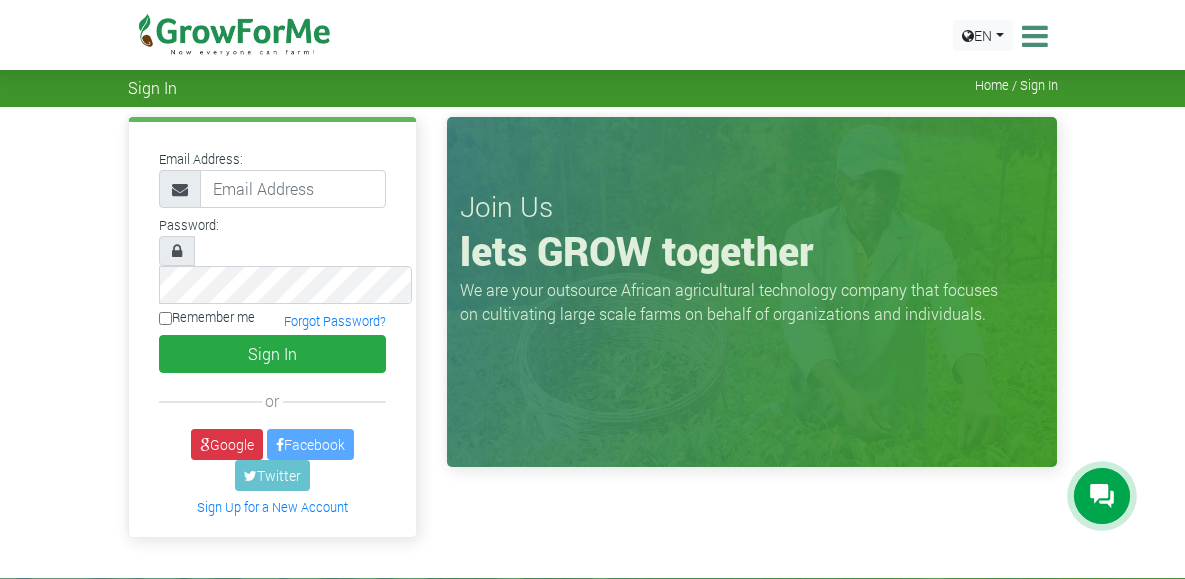 scroll, scrollTop: 0, scrollLeft: 0, axis: both 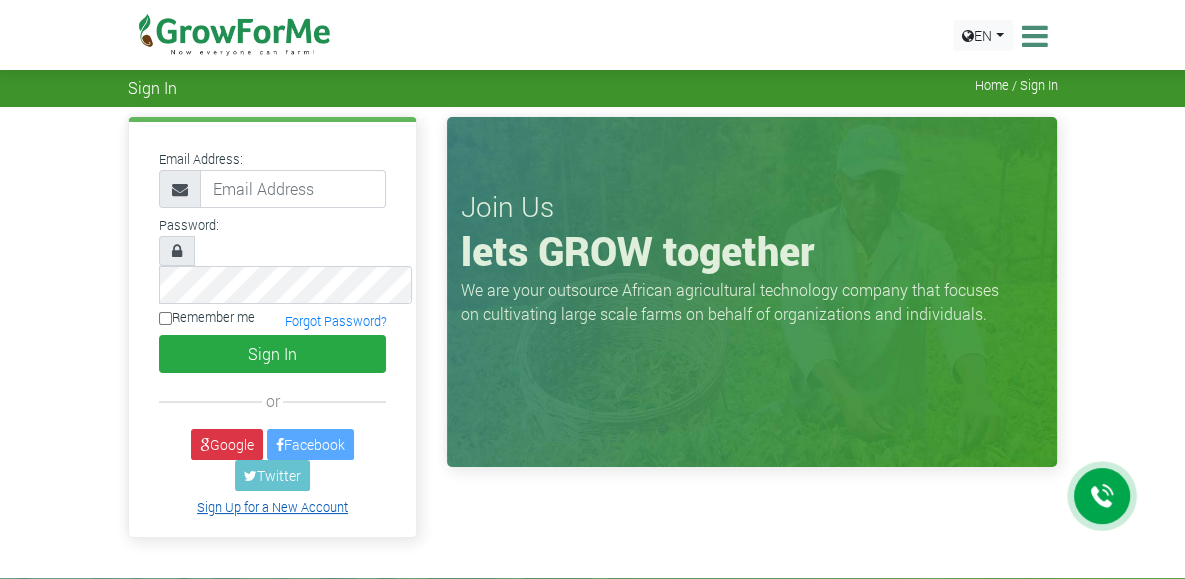 click on "Sign Up for a New Account" at bounding box center [272, 507] 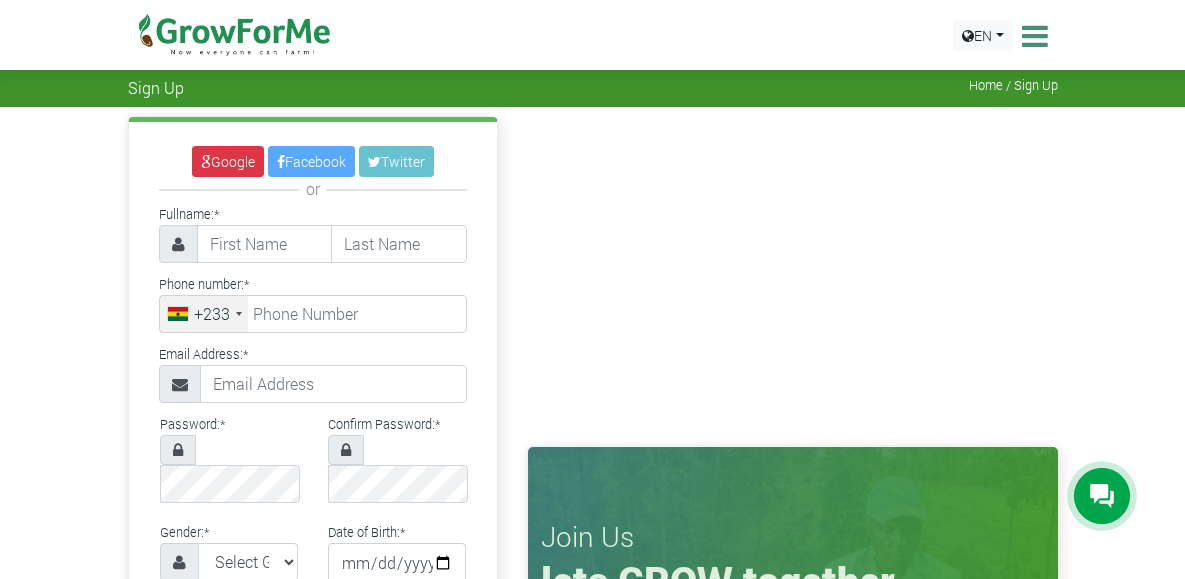 scroll, scrollTop: 0, scrollLeft: 0, axis: both 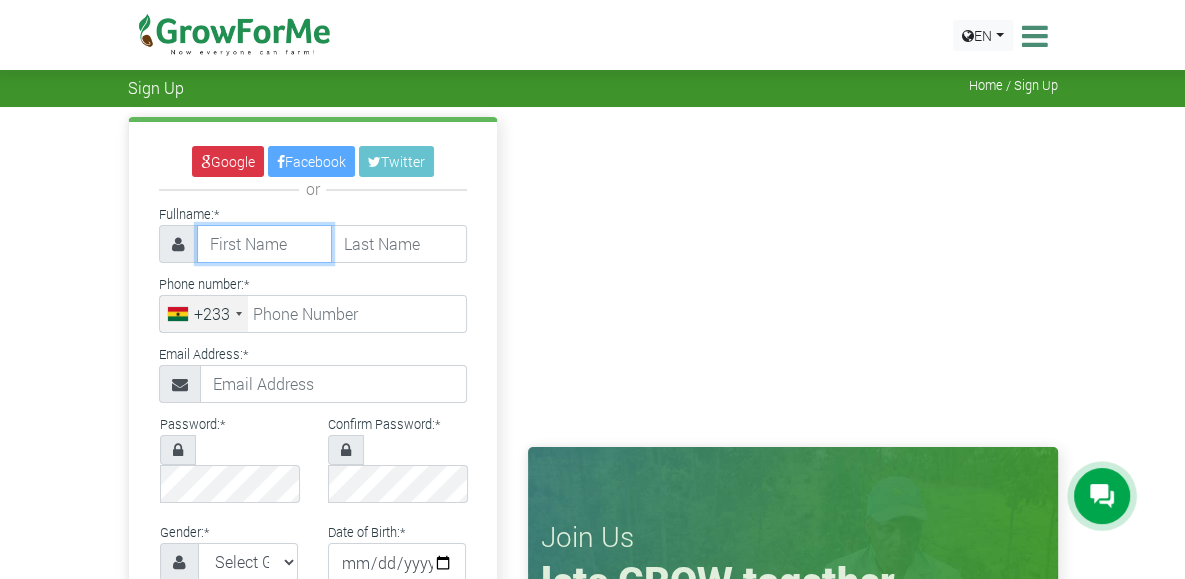 click at bounding box center (265, 244) 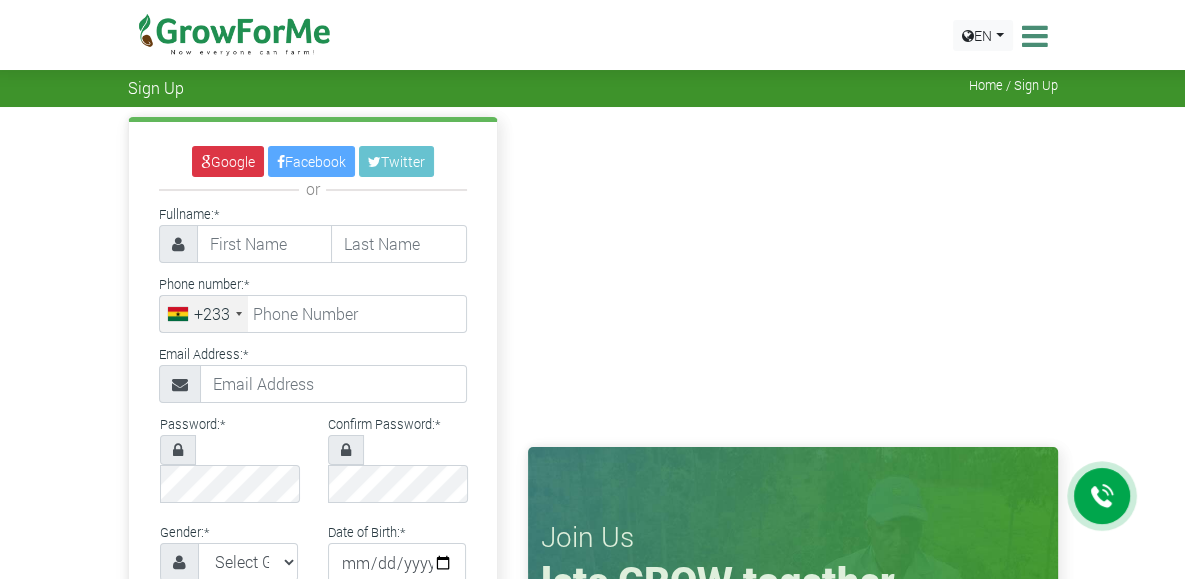 click on "Phone number: *
+233 Ghana (Gaana) +233 United States +1 Canada +1 Uruguay +598 Afghanistan (‫افغانستان‬‎) +93 Albania (Shqipëri) +355 Algeria (‫الجزائر‬‎) +213 American Samoa +1 Andorra +376 Angola +244 Anguilla +1 Antigua and Barbuda +1 Argentina +54 Armenia (Հայաստան) +374 Aruba +297 Australia +61 Austria (Österreich) +43 Azerbaijan (Azərbaycan) +994 Bahamas +1 Bahrain (‫البحرين‬‎) +973 Bangladesh (বাংলাদেশ) +880 Barbados +1 Belarus (Беларусь) +375 Belgium (België) +32 Belize +501 Benin (Bénin) +229 Bermuda +1 Bhutan (འབྲུག) +975 Bolivia +591 Bosnia and Herzegovina (Босна и Херцеговина) +387 Botswana +267 Brazil (Brasil) +55 British Indian Ocean Territory +246 British Virgin Islands +1 Brunei +673 Bulgaria (България) +359 Burkina Faso +226 Burundi (Uburundi) +257 Cambodia (កម្ពុជា) +855 +237 Canada" at bounding box center (313, 302) 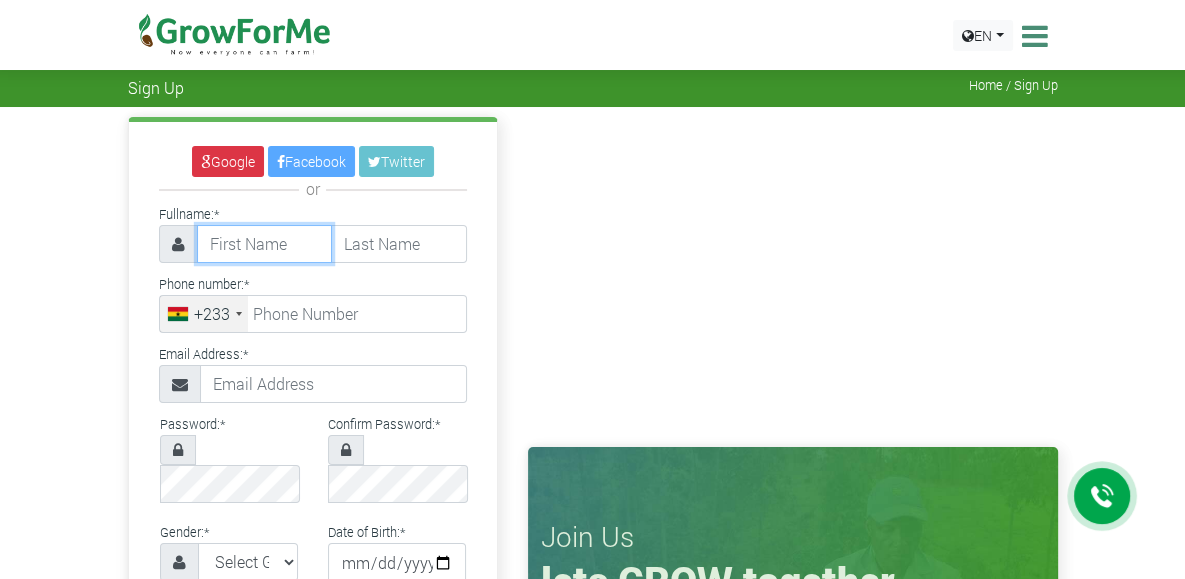 click at bounding box center (265, 244) 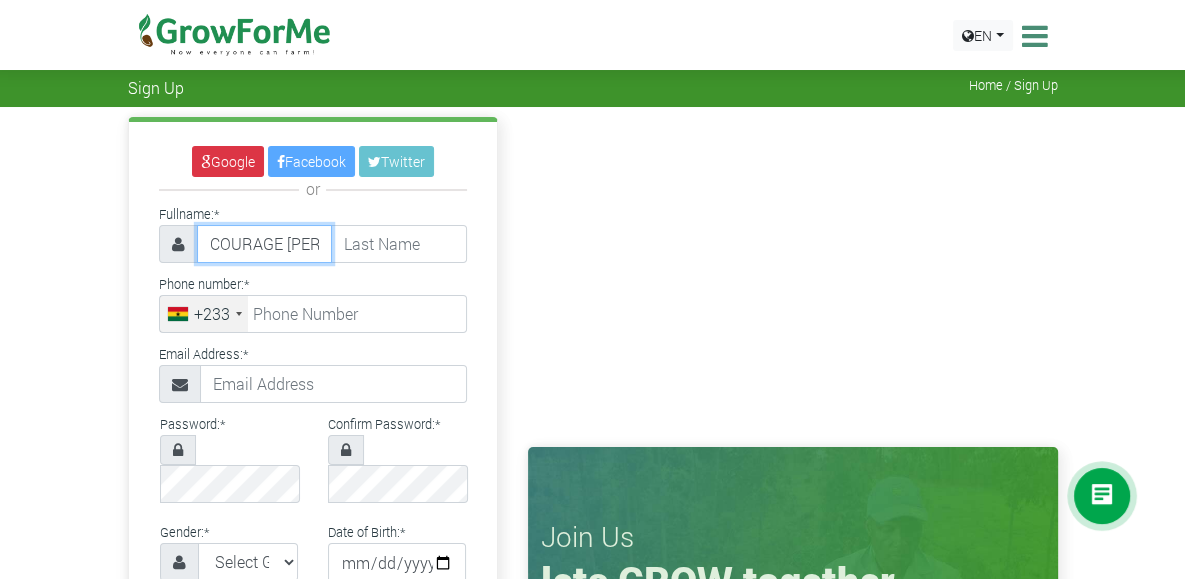 type on "COURAGE KWASHIE" 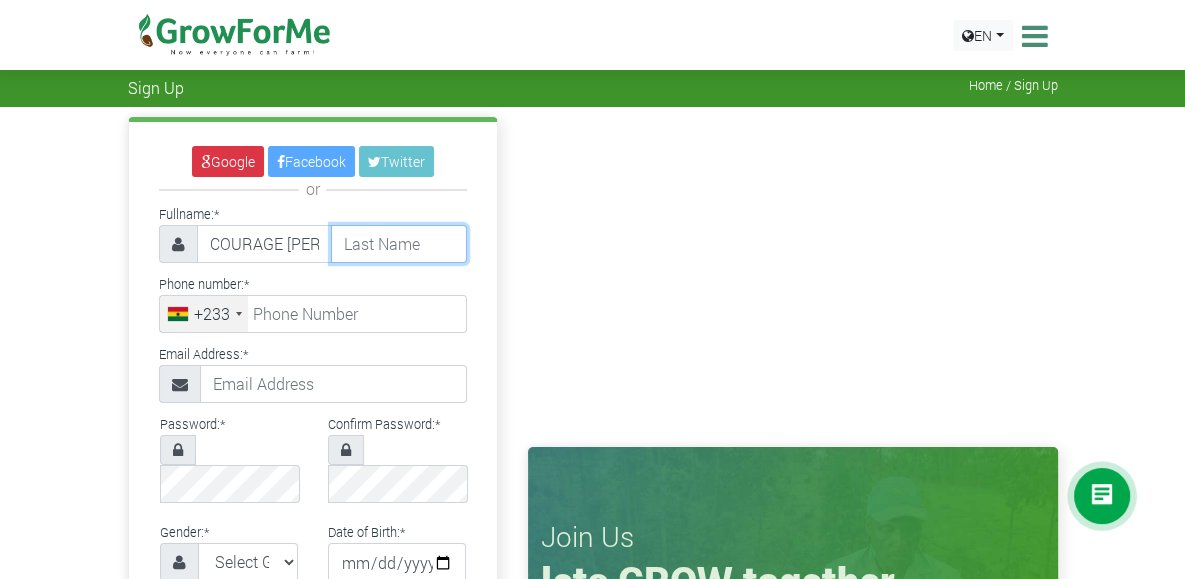click at bounding box center [399, 244] 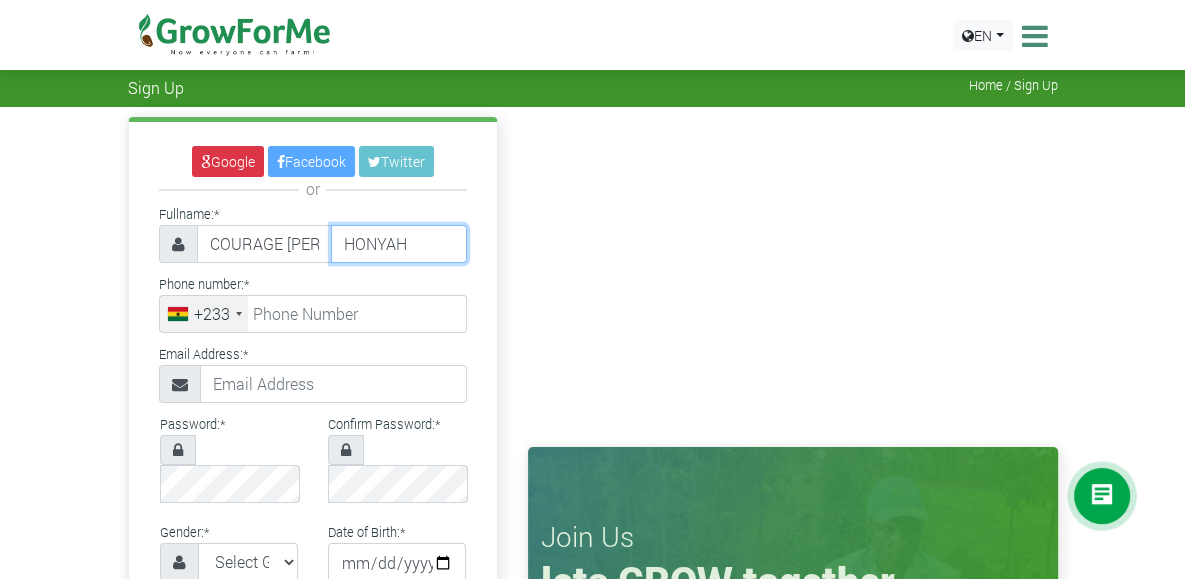 type on "HONYAH" 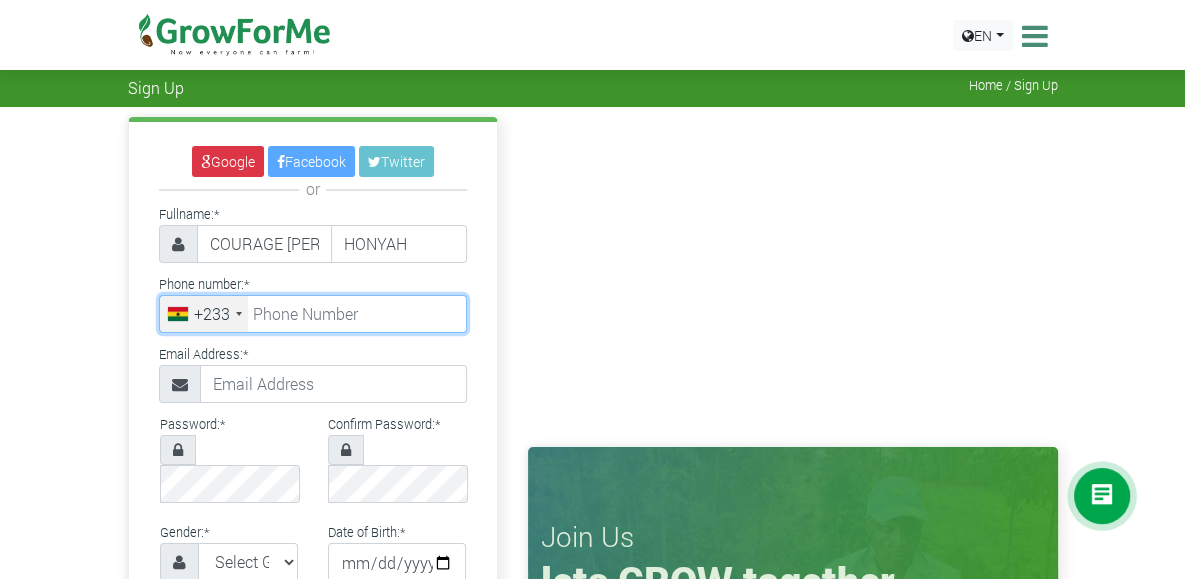 click at bounding box center (313, 314) 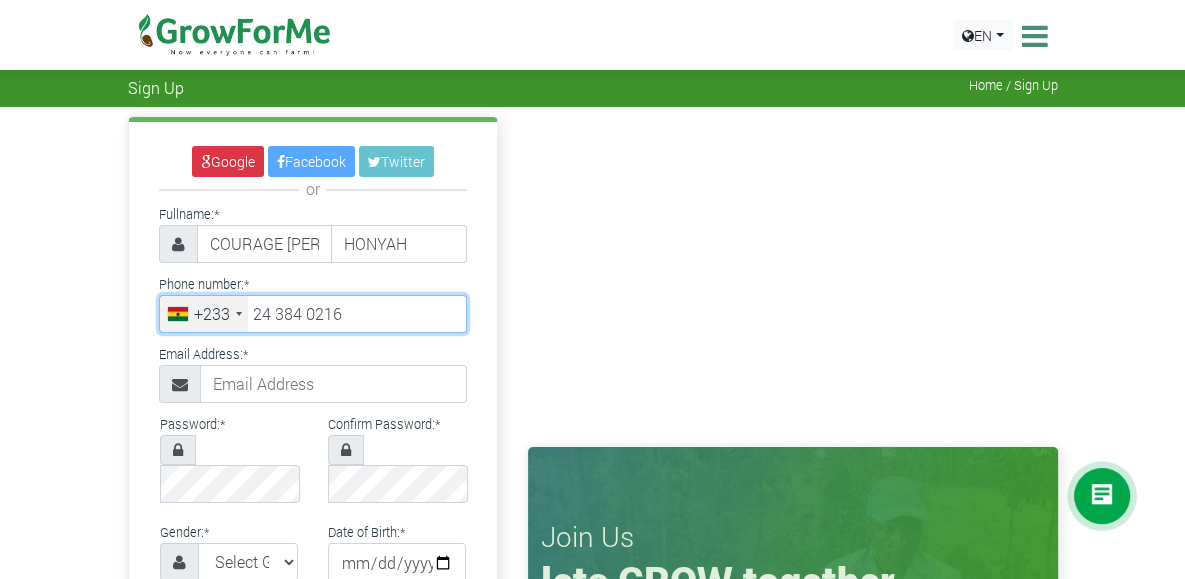type on "24 384 0216" 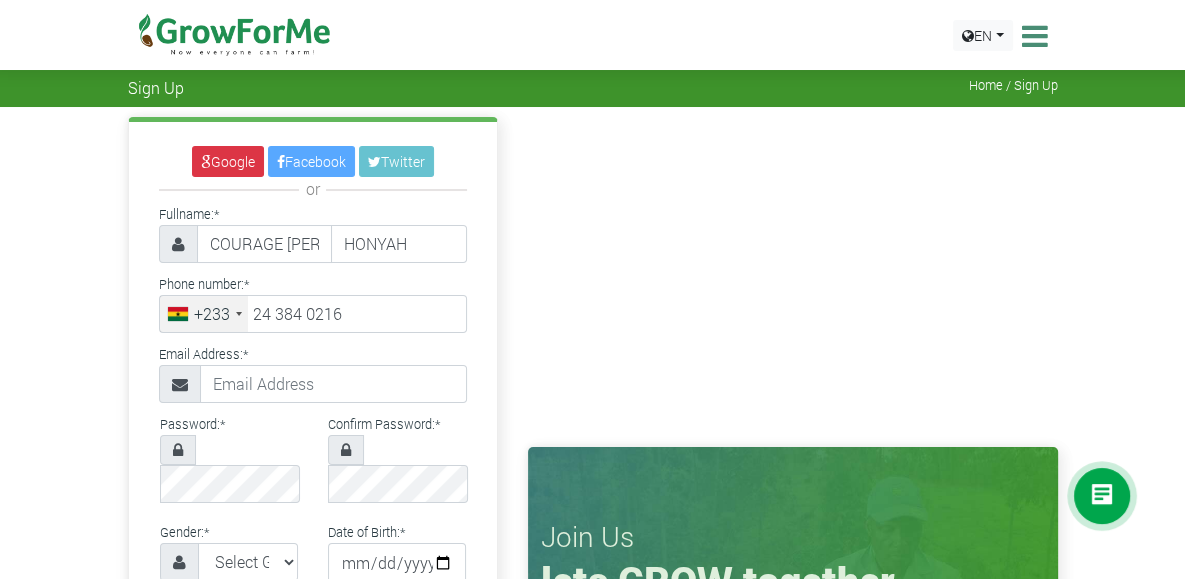 click on "Phone number: *
+233 Ghana (Gaana) +233 United States +1 Canada +1 Uruguay +598 Afghanistan (‫افغانستان‬‎) +93 Albania (Shqipëri) +355 Algeria (‫الجزائر‬‎) +213 American Samoa +1 Andorra +376 Angola +244 Anguilla +1 Antigua and Barbuda +1 Argentina +54 Armenia (Հայաստան) +374 Aruba +297 Australia +61 Austria (Österreich) +43 Azerbaijan (Azərbaycan) +994 Bahamas +1 Bahrain (‫البحرين‬‎) +973 Bangladesh (বাংলাদেশ) +880 Barbados +1 Belarus (Беларусь) +375 Belgium (België) +32 Belize +501 Benin (Bénin) +229 Bermuda +1 Bhutan (འབྲུག) +975 Bolivia +591 Bosnia and Herzegovina (Босна и Херцеговина) +387 Botswana +267 Brazil (Brasil) +55 British Indian Ocean Territory +246 British Virgin Islands +1 Brunei +673 Bulgaria (България) +359 Burkina Faso +226 Burundi (Uburundi) +257 Cambodia (កម្ពុជា) +855 +237 Canada" at bounding box center (313, 302) 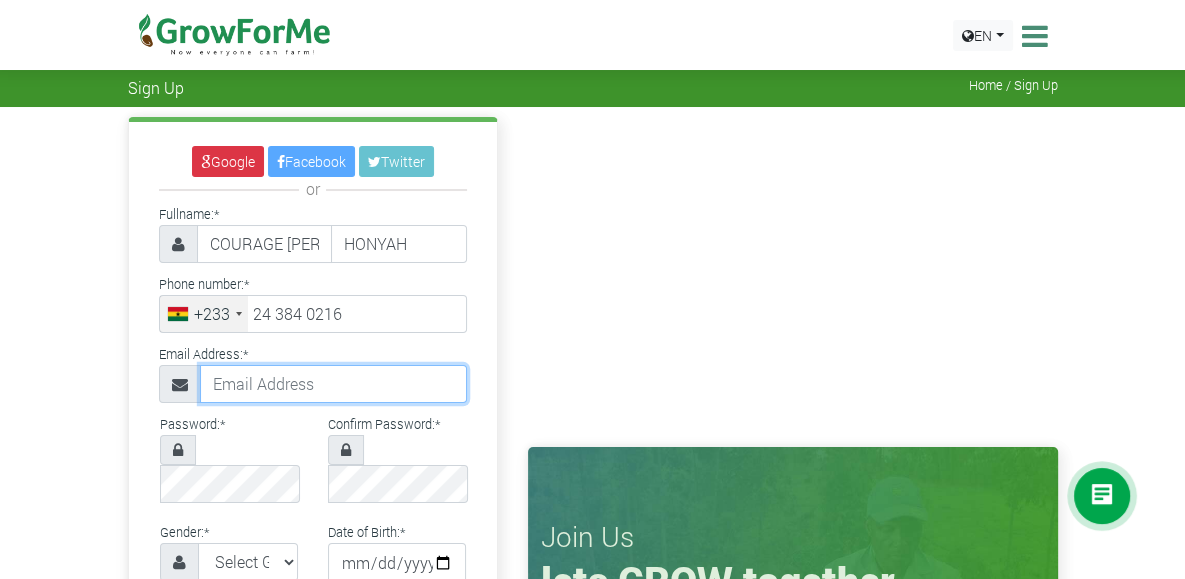 click at bounding box center [333, 384] 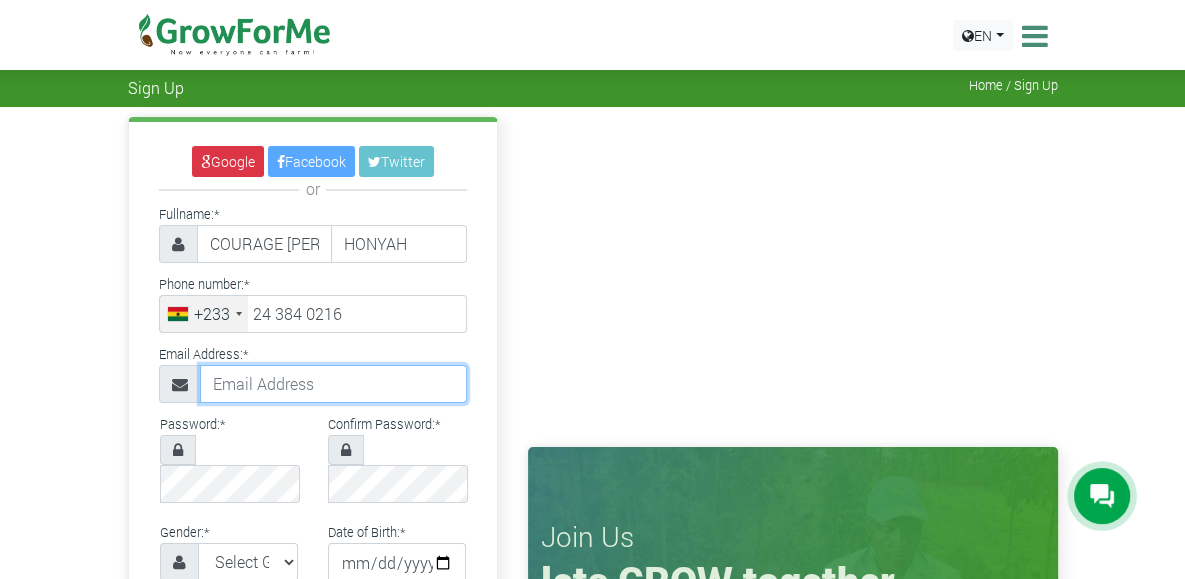 type on "HON.COURAGE80@GMAIL.COM" 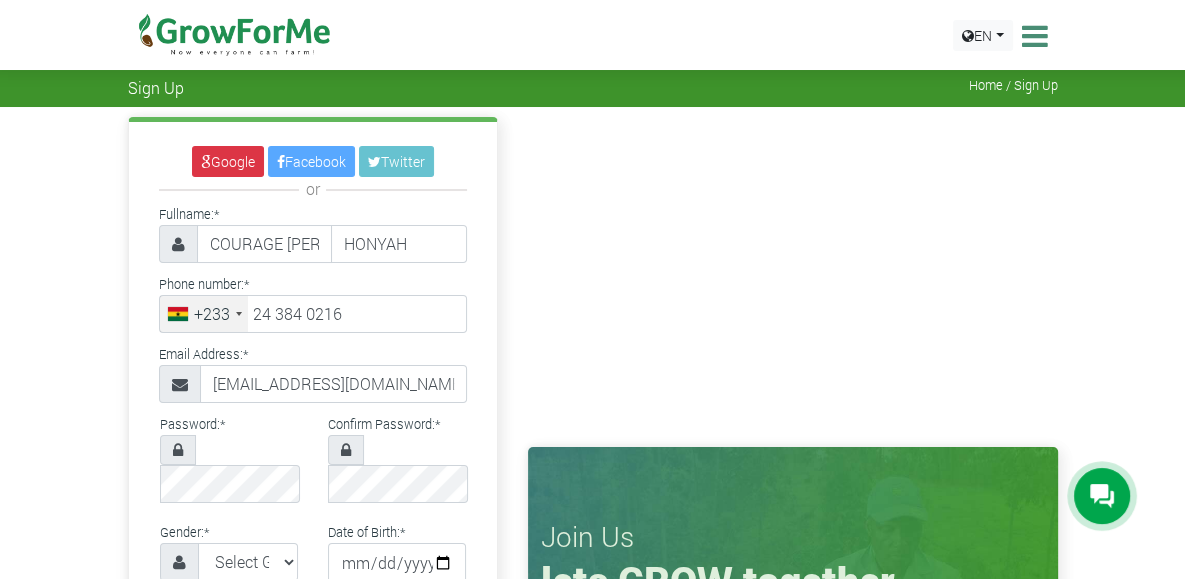select on "Ghana" 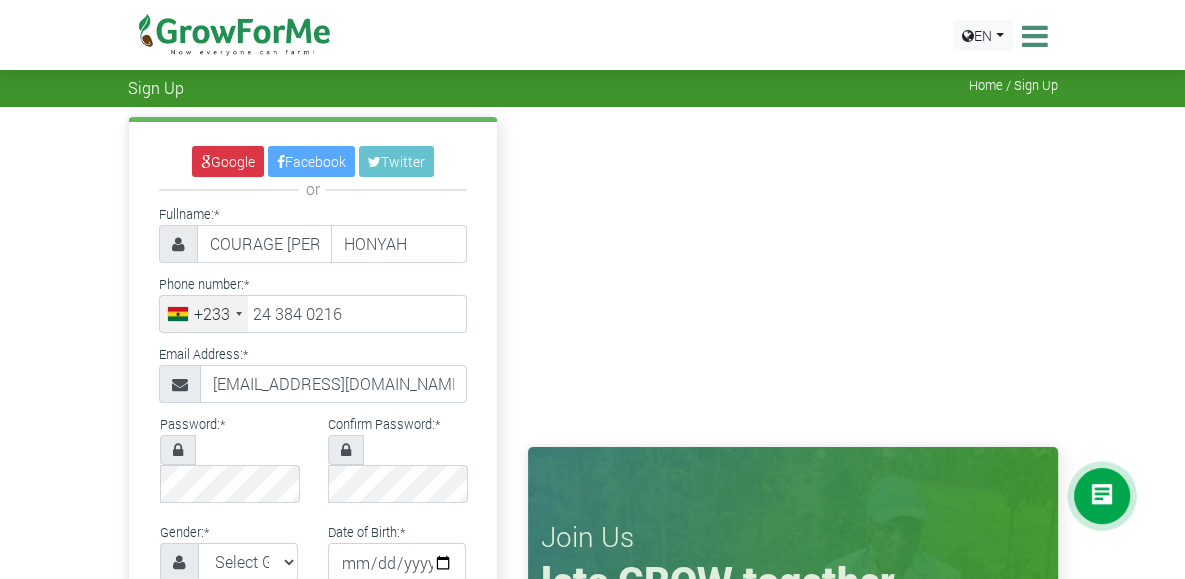 click on "Email Address: *
HON.COURAGE80@GMAIL.COM" at bounding box center [313, 372] 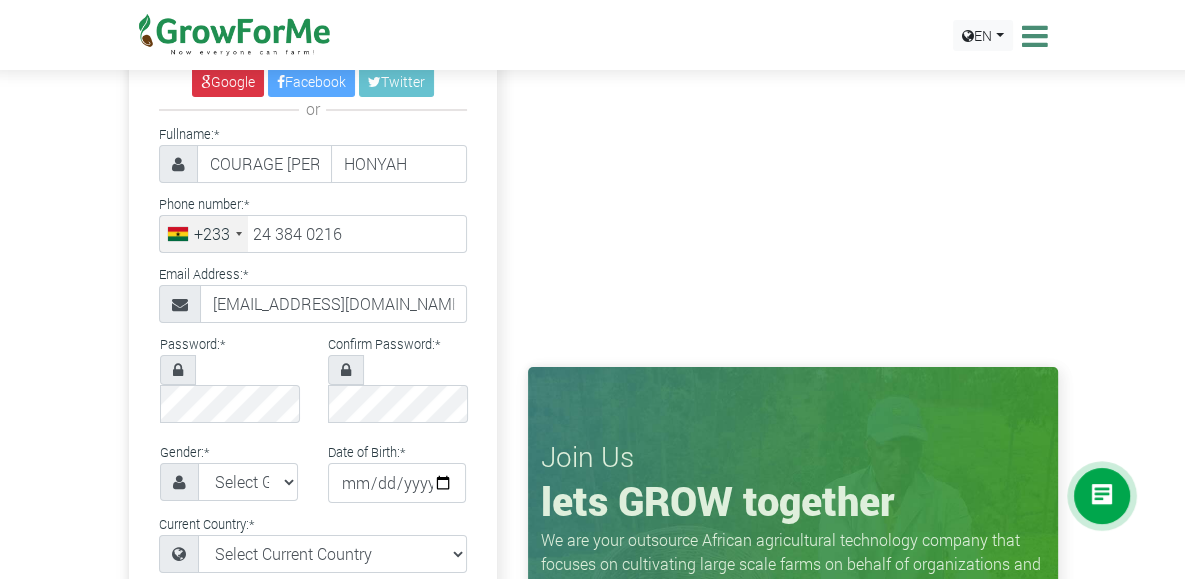 scroll, scrollTop: 82, scrollLeft: 0, axis: vertical 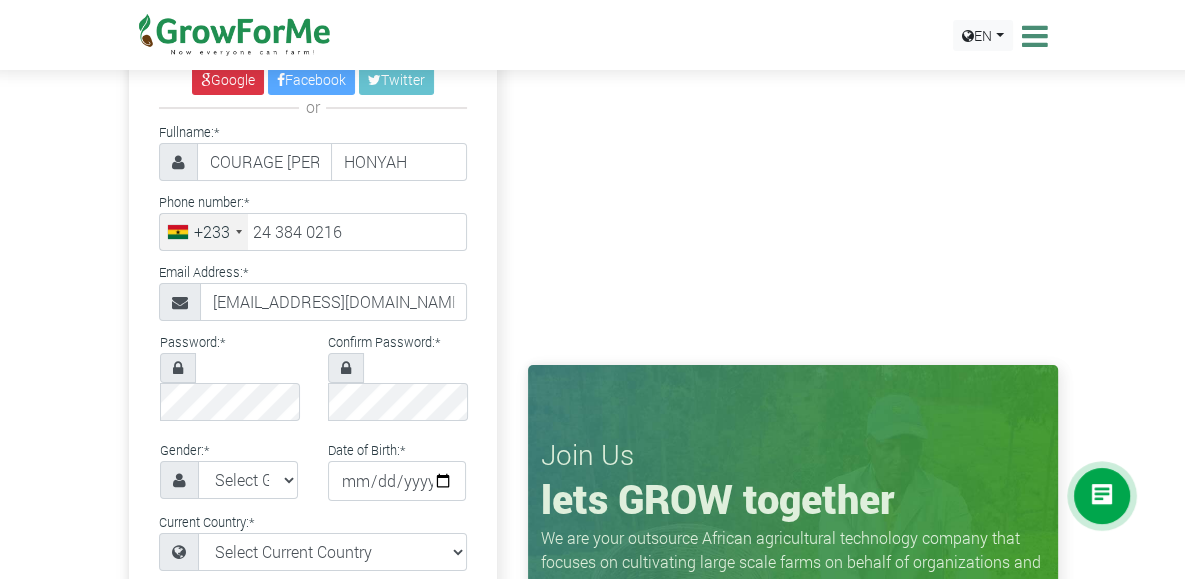 click on "Google
Facebook
Twitter
or
Fullname: *
COURAGE KWASHIE HONYAH" at bounding box center (313, 524) 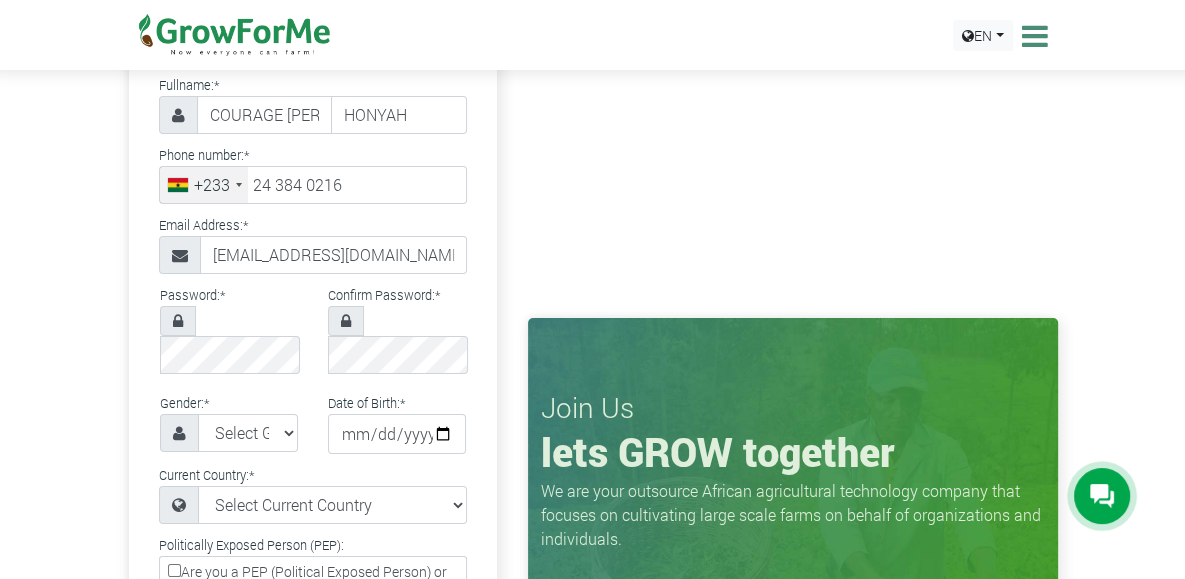 scroll, scrollTop: 127, scrollLeft: 0, axis: vertical 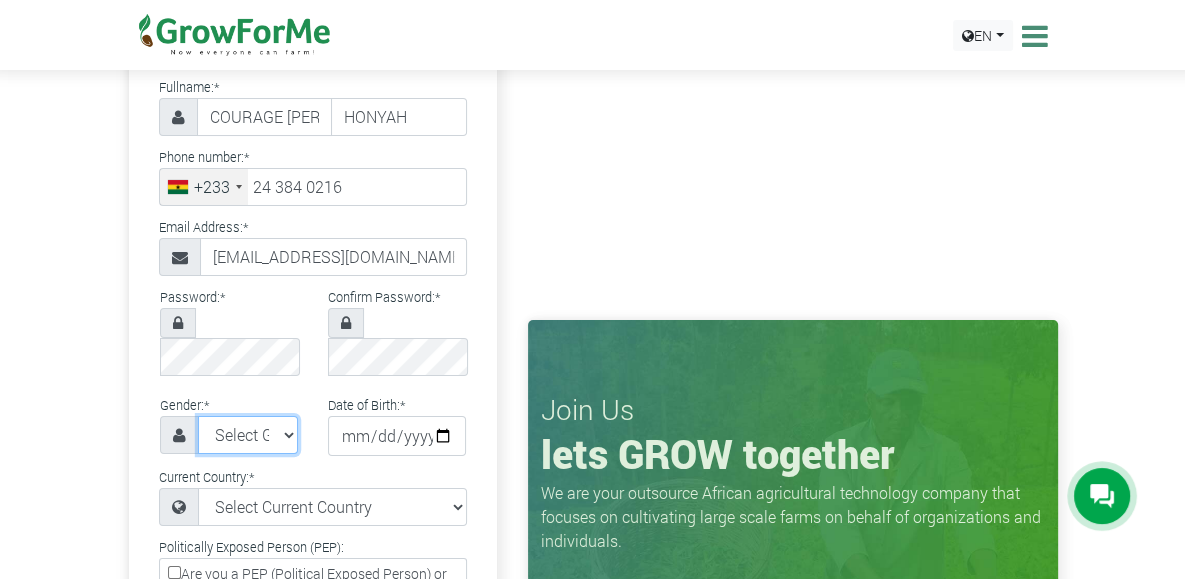 click on "Select Gender
Female
Male" at bounding box center (248, 435) 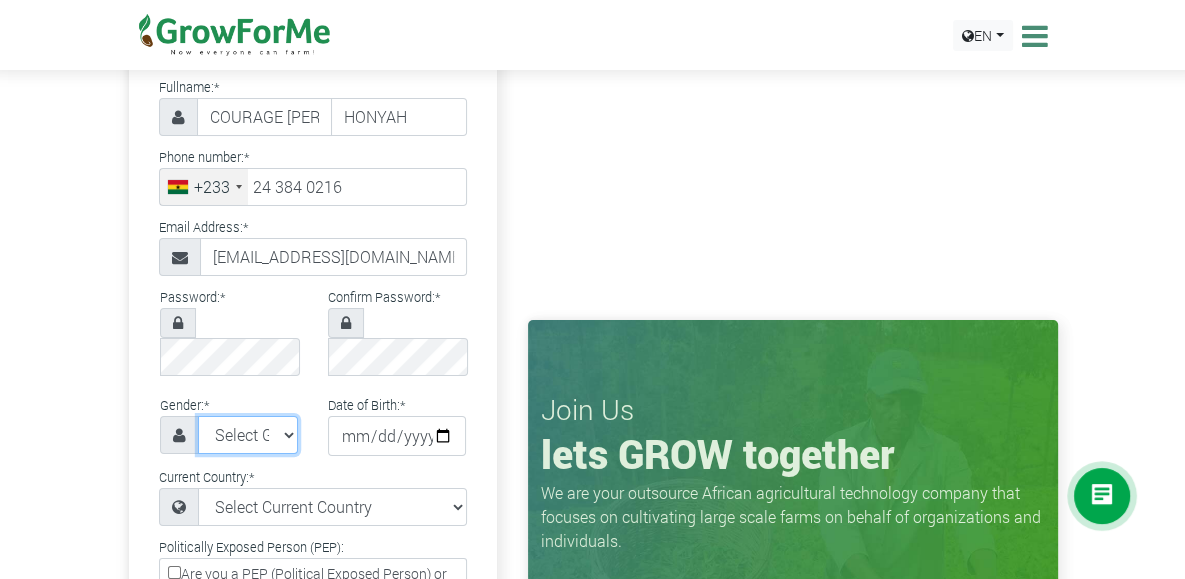 select on "[DEMOGRAPHIC_DATA]" 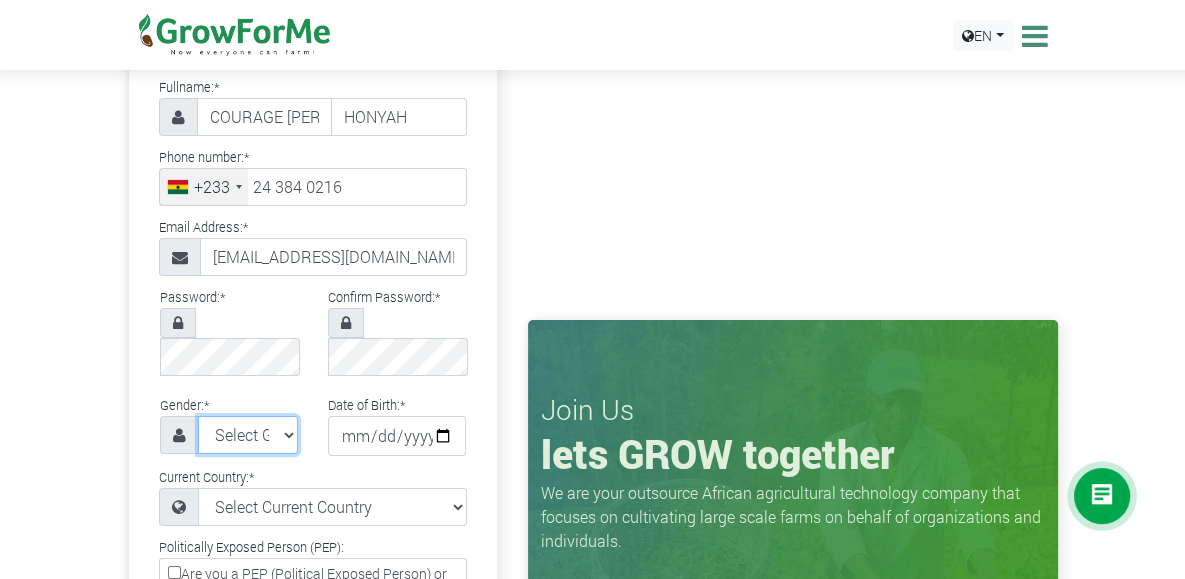 click on "Select Gender
Female
Male" at bounding box center [248, 435] 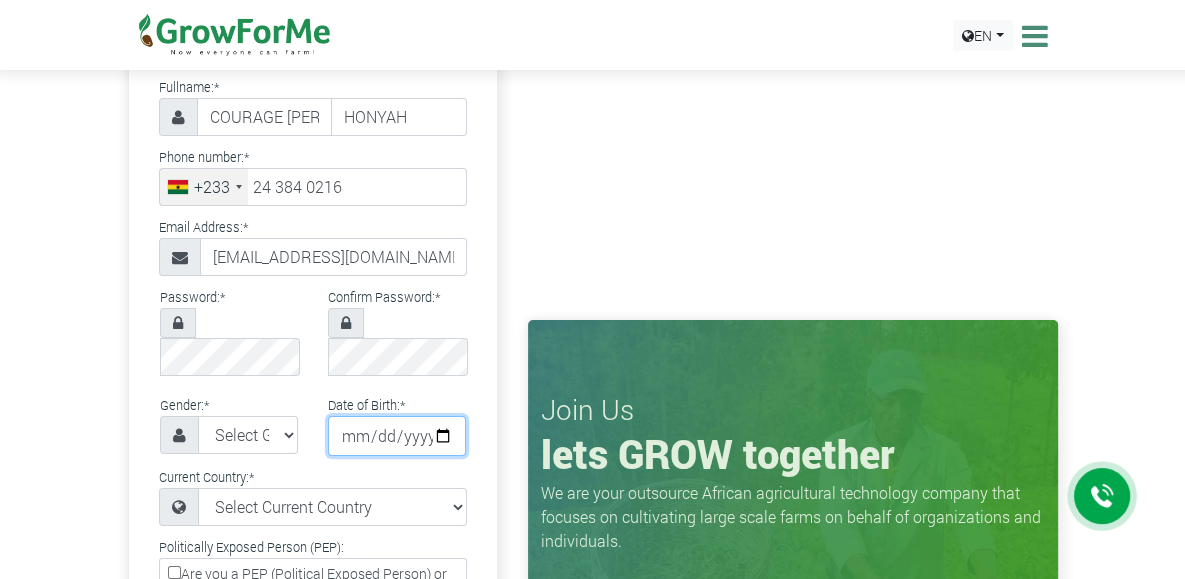 click at bounding box center (397, 436) 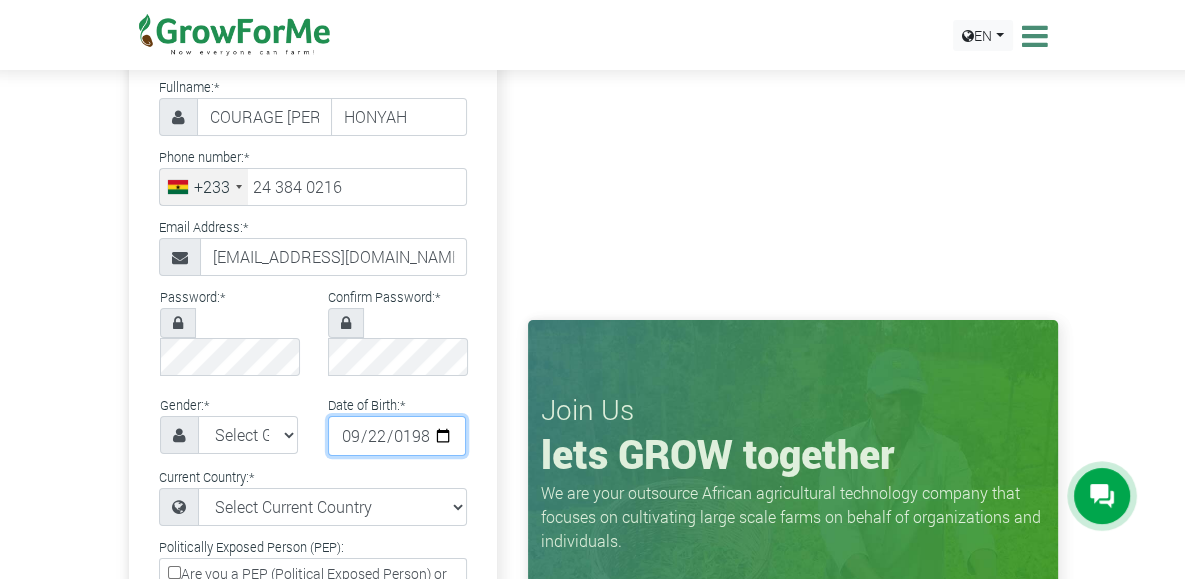 type on "[DATE]" 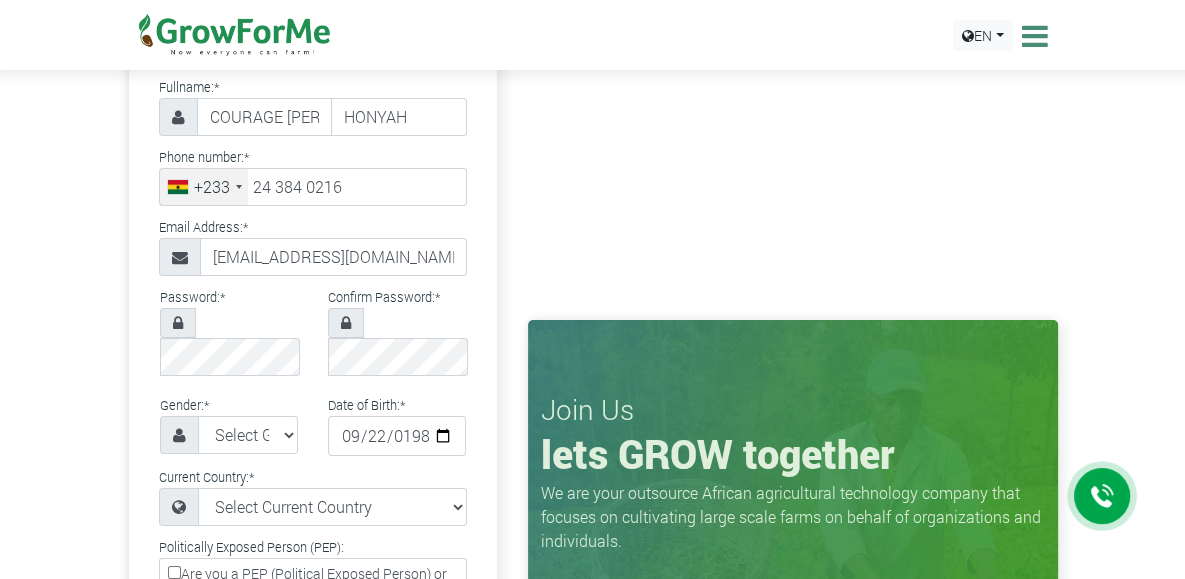 click on "Current Country: *
Select Current Country
Afghanistan
Albania
Algeria
American Samoa
Andorra
Angola
Anguilla
Antigua & Barbuda
Argentina
Armenia
Aruba" at bounding box center (313, 495) 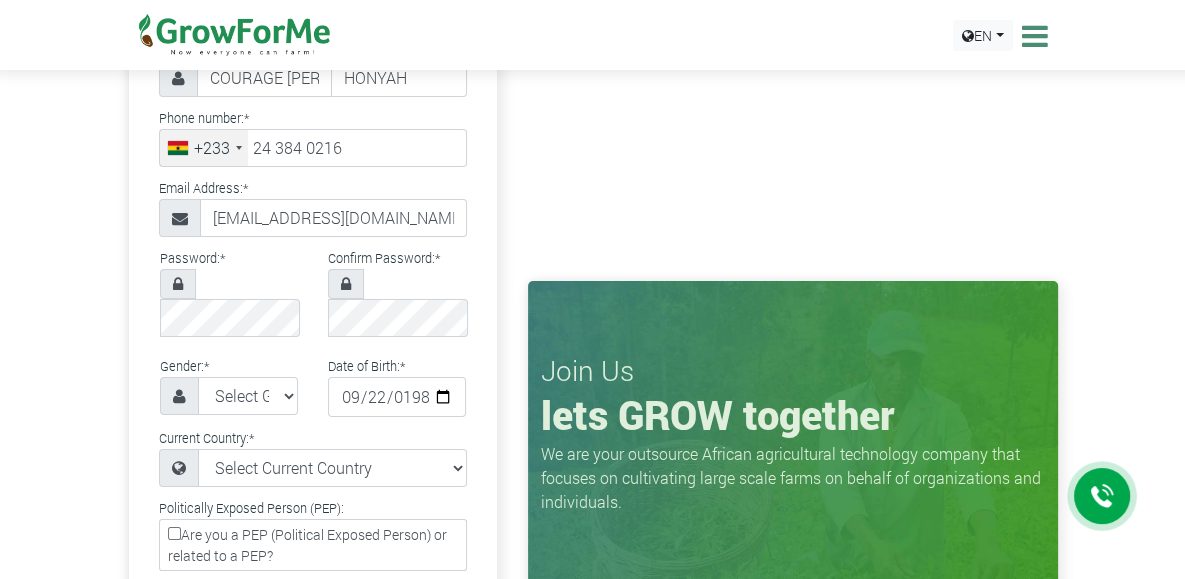 scroll, scrollTop: 197, scrollLeft: 0, axis: vertical 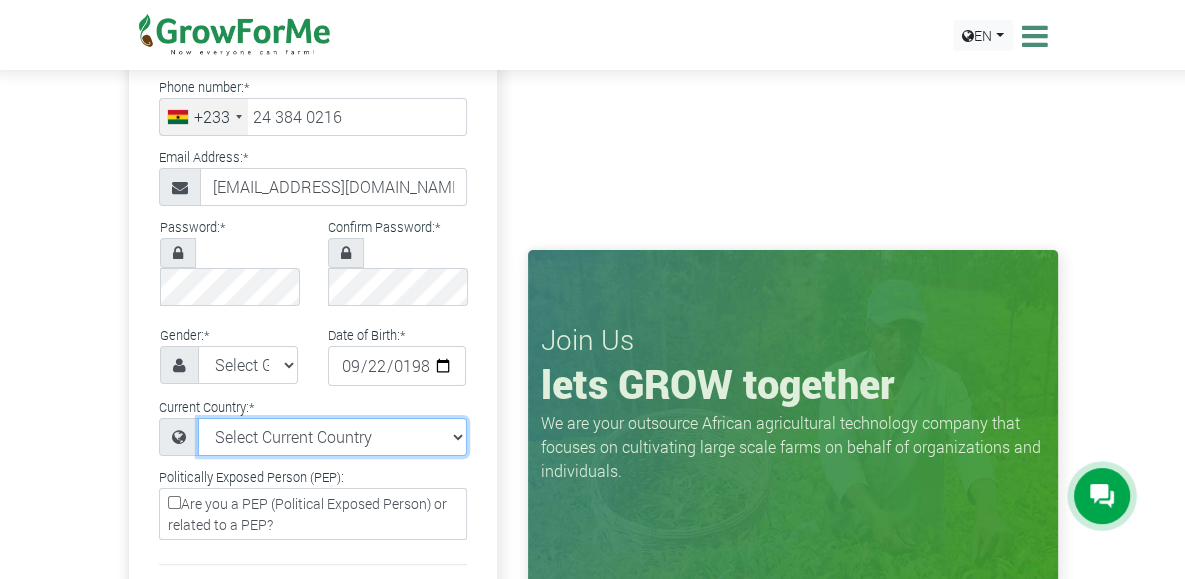 click on "Select Current Country
Afghanistan
Albania
Algeria
American Samoa
Andorra
Angola
Anguilla
Antigua & Barbuda
Argentina
Armenia
Aruba
Australia
Austria
Azerbaijan
Bahamas
Benin" at bounding box center (332, 437) 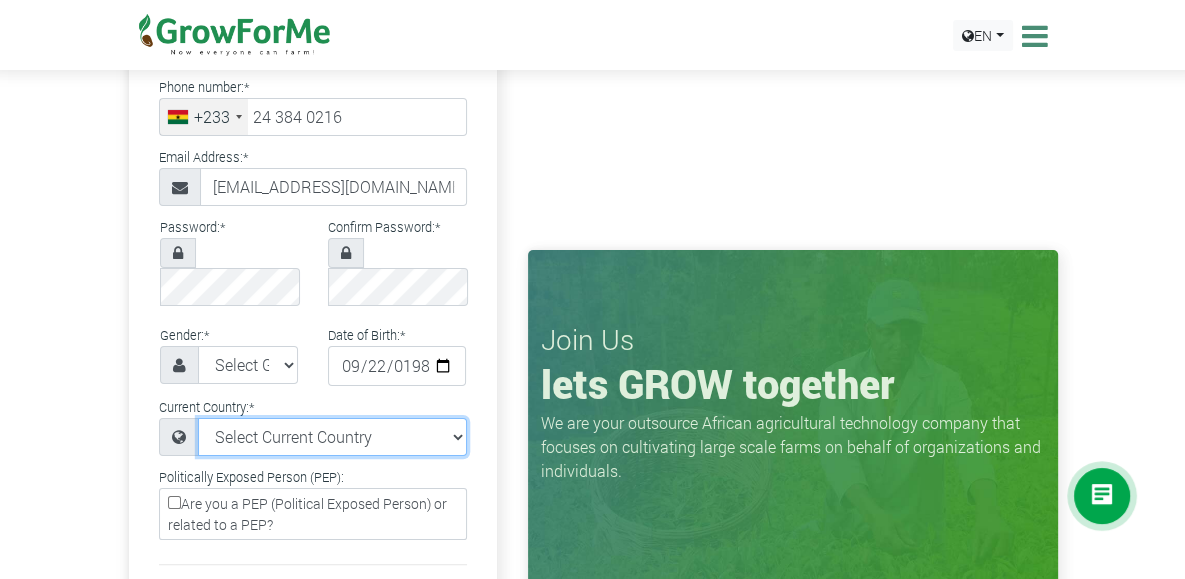 click on "Select Current Country
Afghanistan
Albania
Algeria
American Samoa
Andorra
Angola
Anguilla
Antigua & Barbuda
Argentina
Armenia
Aruba
Australia
Austria
Azerbaijan
Bahamas
Benin" at bounding box center (332, 437) 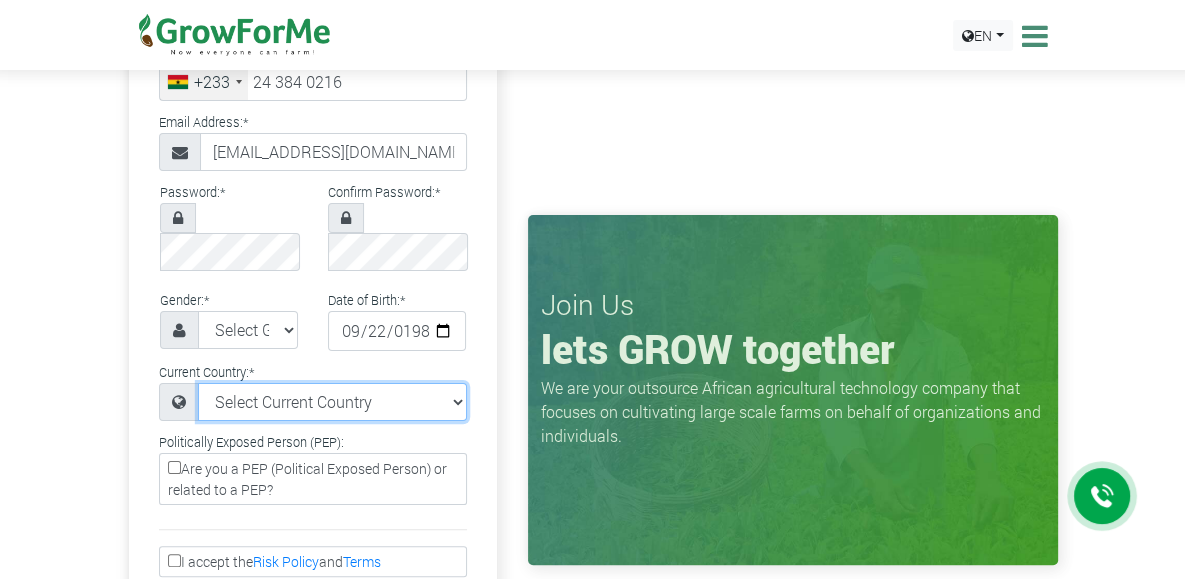 scroll, scrollTop: 245, scrollLeft: 0, axis: vertical 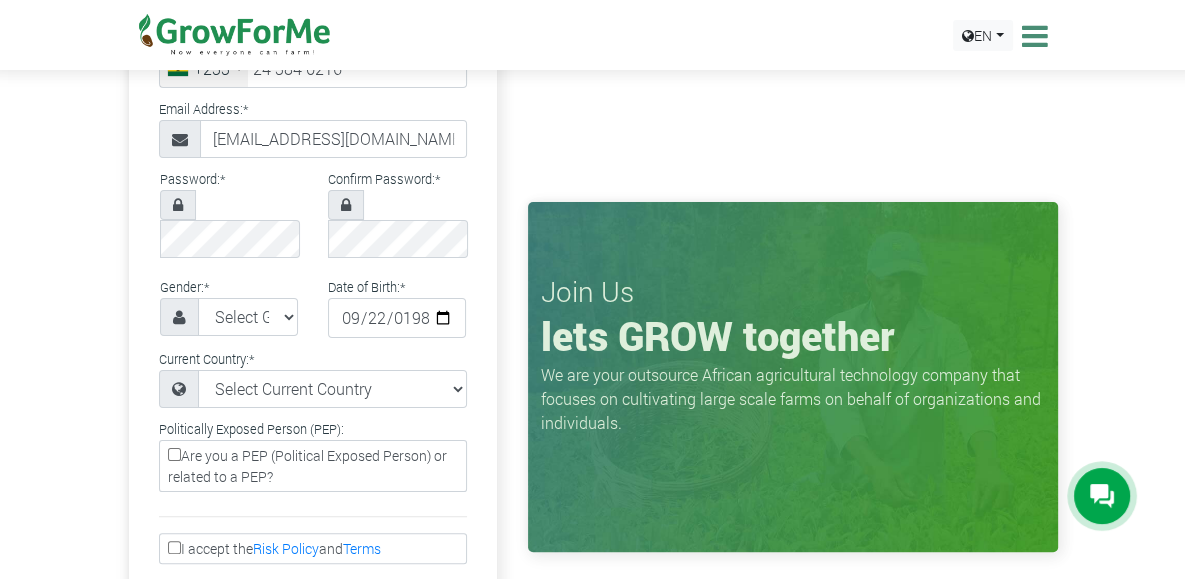 click on "Are you a PEP (Political Exposed Person) or related to a PEP?" at bounding box center (174, 454) 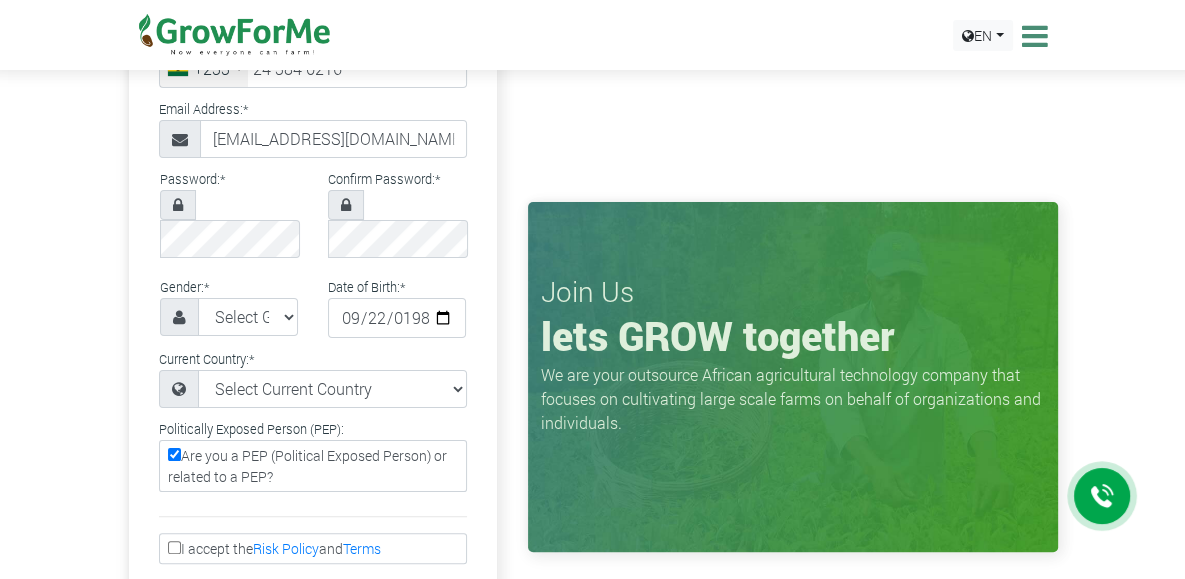 click on "Are you a PEP (Political Exposed Person) or related to a PEP?" at bounding box center [174, 454] 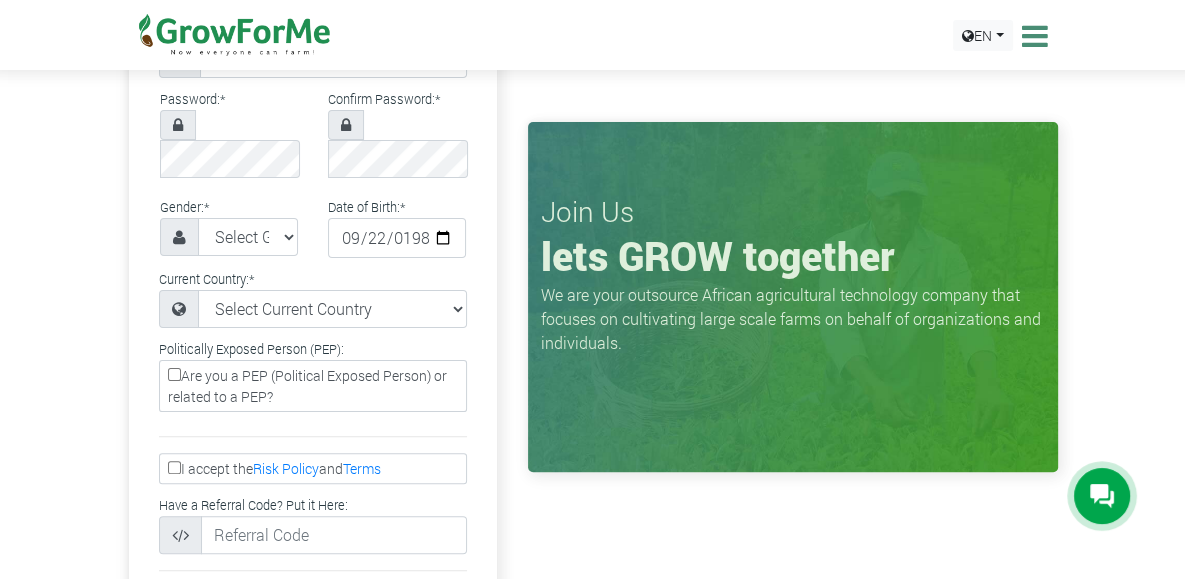 scroll, scrollTop: 329, scrollLeft: 0, axis: vertical 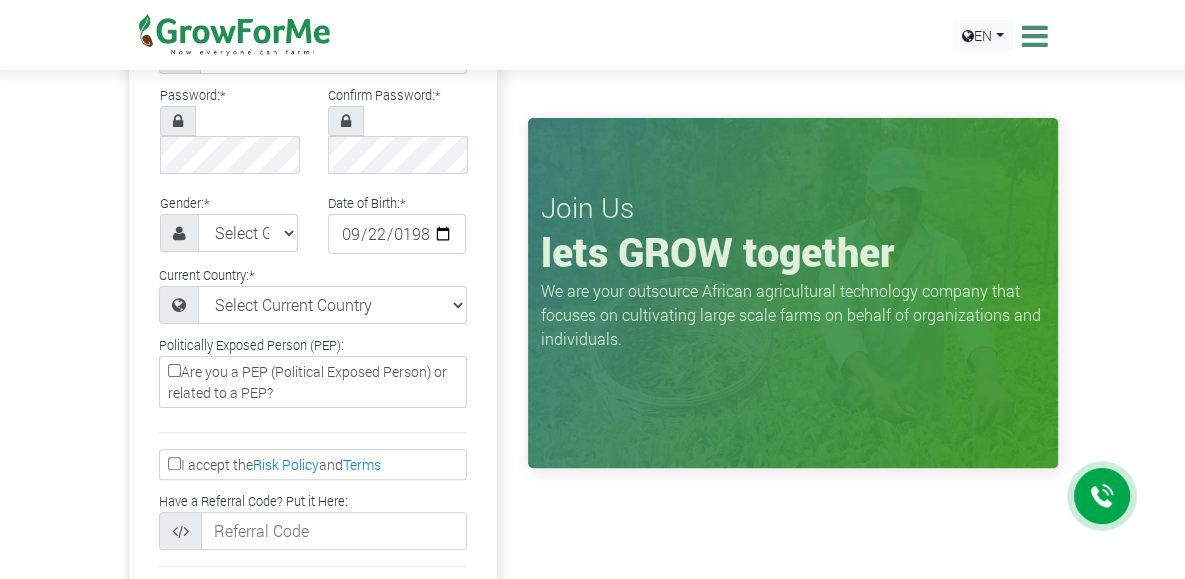 click on "I accept the   Risk Policy    and  Terms" at bounding box center (174, 463) 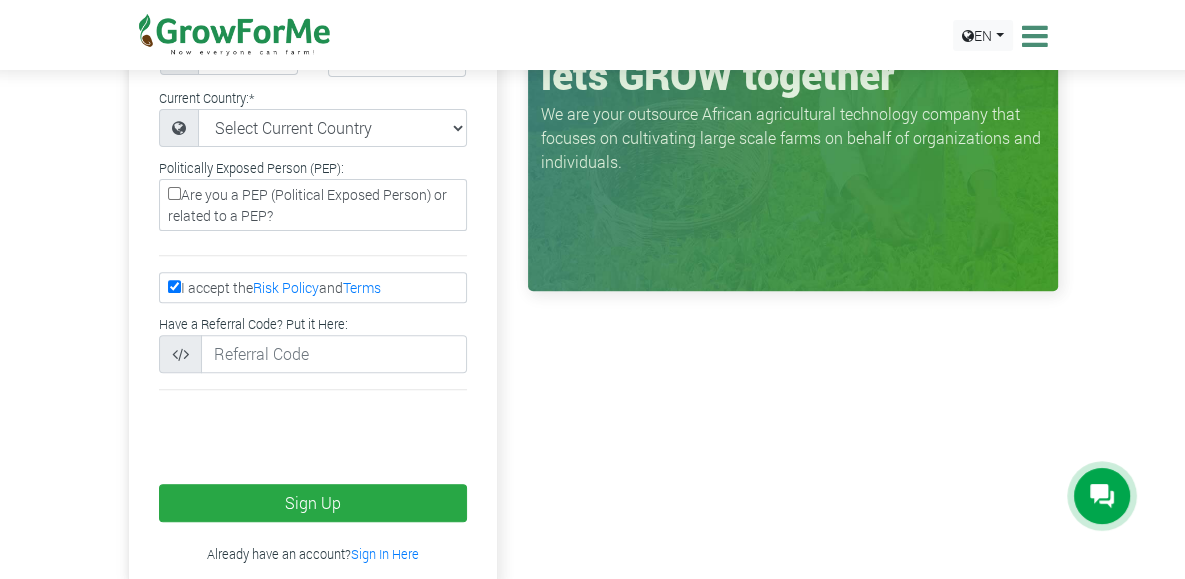 scroll, scrollTop: 518, scrollLeft: 0, axis: vertical 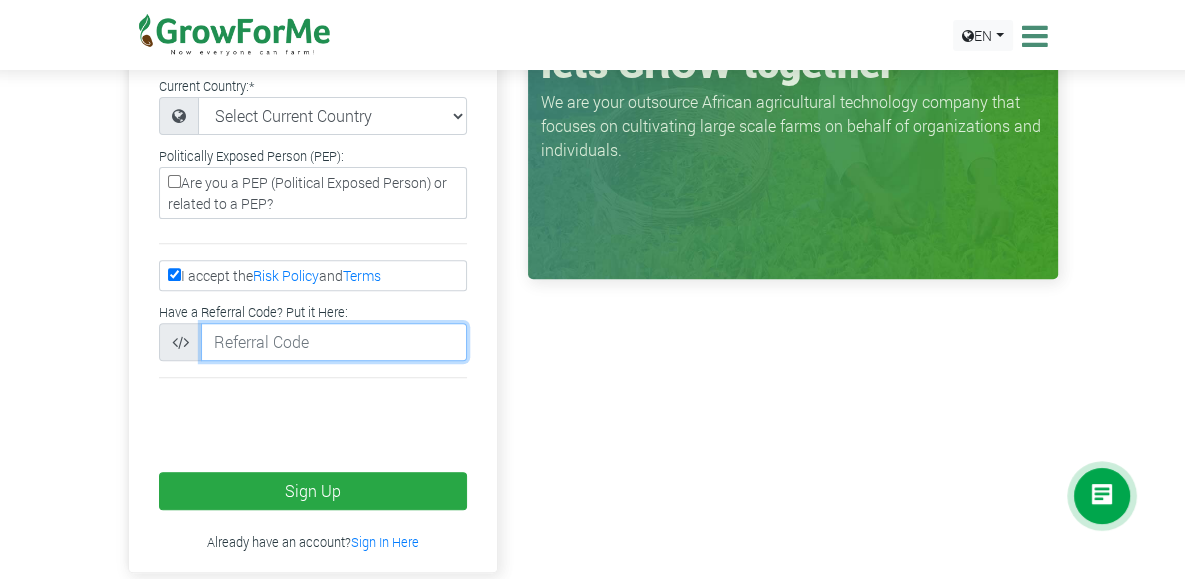 click at bounding box center [334, 342] 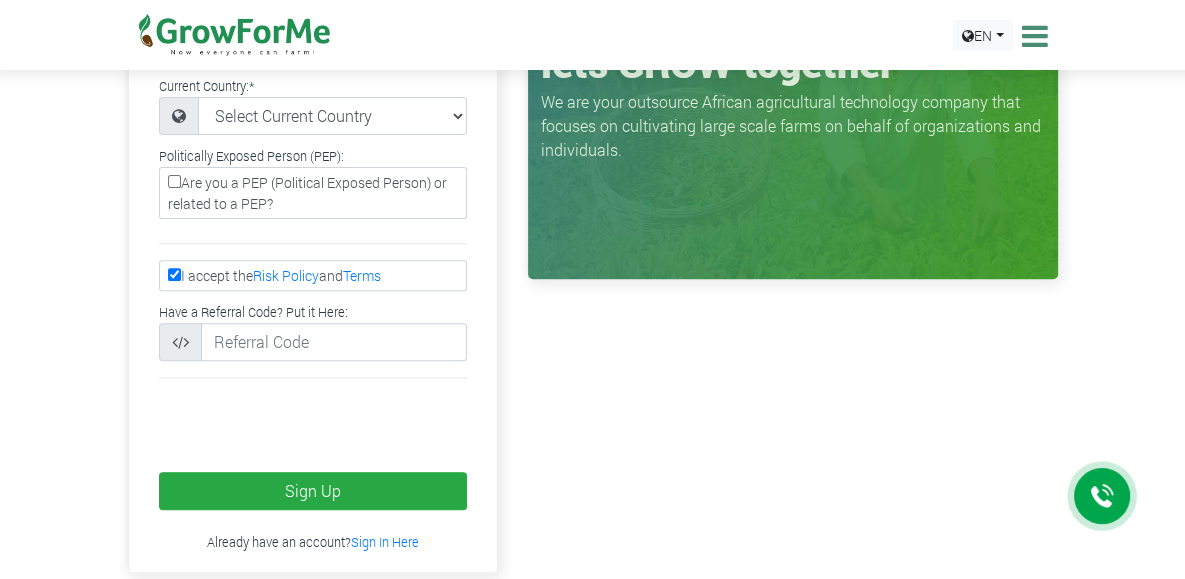 click on "Join Us
lets GROW together
We are your outsource African agricultural technology company that focuses on cultivating large scale farms on behalf of organizations and individuals." at bounding box center (793, 91) 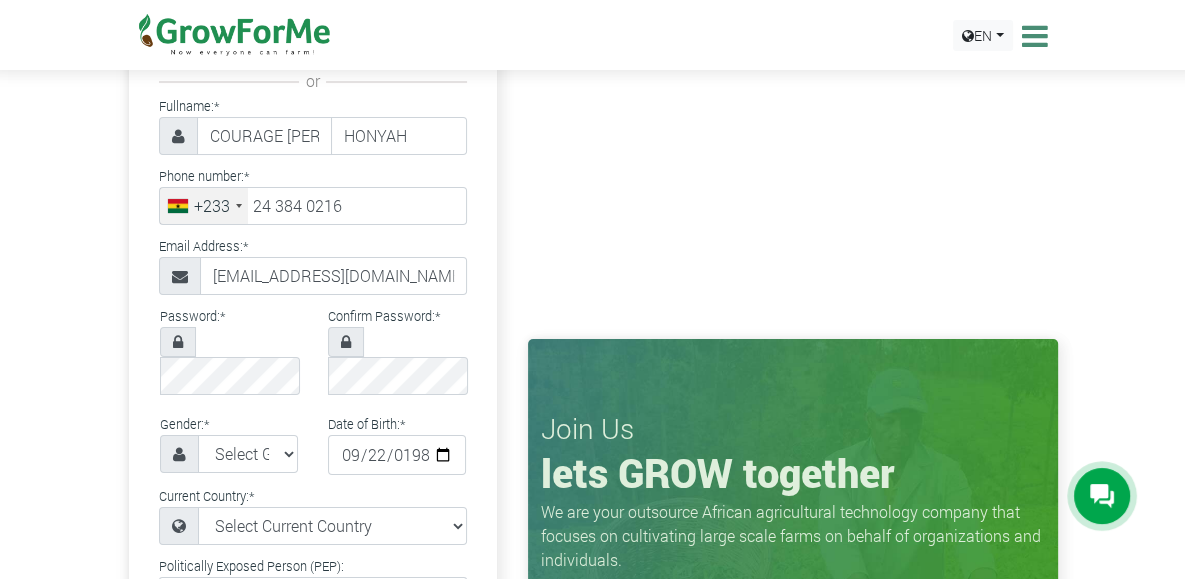 scroll, scrollTop: 105, scrollLeft: 0, axis: vertical 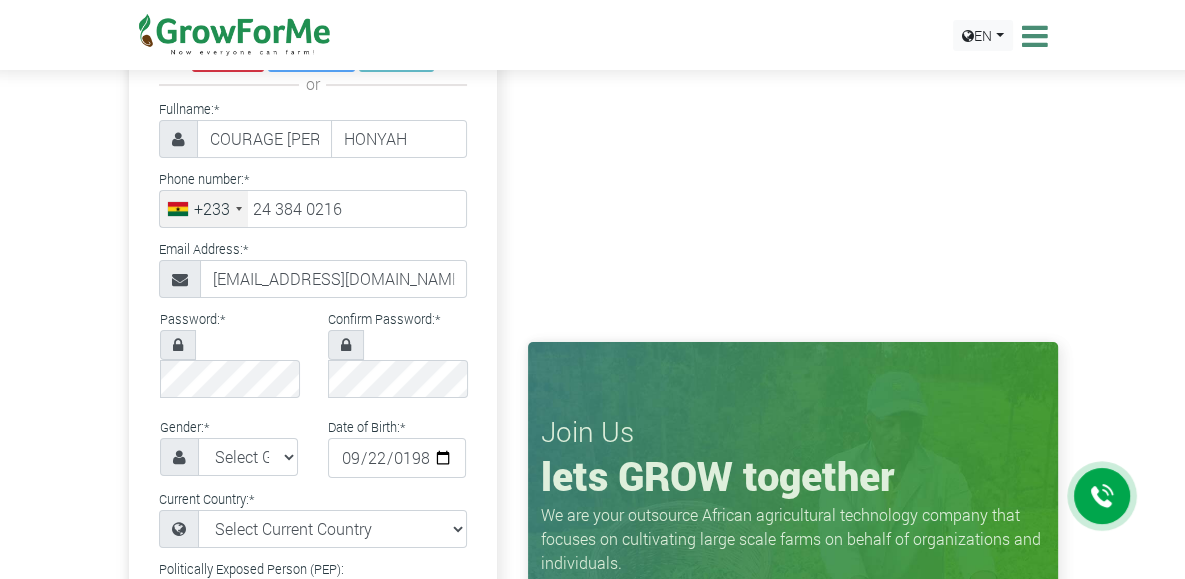 click on "Password: *" at bounding box center (229, 352) 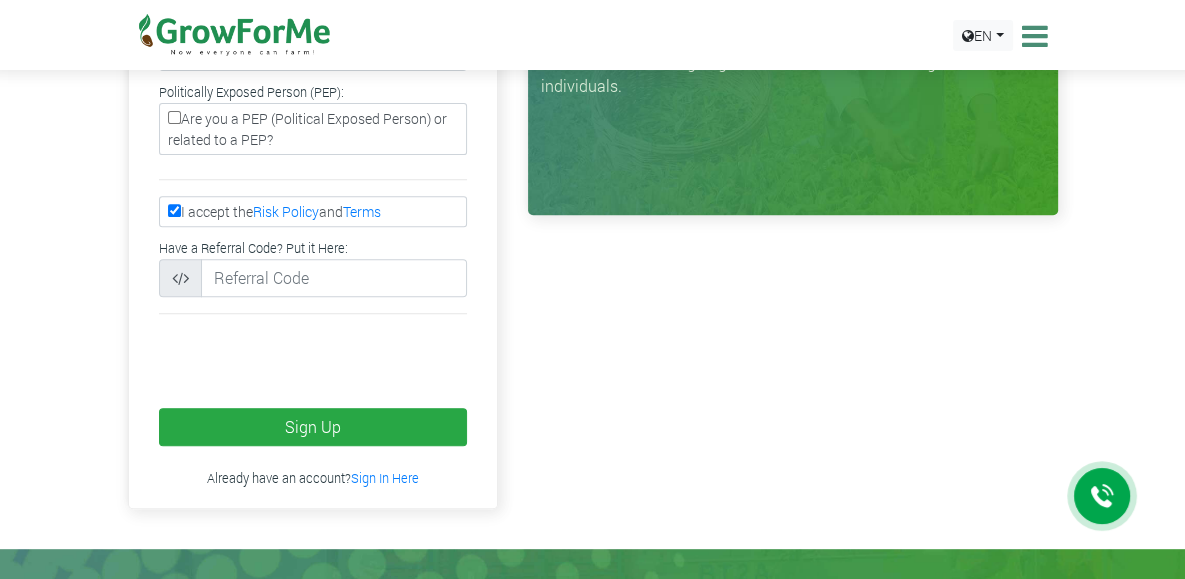 scroll, scrollTop: 584, scrollLeft: 0, axis: vertical 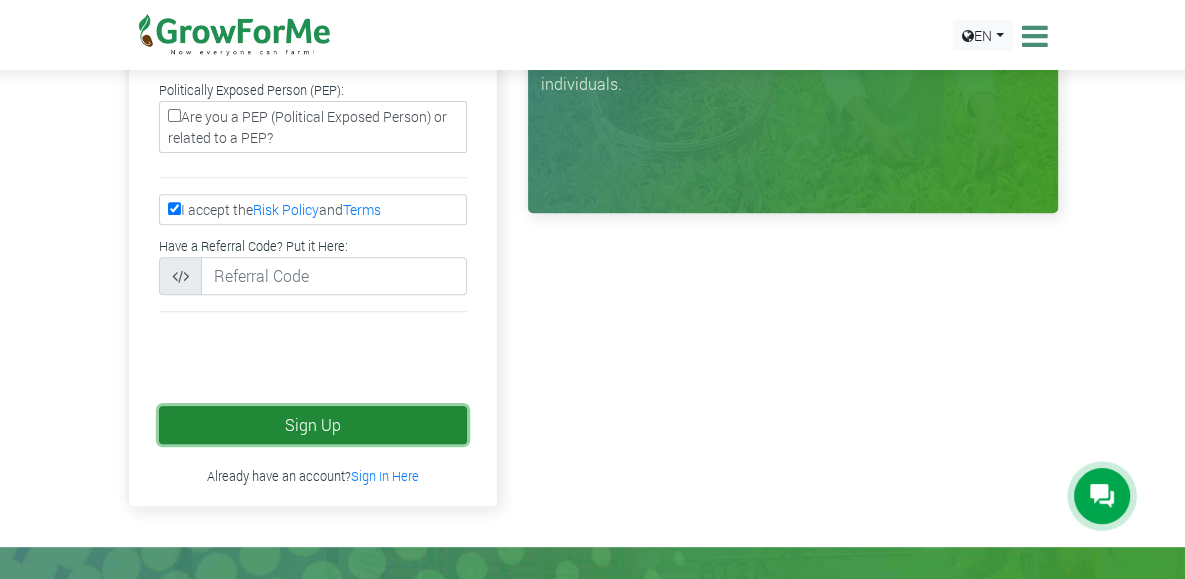 click on "Sign Up" at bounding box center [313, 425] 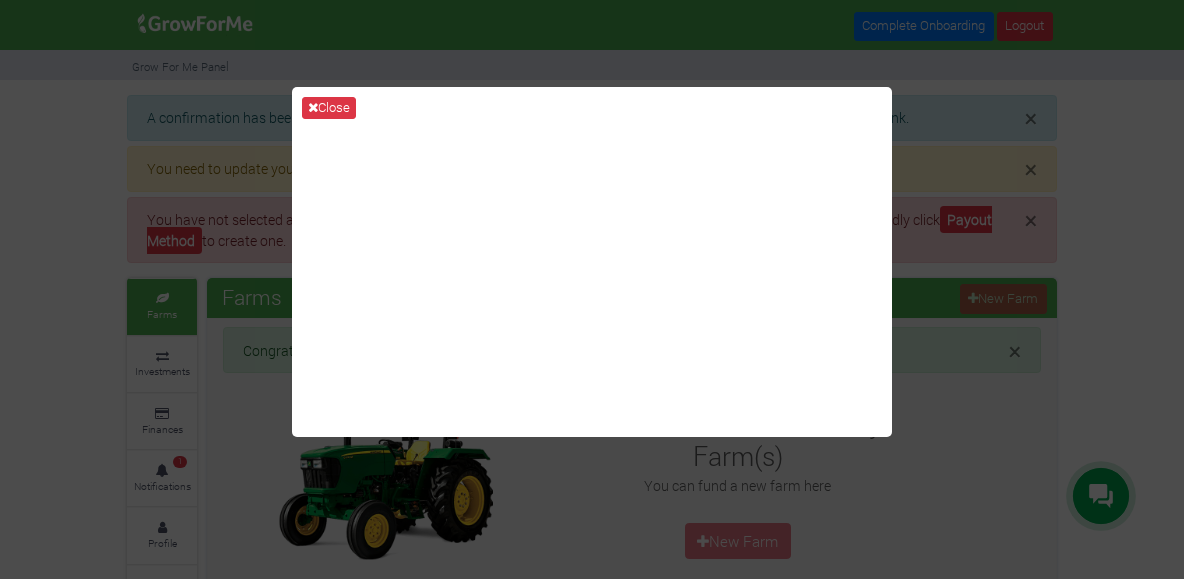 scroll, scrollTop: 0, scrollLeft: 0, axis: both 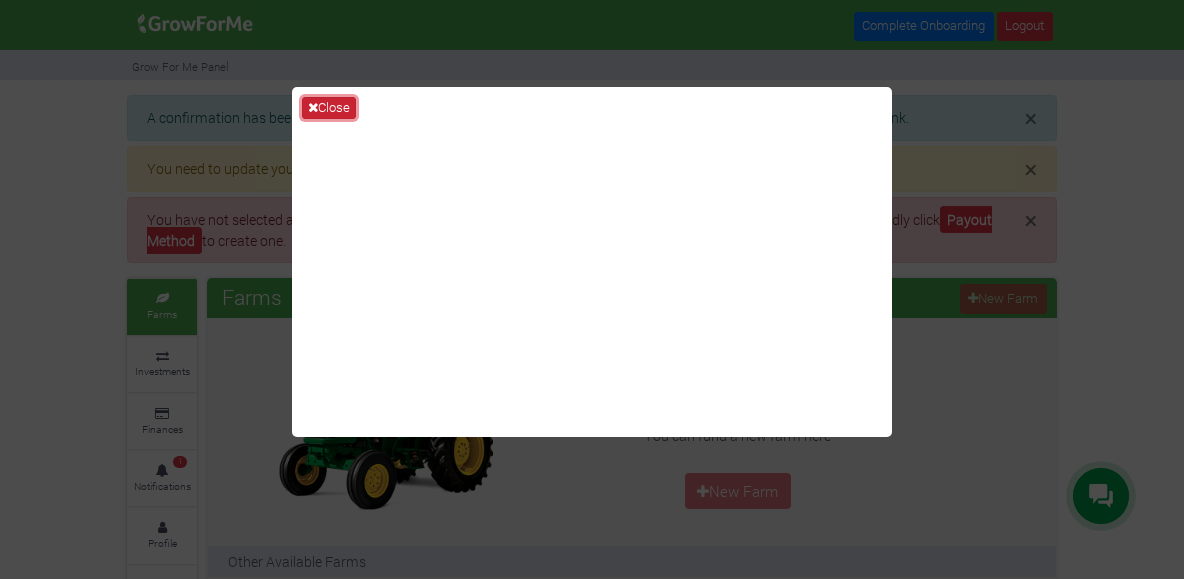 click on "Close" at bounding box center (329, 108) 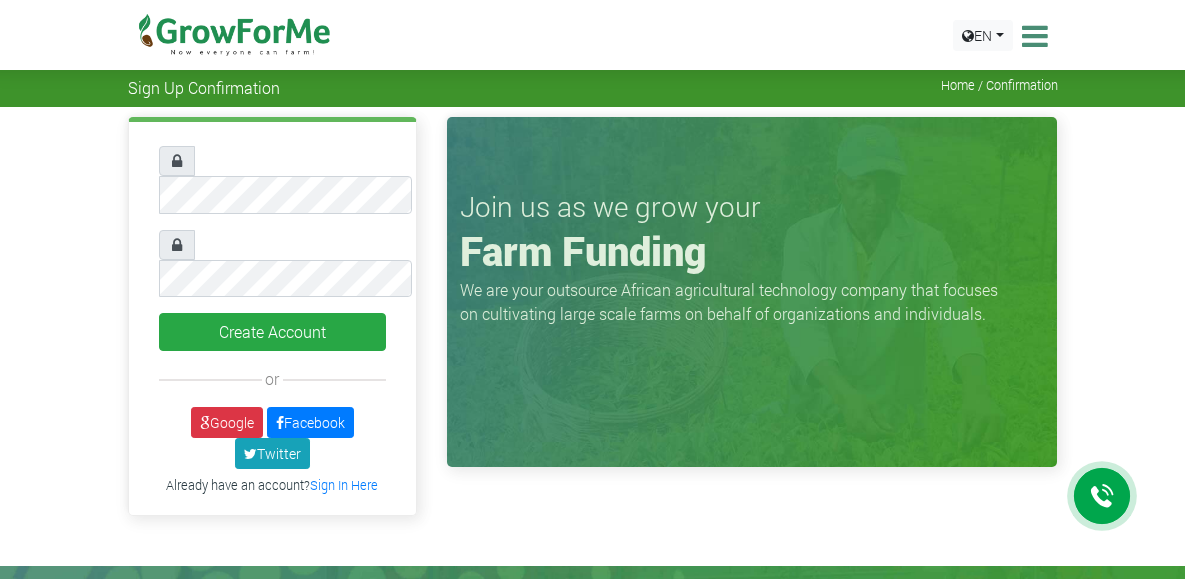 scroll, scrollTop: 0, scrollLeft: 0, axis: both 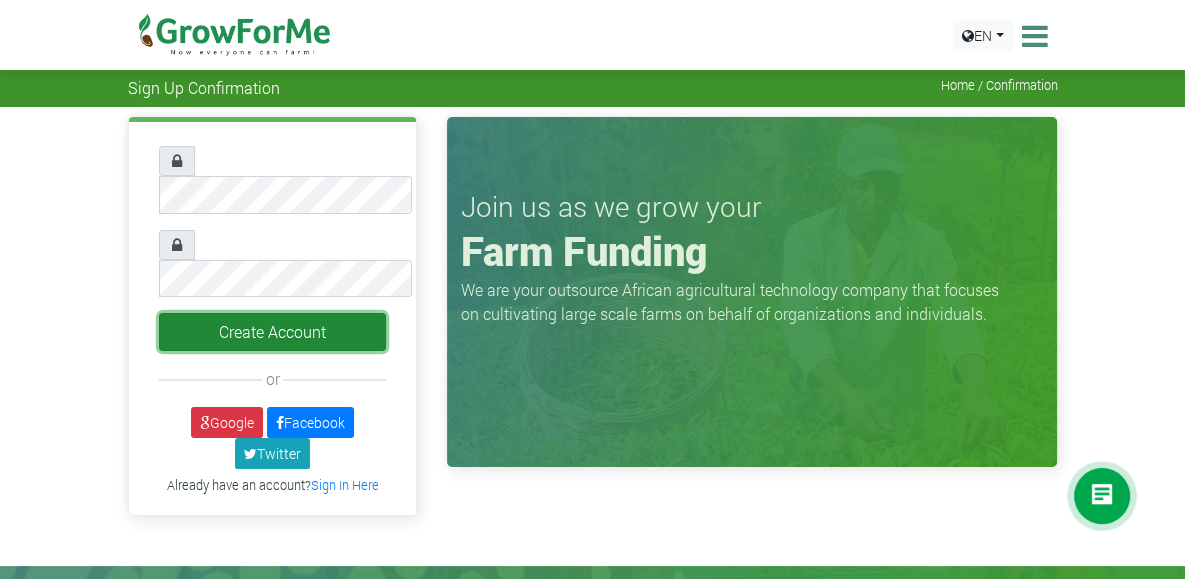 click on "Create Account" at bounding box center [273, 332] 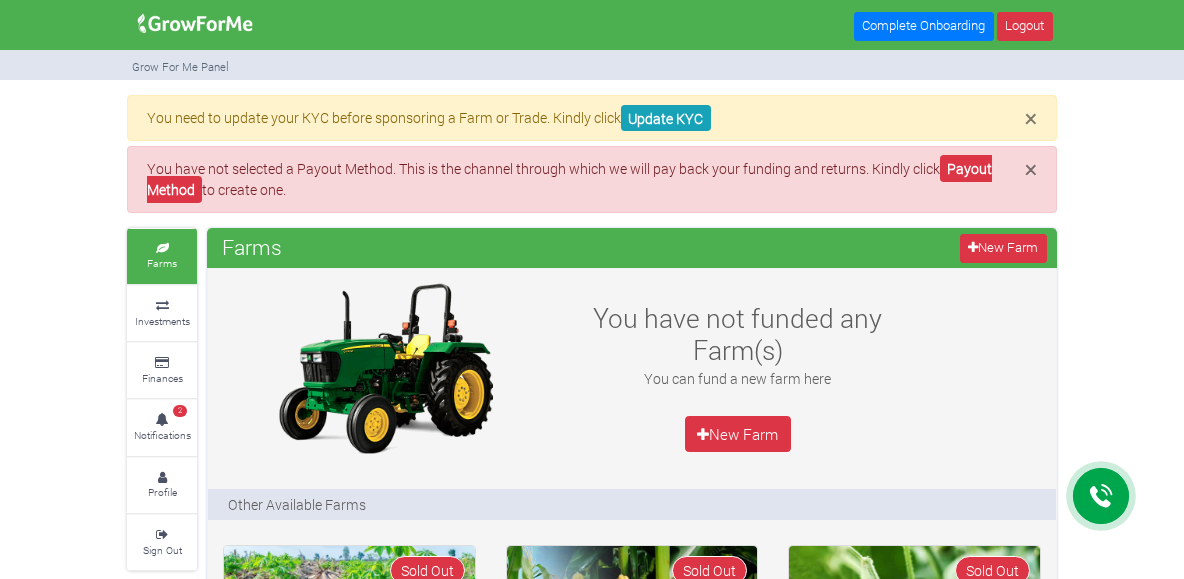 scroll, scrollTop: 0, scrollLeft: 0, axis: both 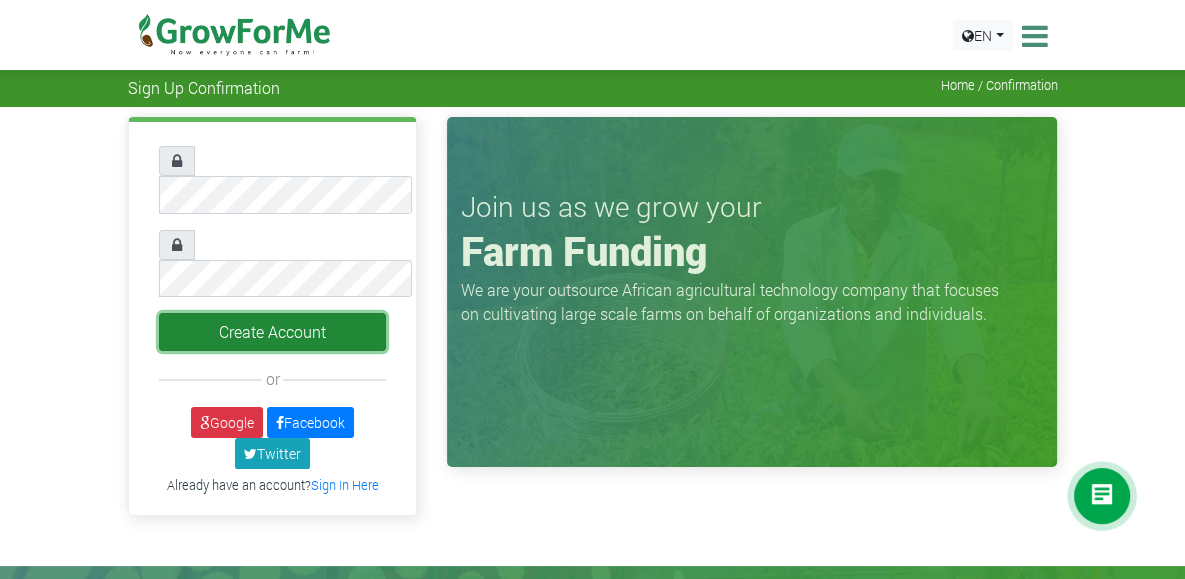 click on "Create Account" at bounding box center [273, 332] 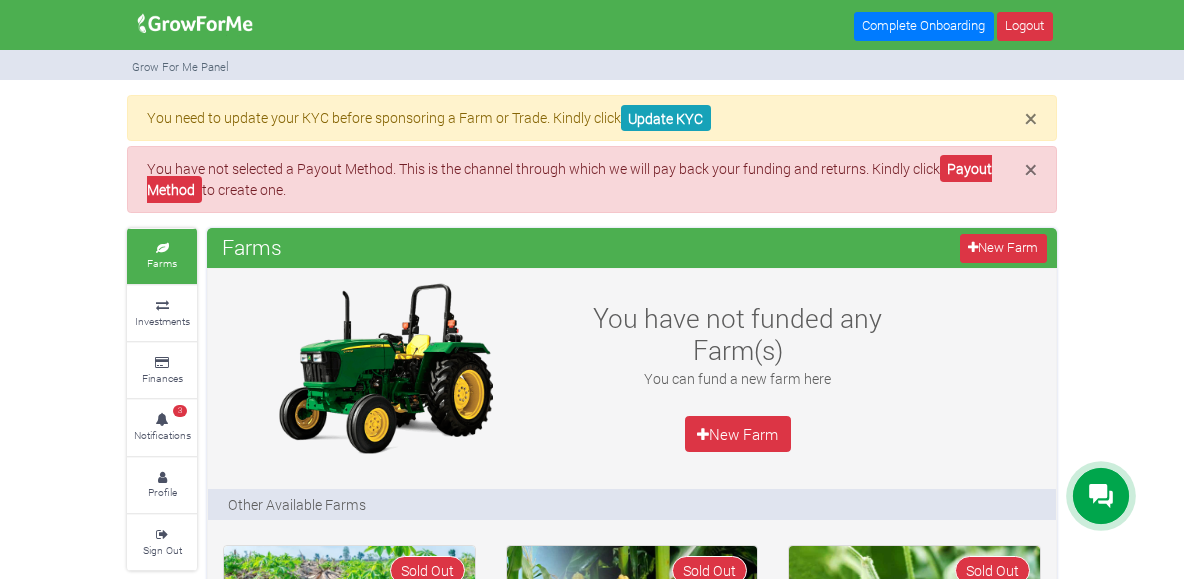 scroll, scrollTop: 0, scrollLeft: 0, axis: both 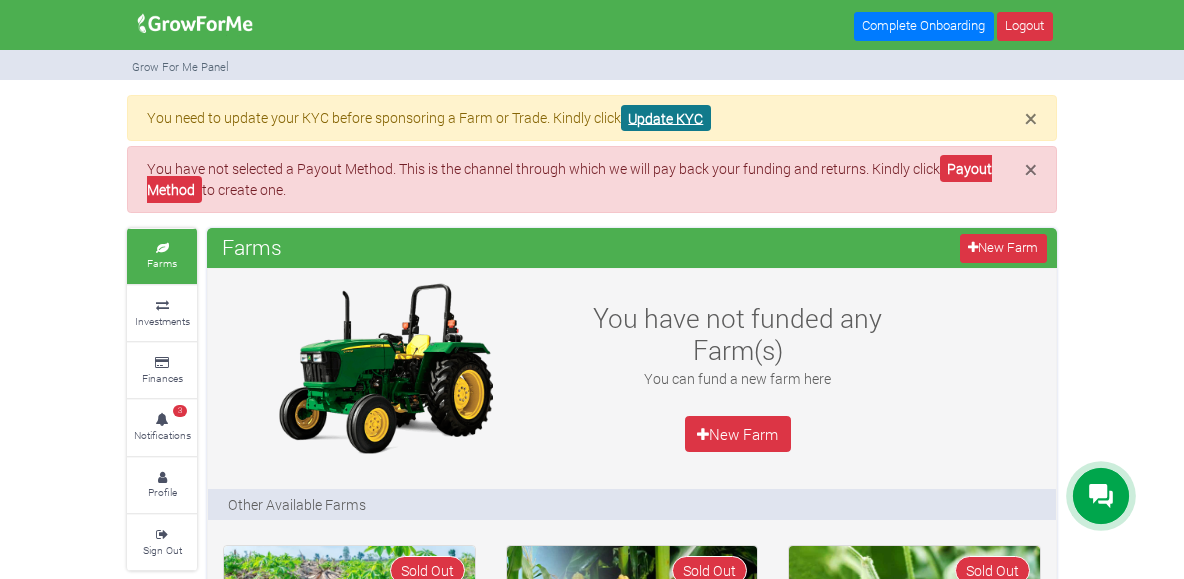 click on "Update KYC" at bounding box center [666, 118] 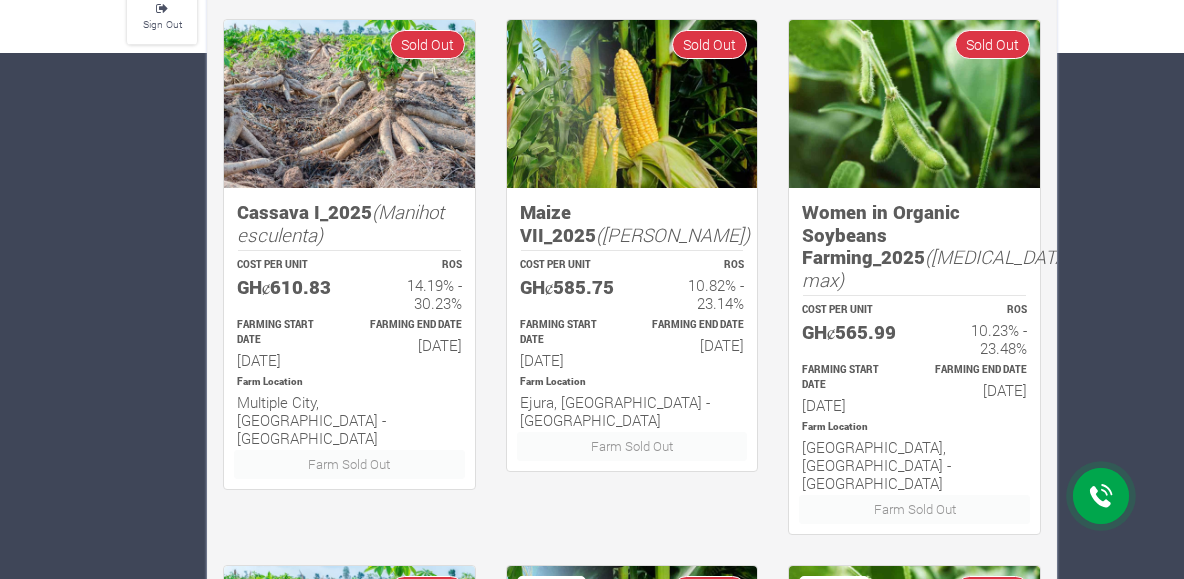 scroll, scrollTop: 522, scrollLeft: 0, axis: vertical 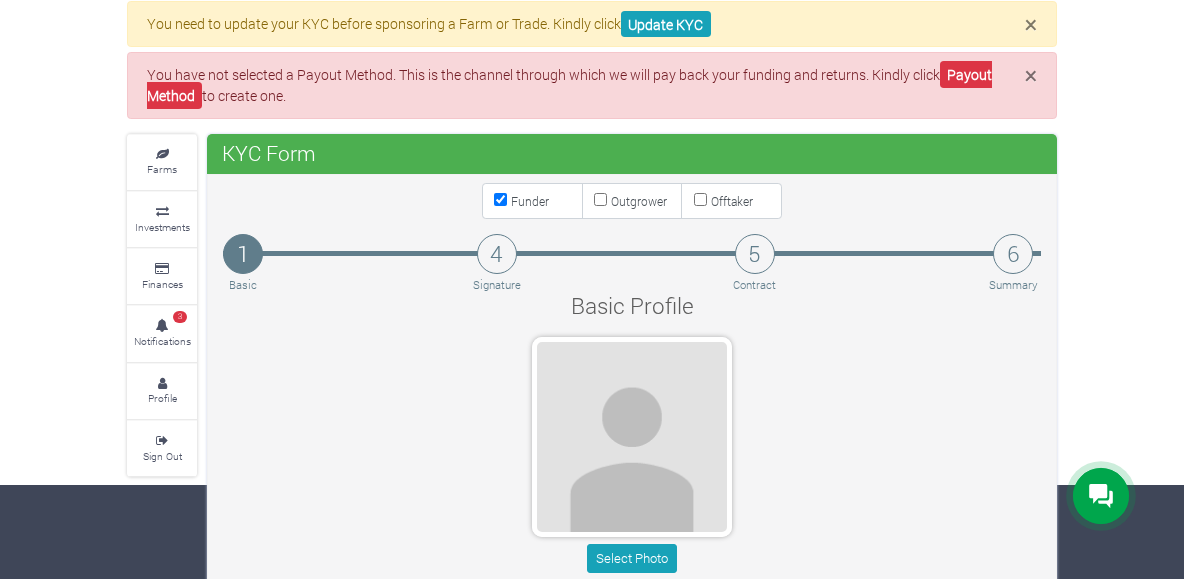 type on "24 384 0216" 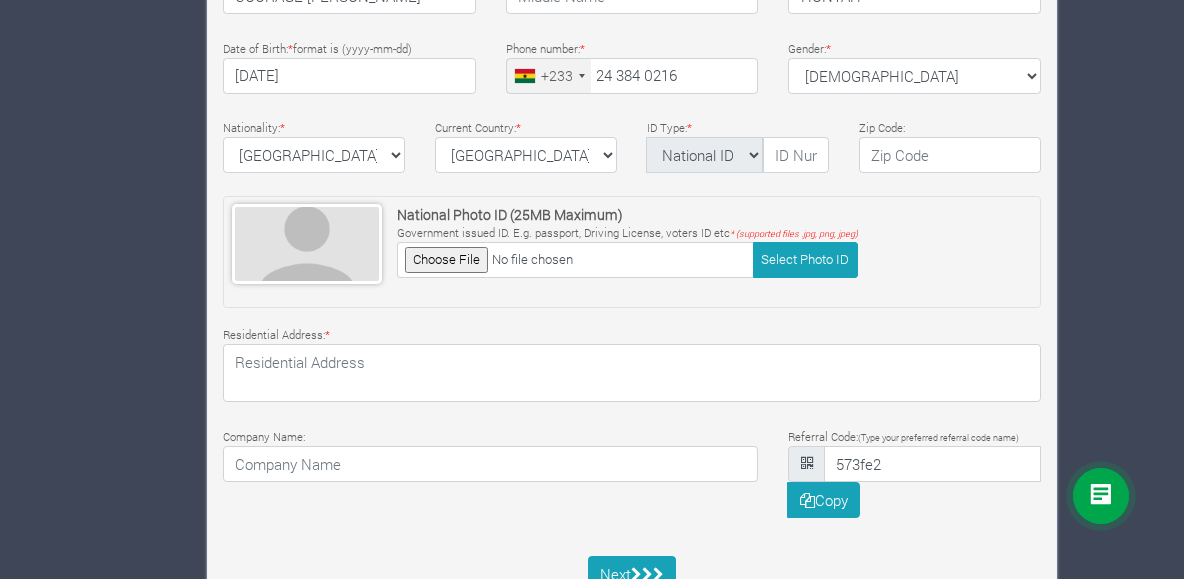 scroll, scrollTop: 746, scrollLeft: 0, axis: vertical 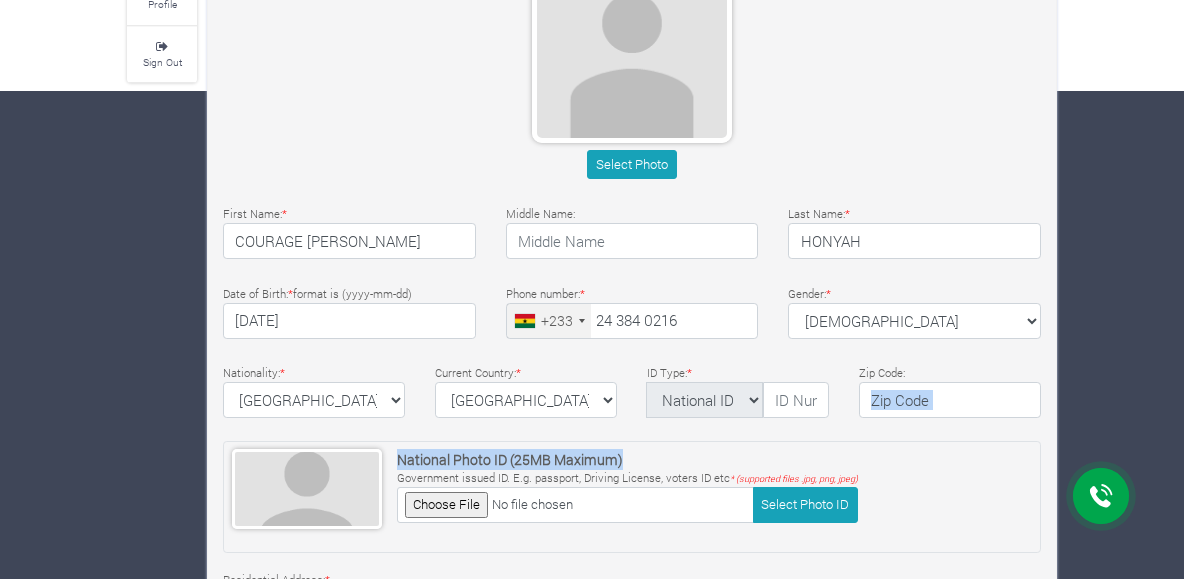 drag, startPoint x: 1168, startPoint y: 388, endPoint x: 1173, endPoint y: 421, distance: 33.37664 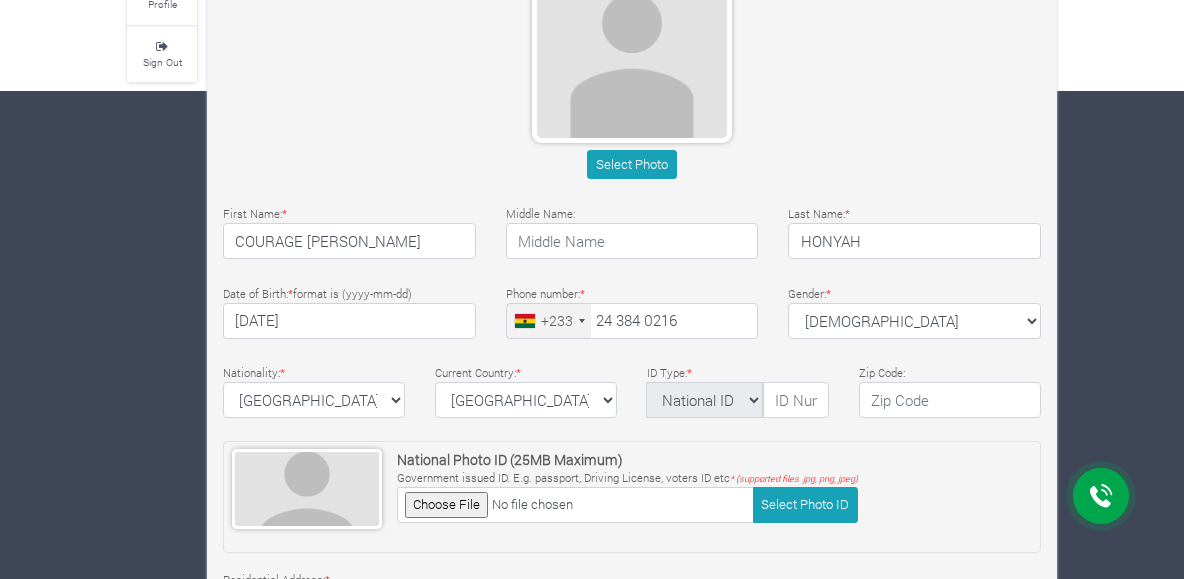 click on "Zip Code:" at bounding box center [950, 389] 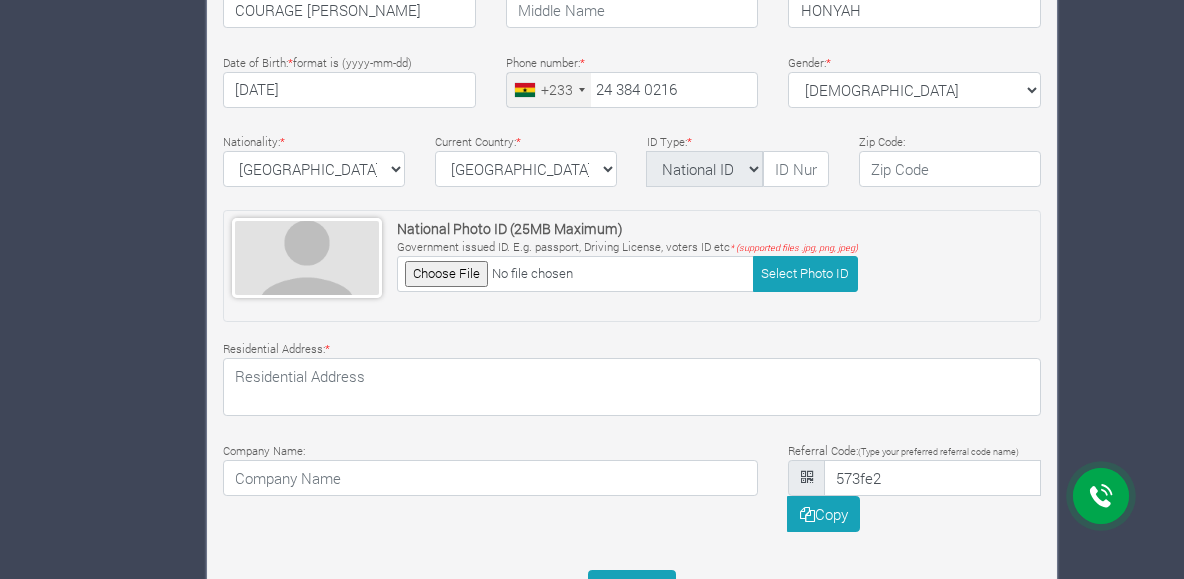 scroll, scrollTop: 746, scrollLeft: 0, axis: vertical 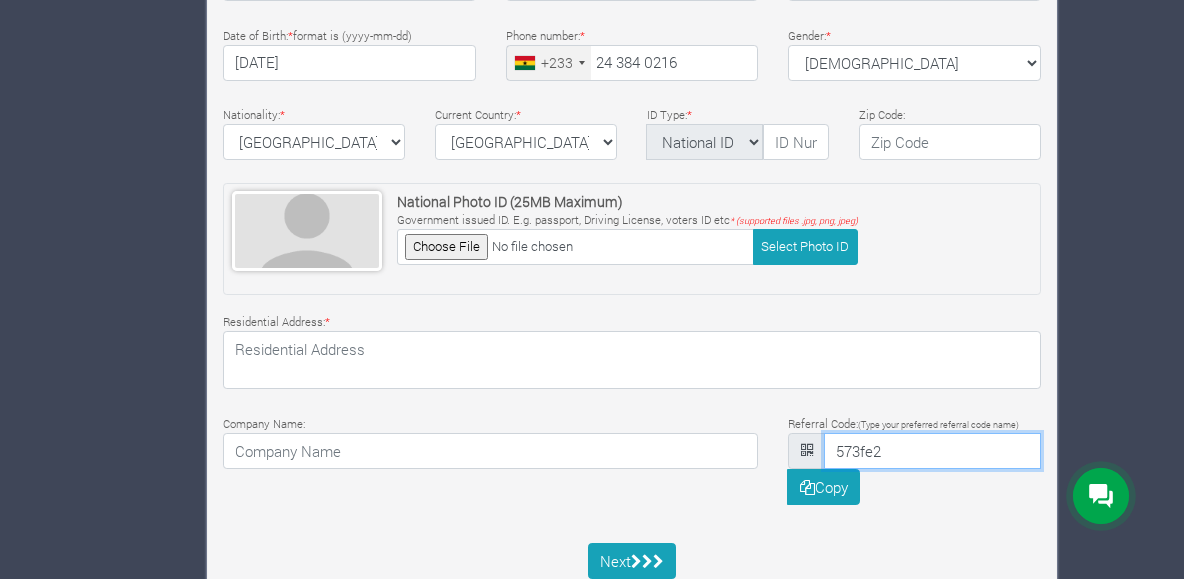 click on "573fe2" at bounding box center (932, 451) 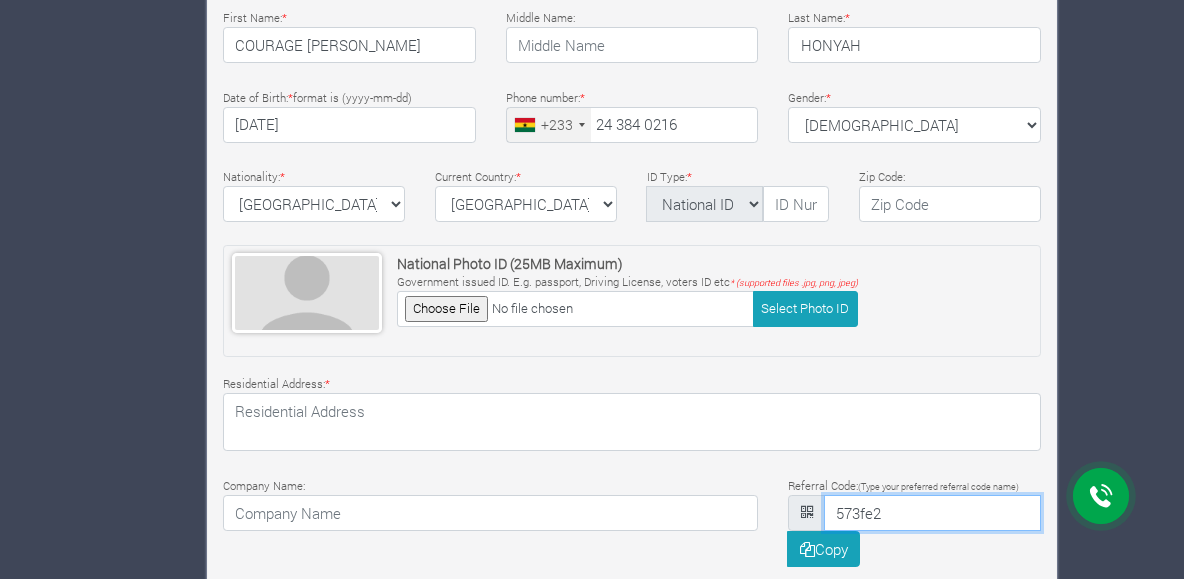 scroll, scrollTop: 699, scrollLeft: 0, axis: vertical 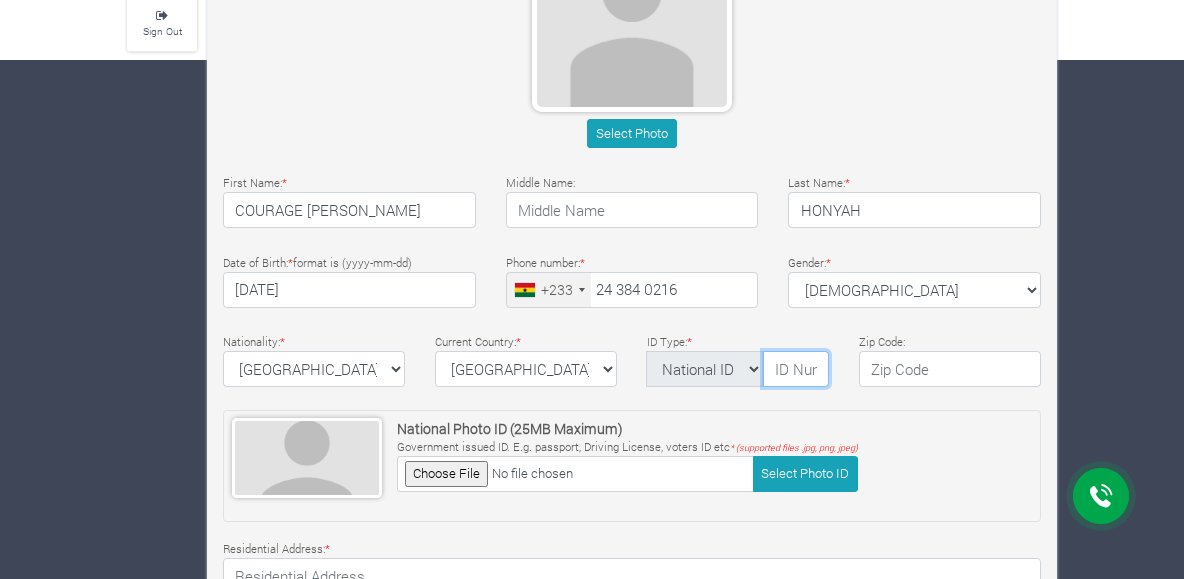 click at bounding box center [796, 369] 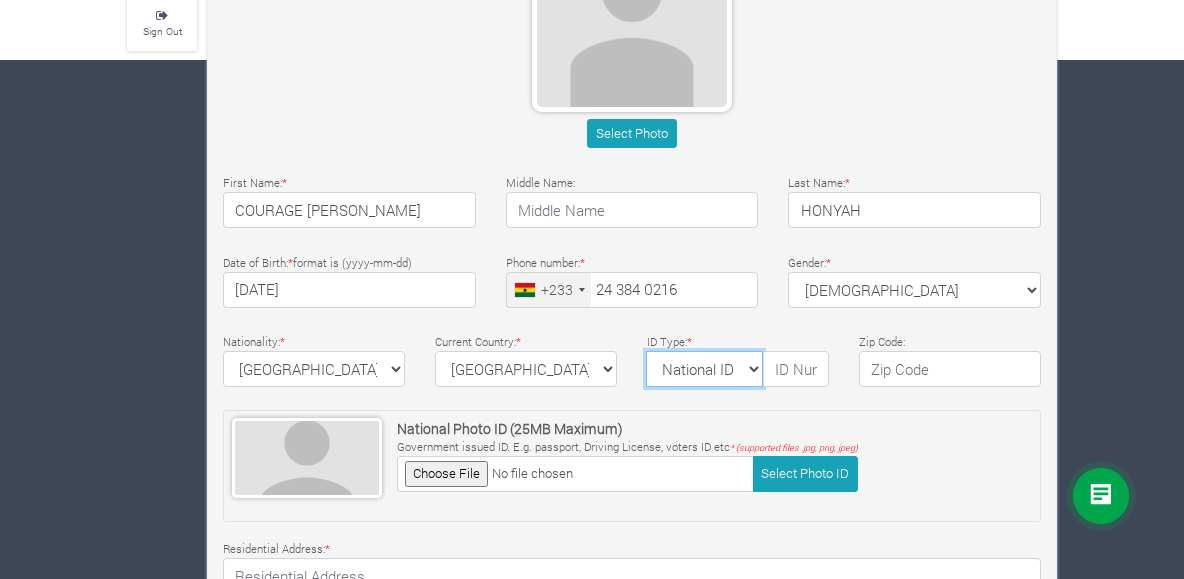 click on "National ID
[GEOGRAPHIC_DATA] ID
Passport
Drivers" at bounding box center [704, 369] 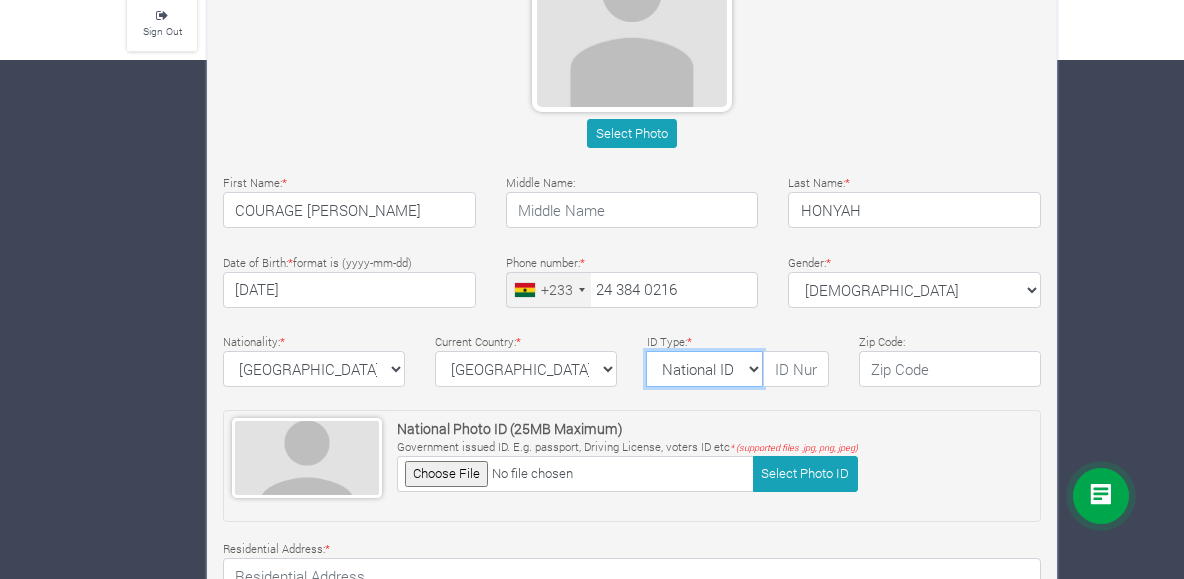click on "National ID
[GEOGRAPHIC_DATA] ID
Passport
Drivers" at bounding box center (704, 369) 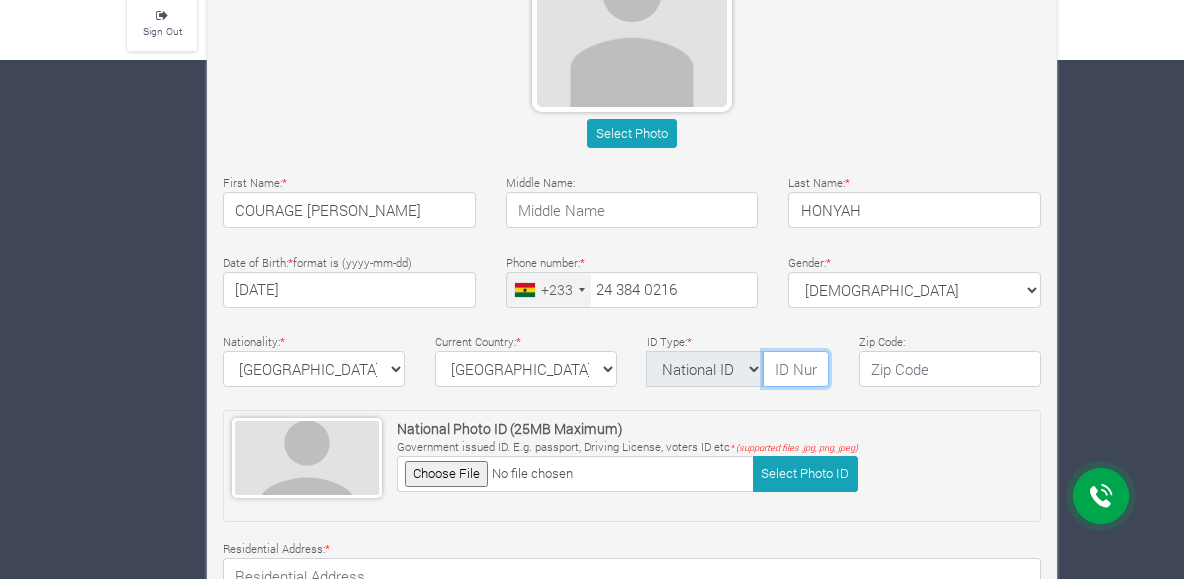 click at bounding box center [796, 369] 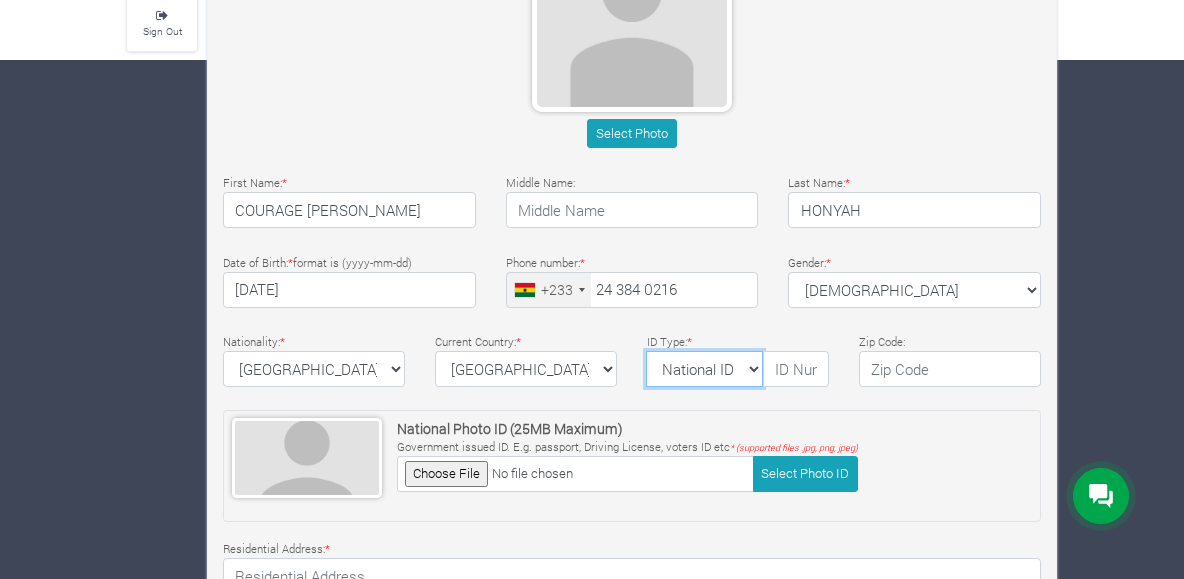 click on "National ID
[GEOGRAPHIC_DATA] ID
Passport
Drivers" at bounding box center (704, 369) 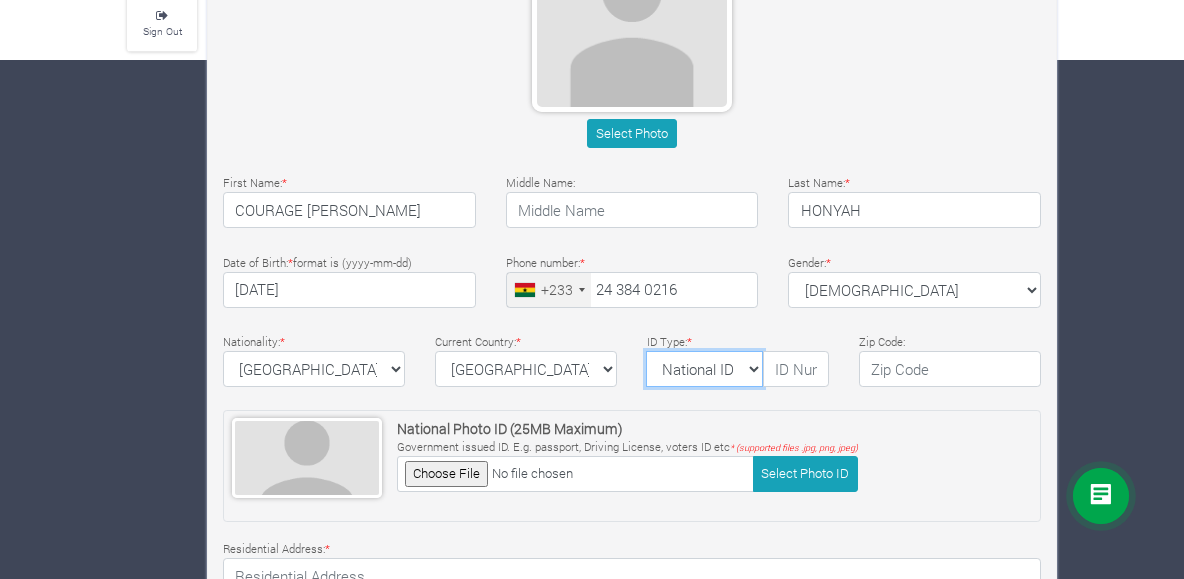 select on "Ghana ID" 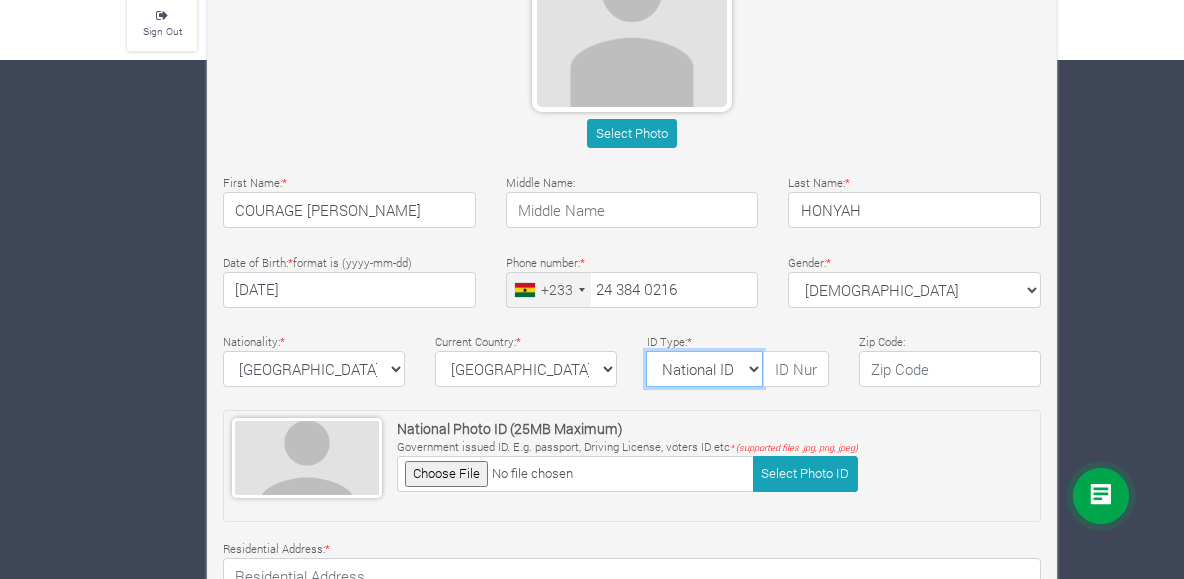 click on "National ID
Ghana ID
Passport
Drivers" at bounding box center (704, 369) 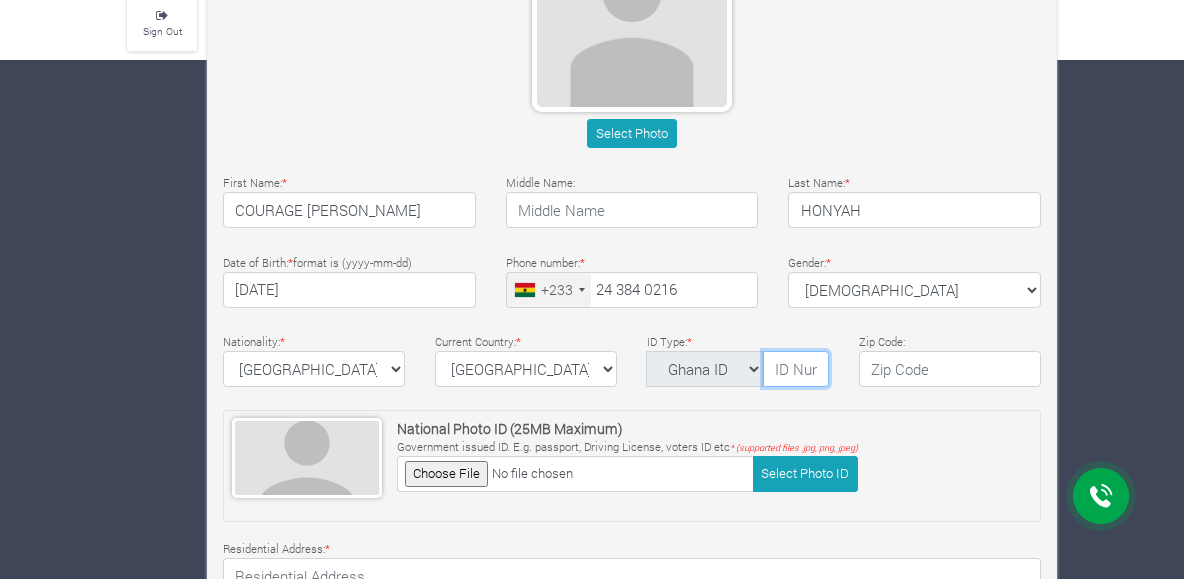 click at bounding box center (796, 369) 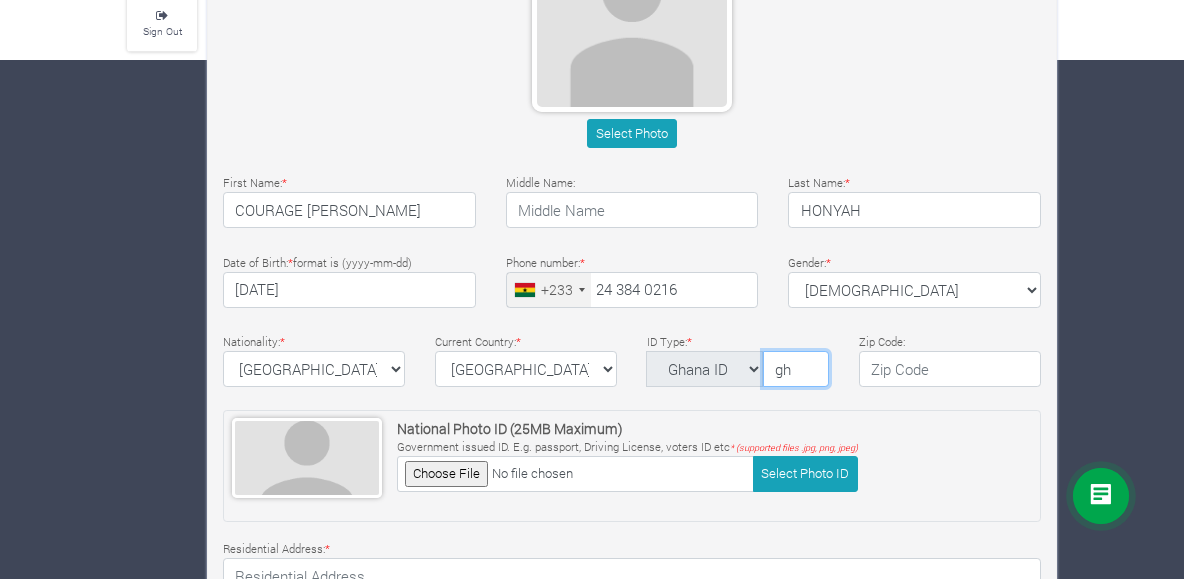 type on "g" 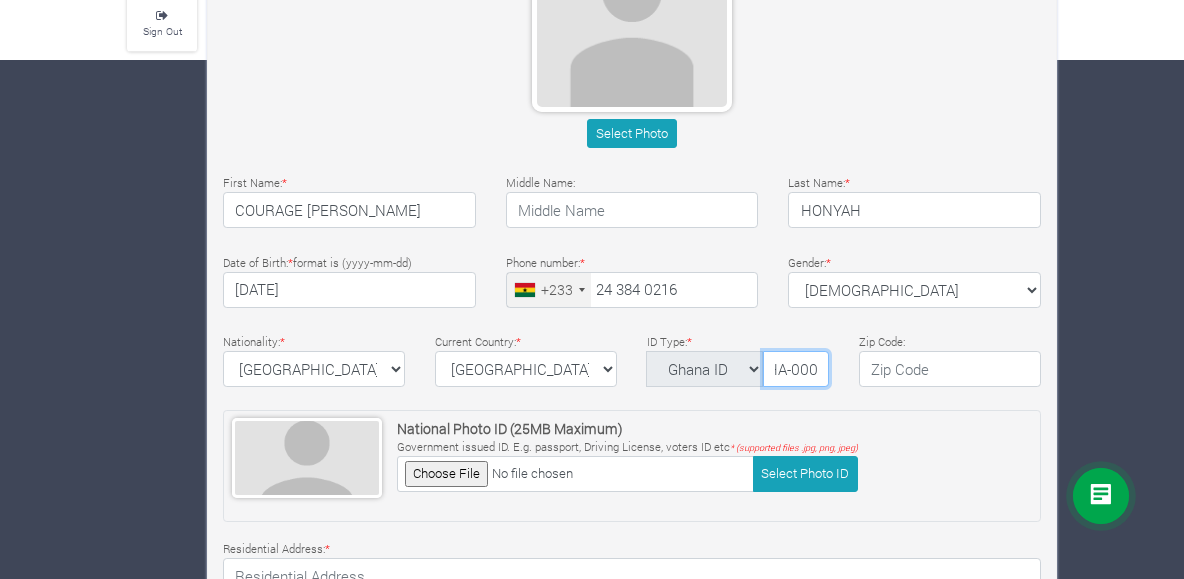 scroll, scrollTop: 0, scrollLeft: 26, axis: horizontal 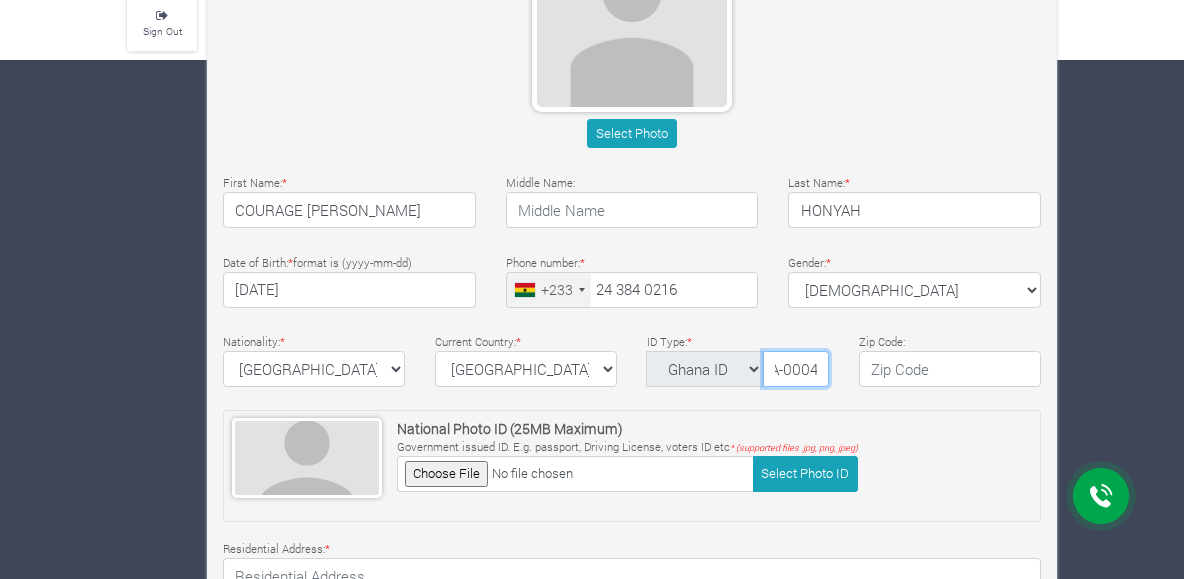 type on "GHA-000456030-4" 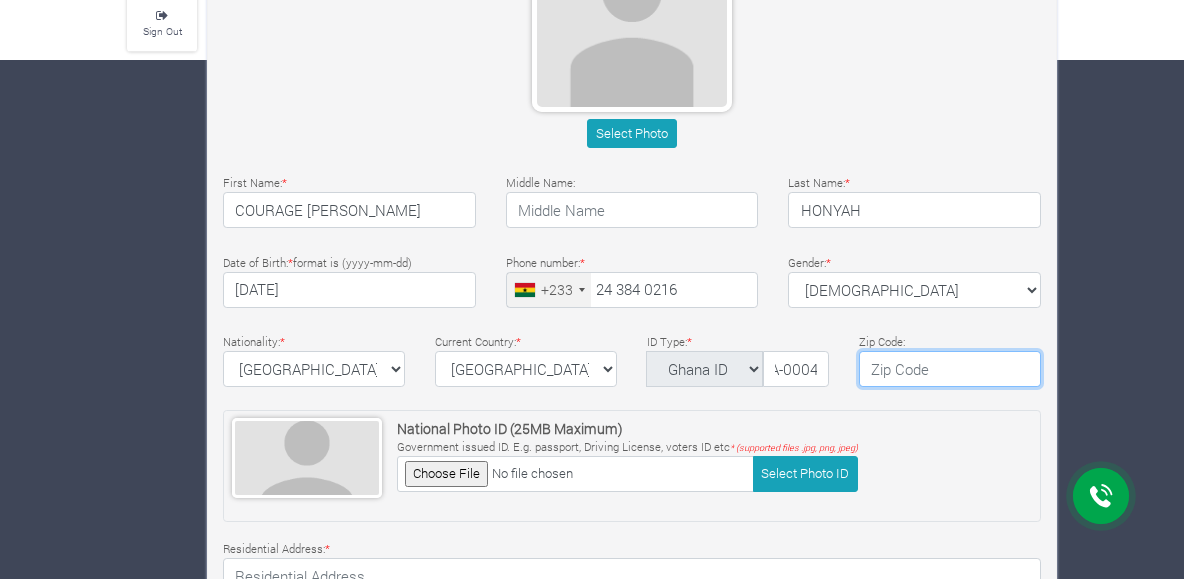 scroll, scrollTop: 0, scrollLeft: 0, axis: both 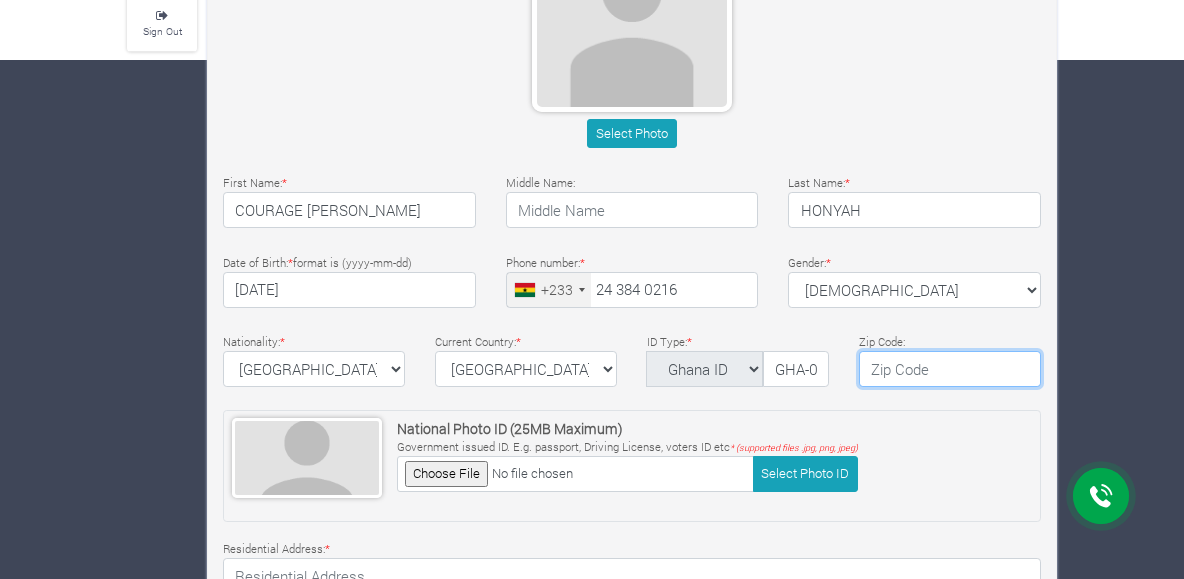 click at bounding box center (950, 369) 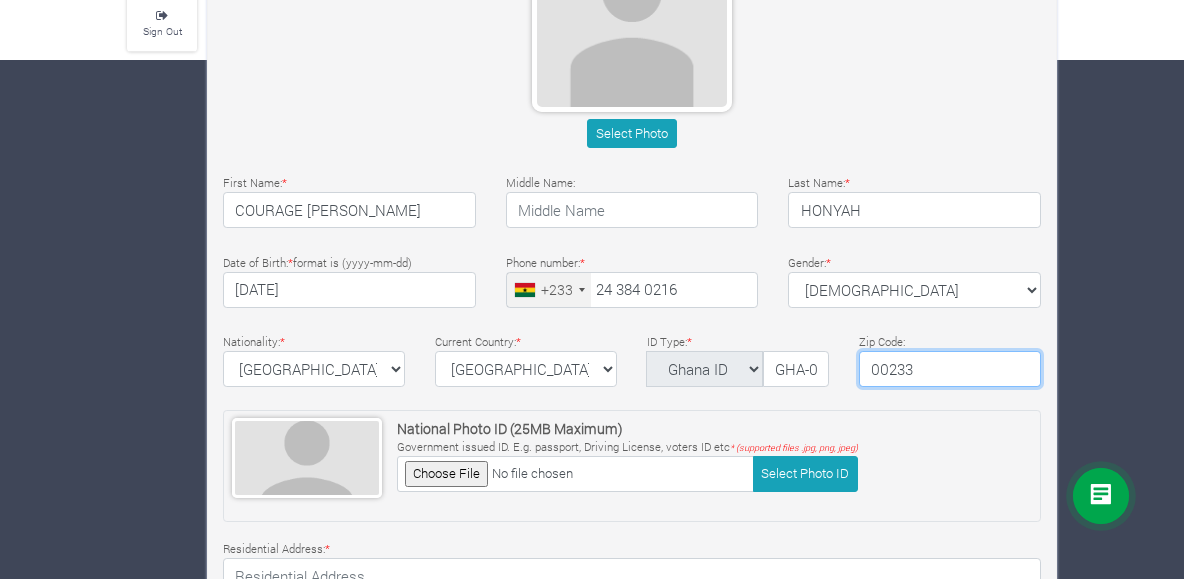type on "00233" 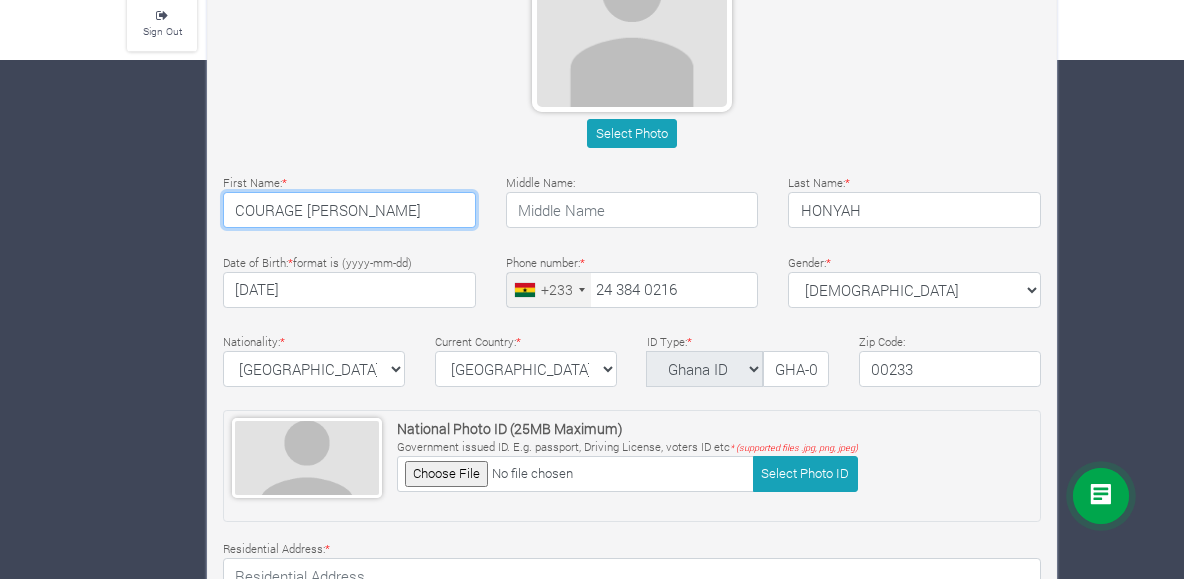 click on "COURAGE KWASHIE" at bounding box center (349, 210) 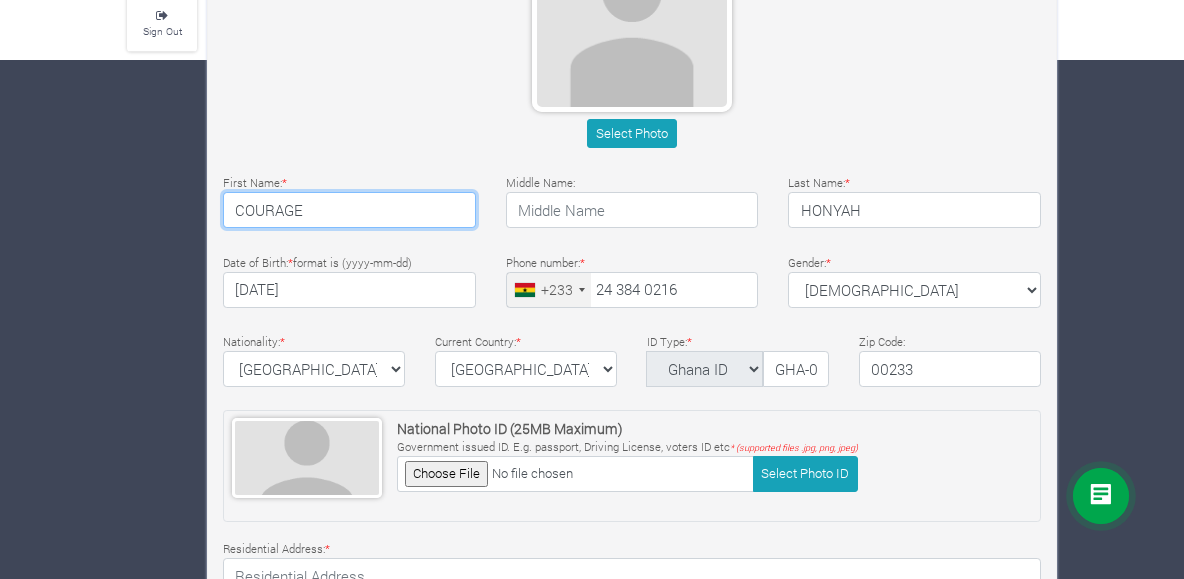 type on "COURAGE" 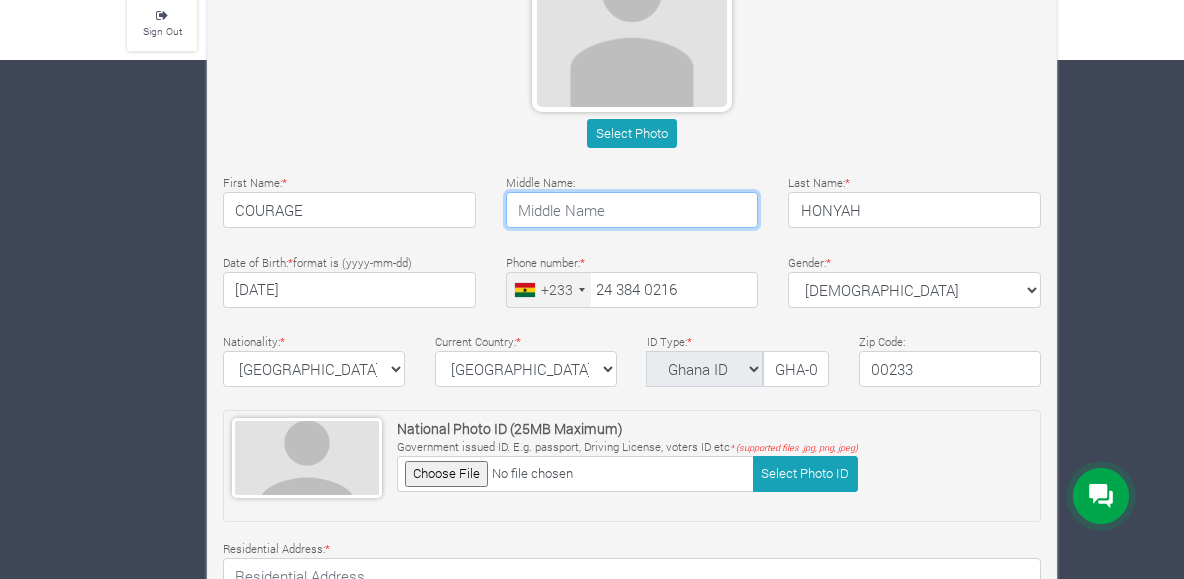 click at bounding box center (632, 210) 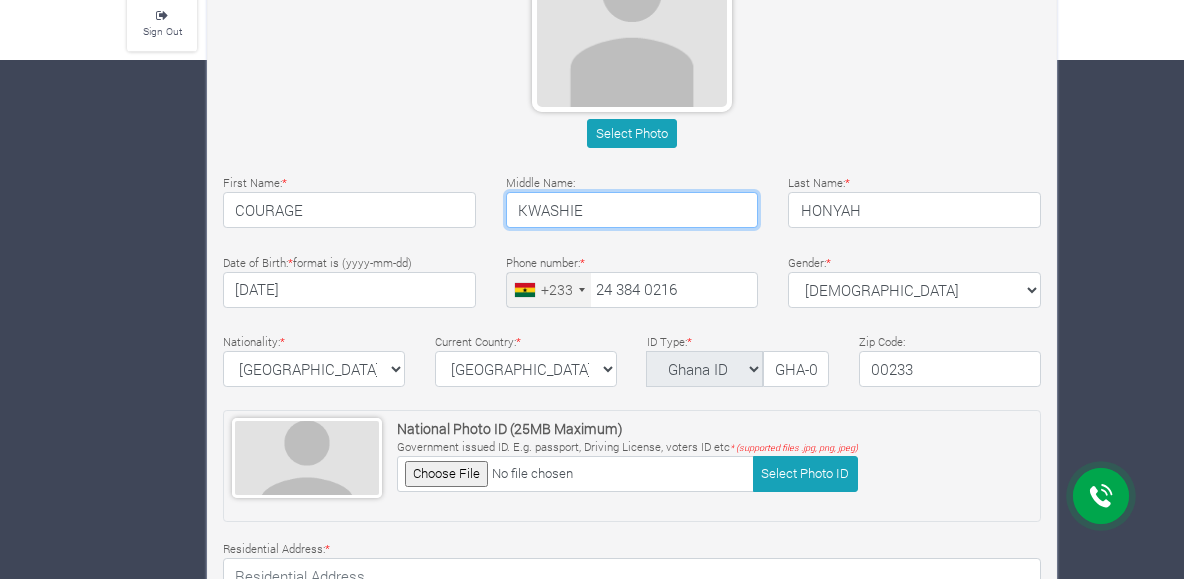 type on "KWASHIE" 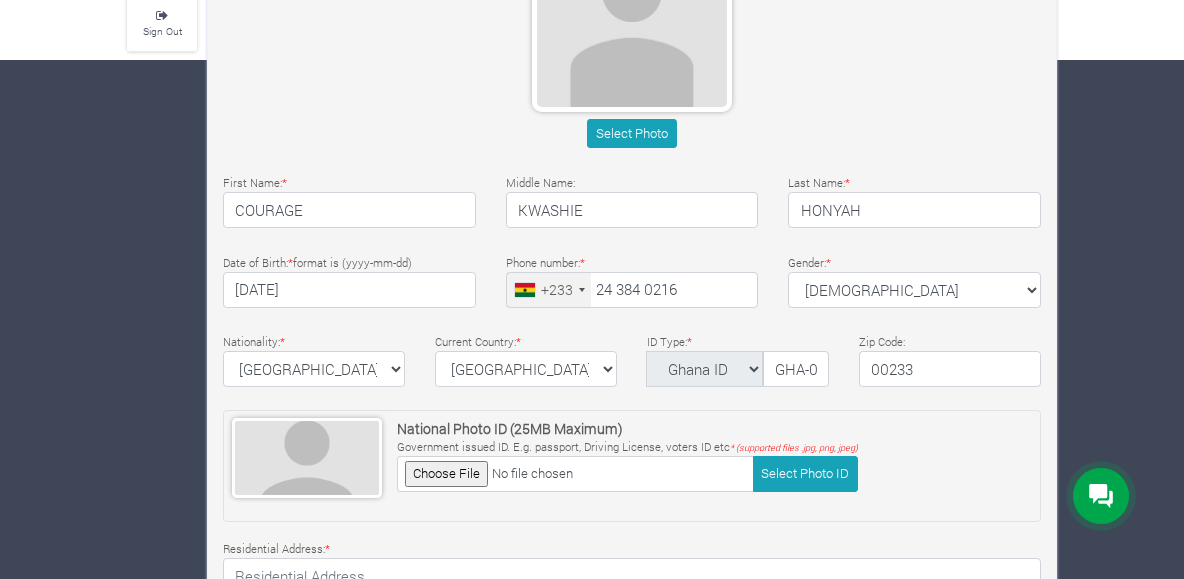 click on "Date of Birth: *  format is (yyyy-mm-dd)
1985-09-22" at bounding box center (349, 279) 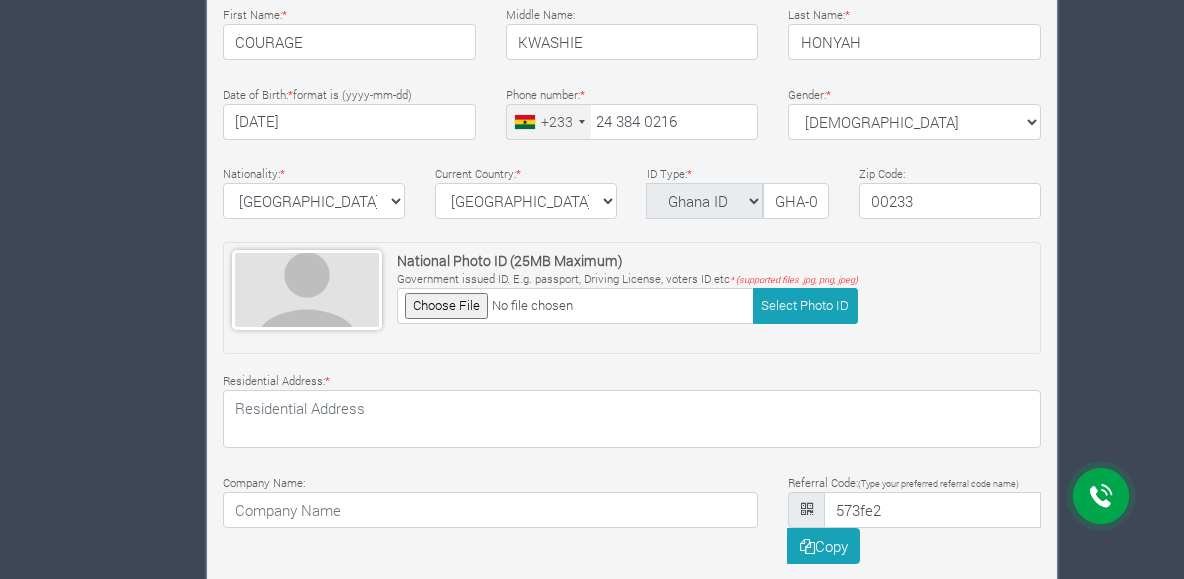 scroll, scrollTop: 746, scrollLeft: 0, axis: vertical 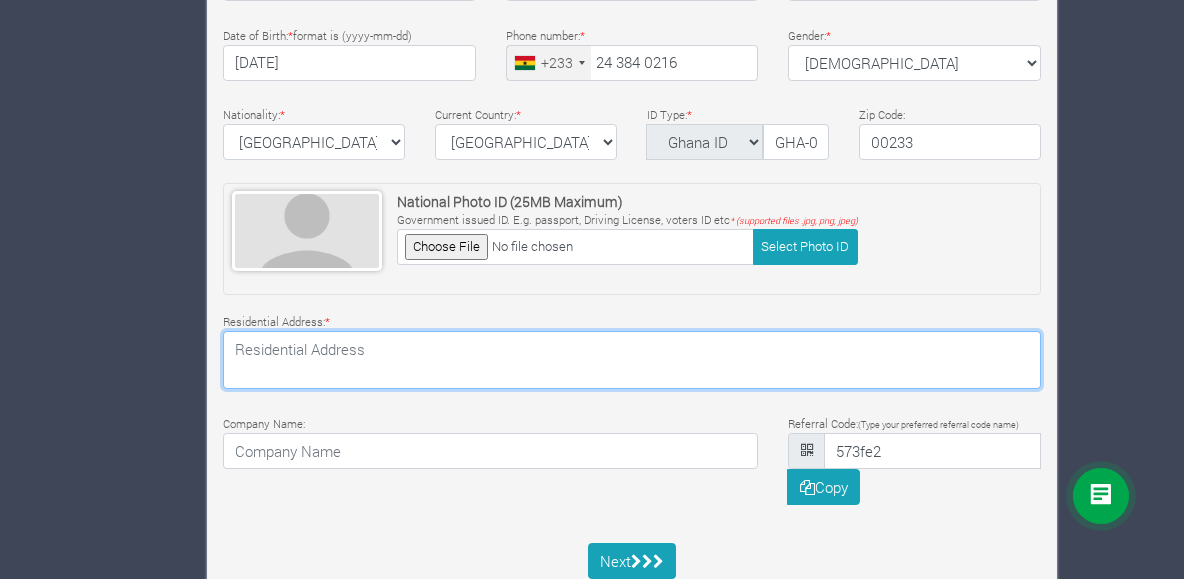 click at bounding box center [632, 360] 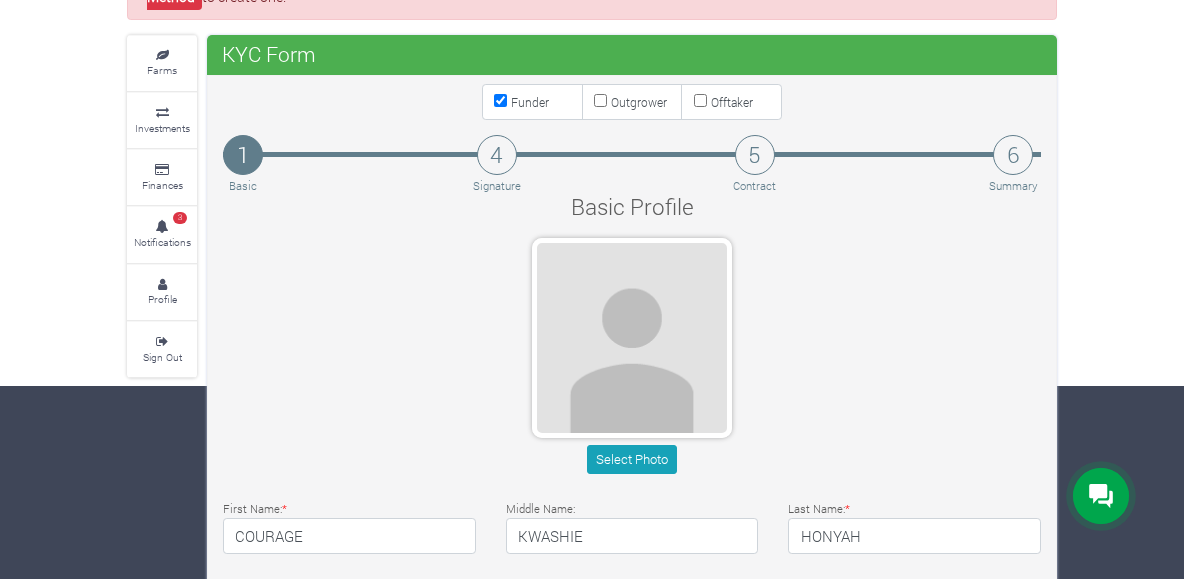 scroll, scrollTop: 185, scrollLeft: 0, axis: vertical 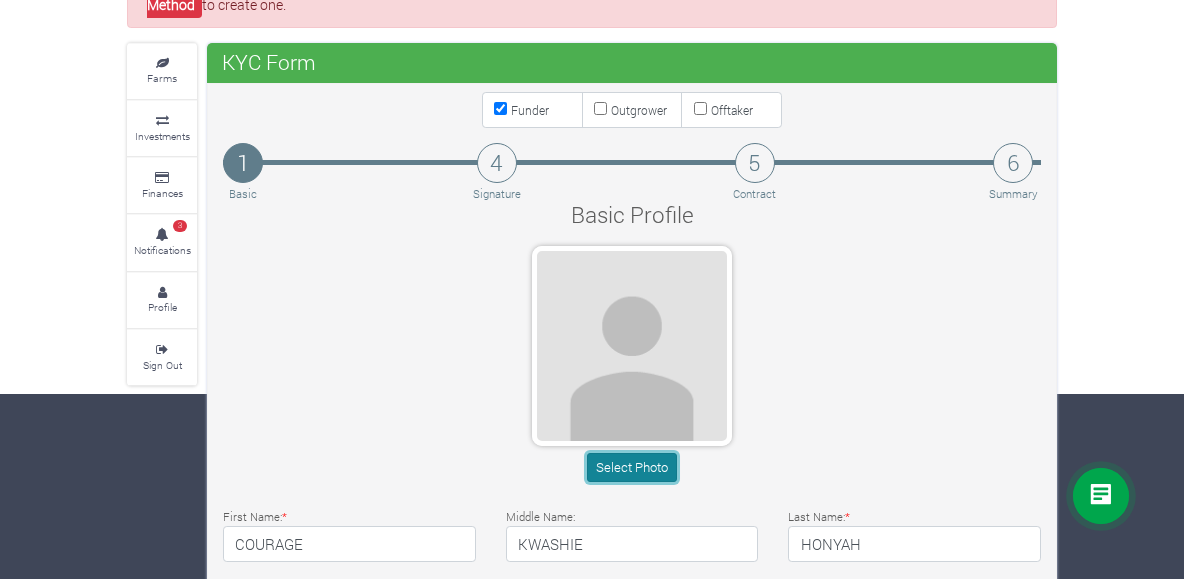 click on "Select Photo" at bounding box center [631, 467] 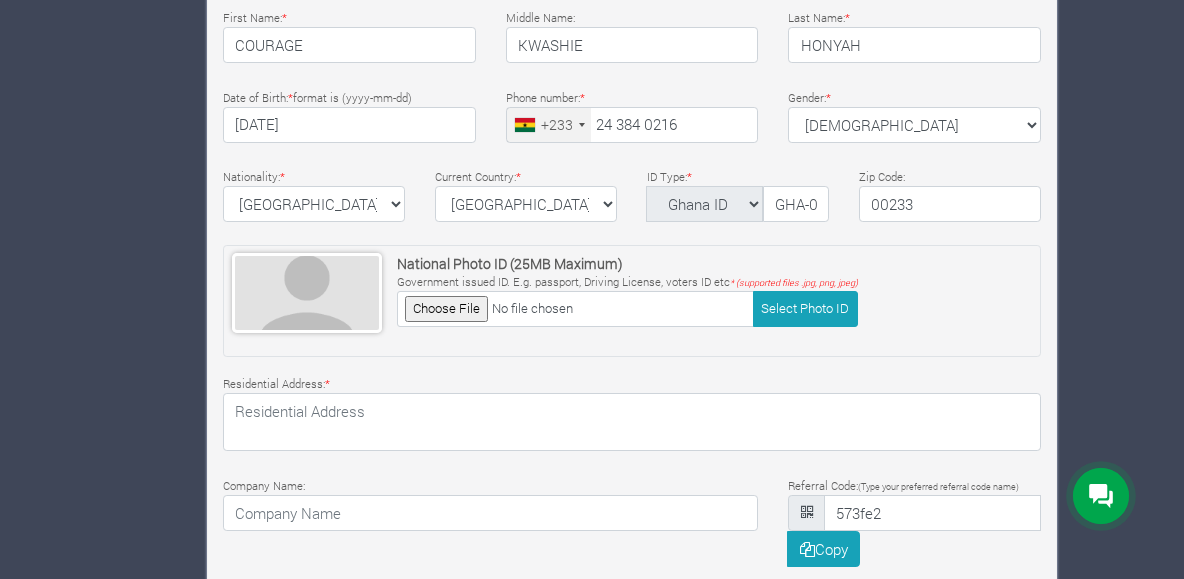 scroll, scrollTop: 746, scrollLeft: 0, axis: vertical 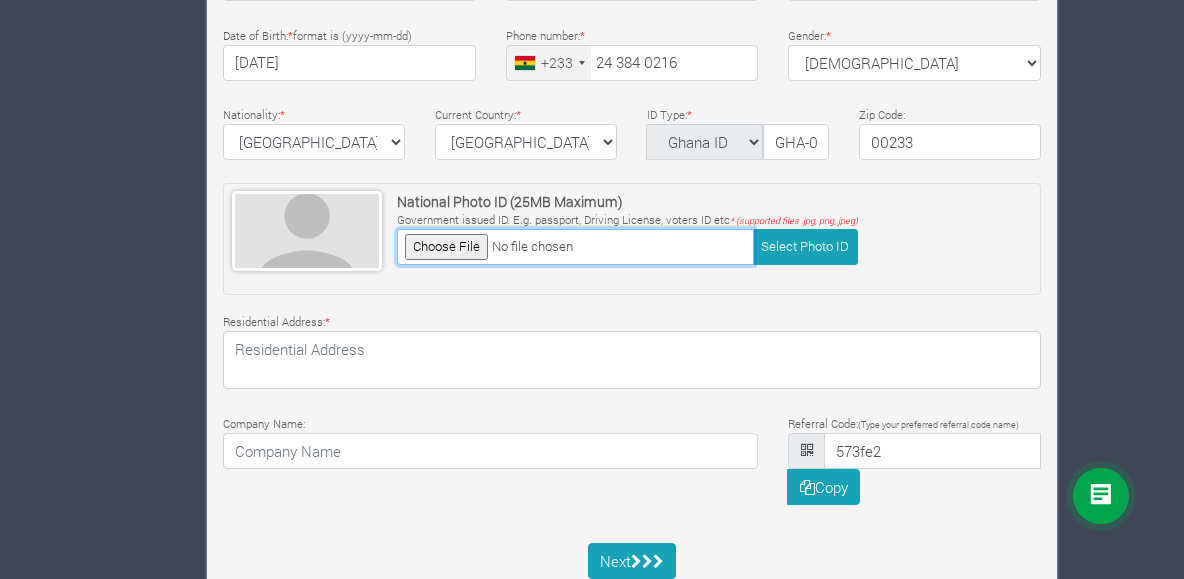 click at bounding box center [575, 246] 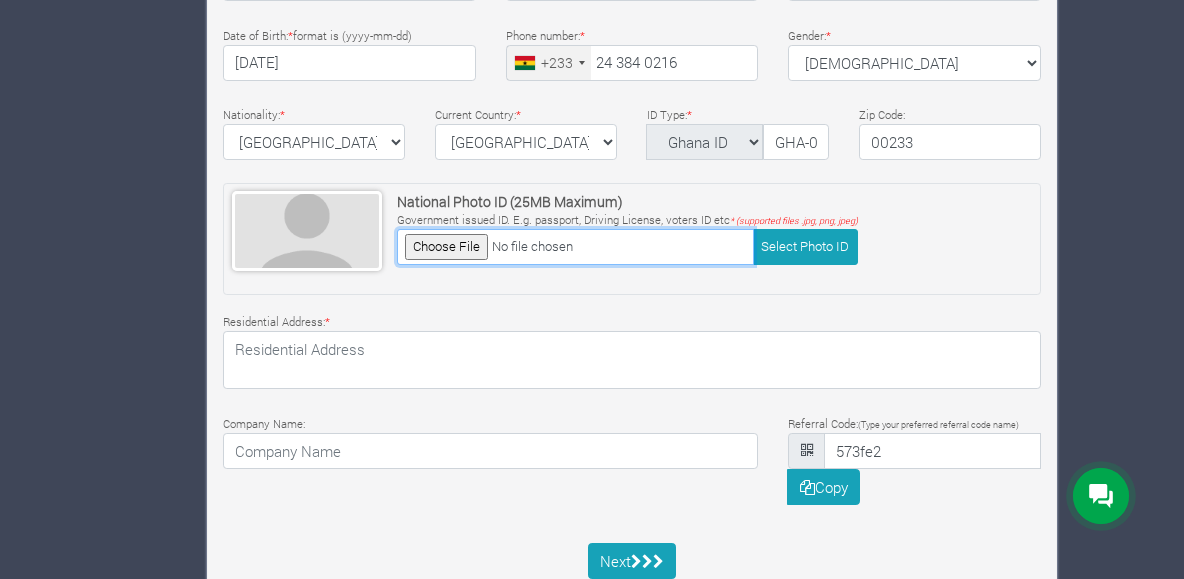 type on "C:\fakepath\1002778815.jpg" 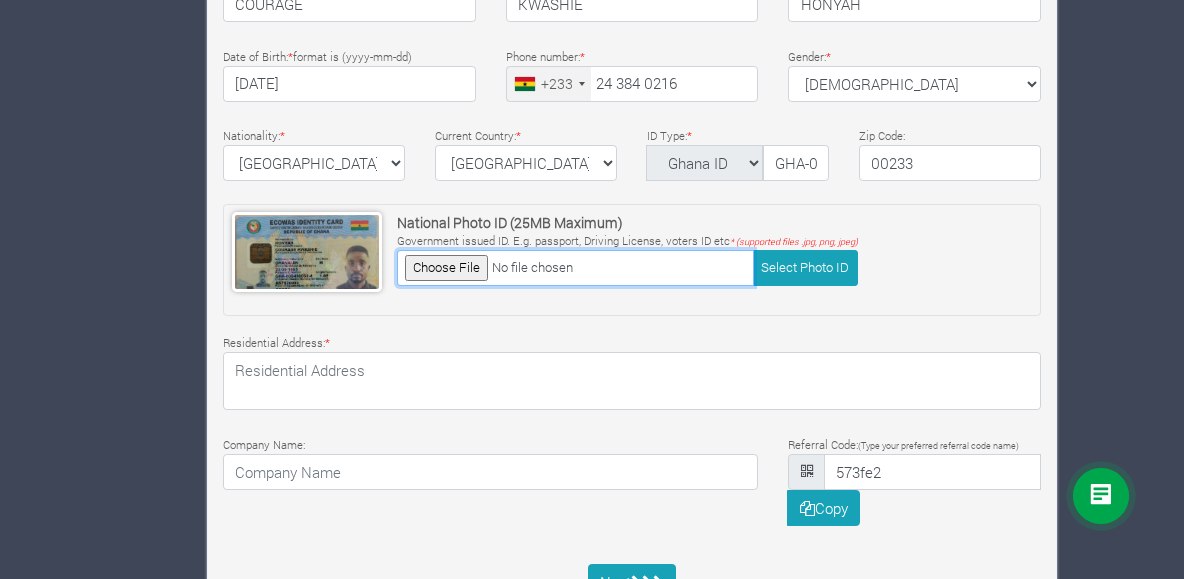 scroll, scrollTop: 746, scrollLeft: 0, axis: vertical 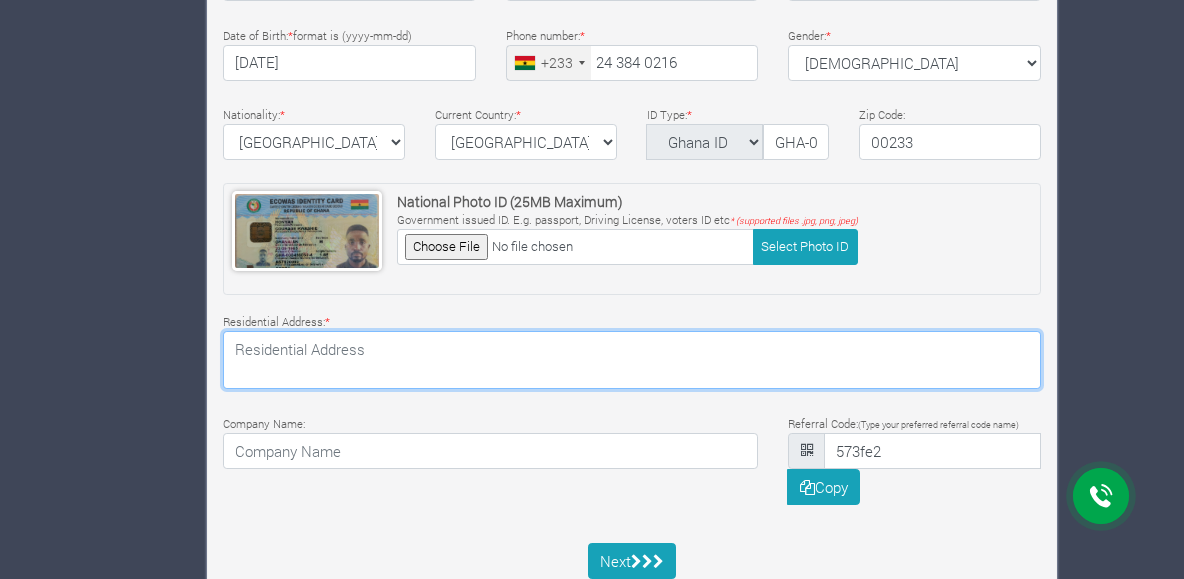 click at bounding box center [632, 360] 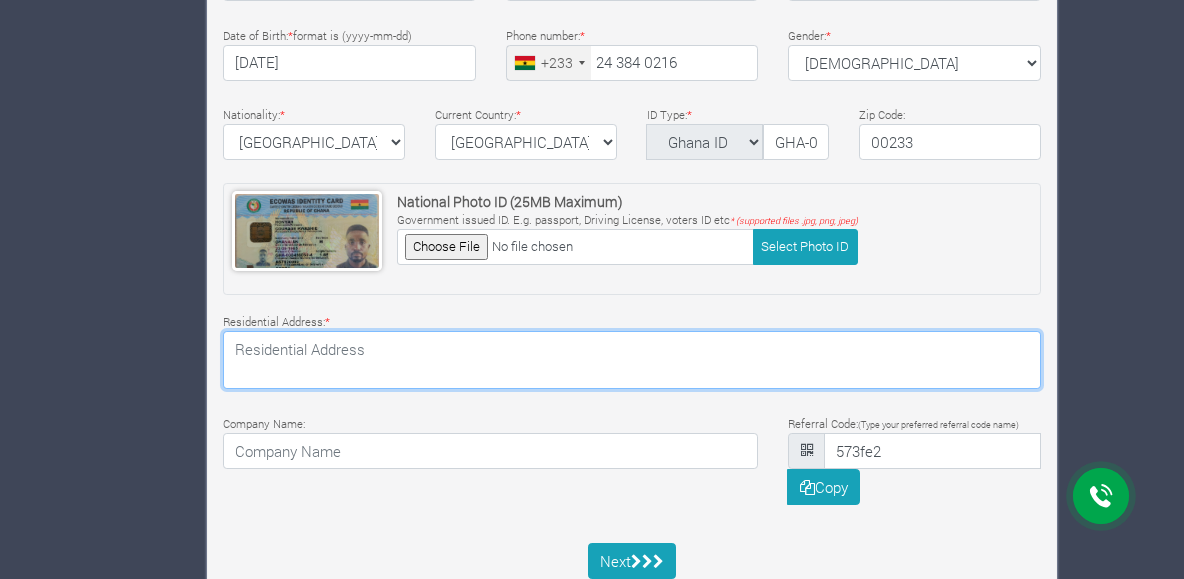 paste on "2F367 KwashieBu Street, Near Rect Academy School. Accra" 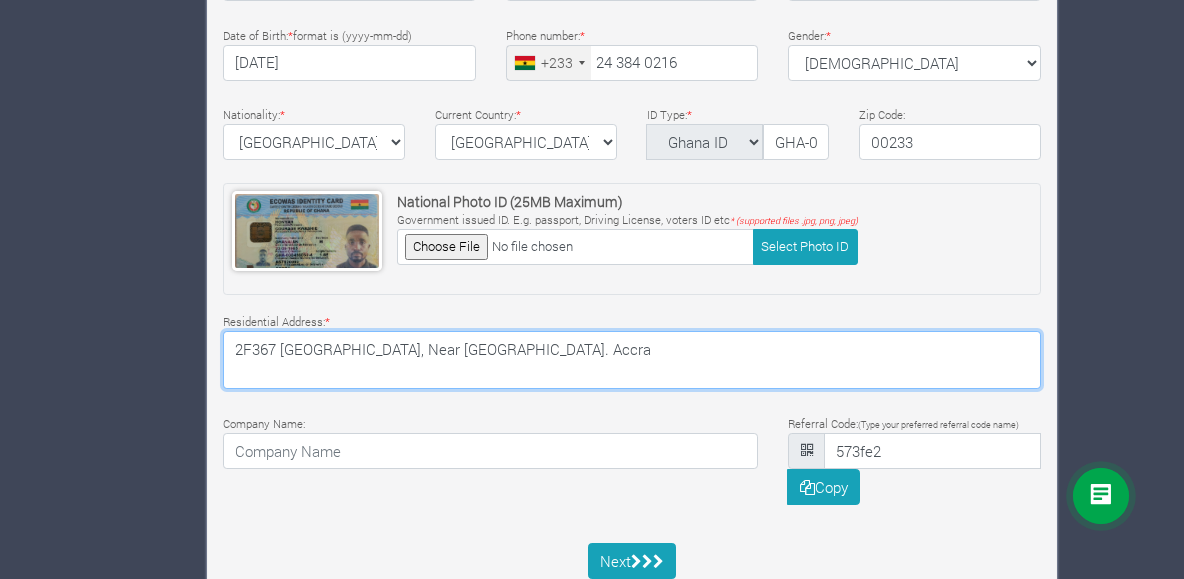 type on "2F367 KwashieBu Street, Near Rect Academy School. Accra" 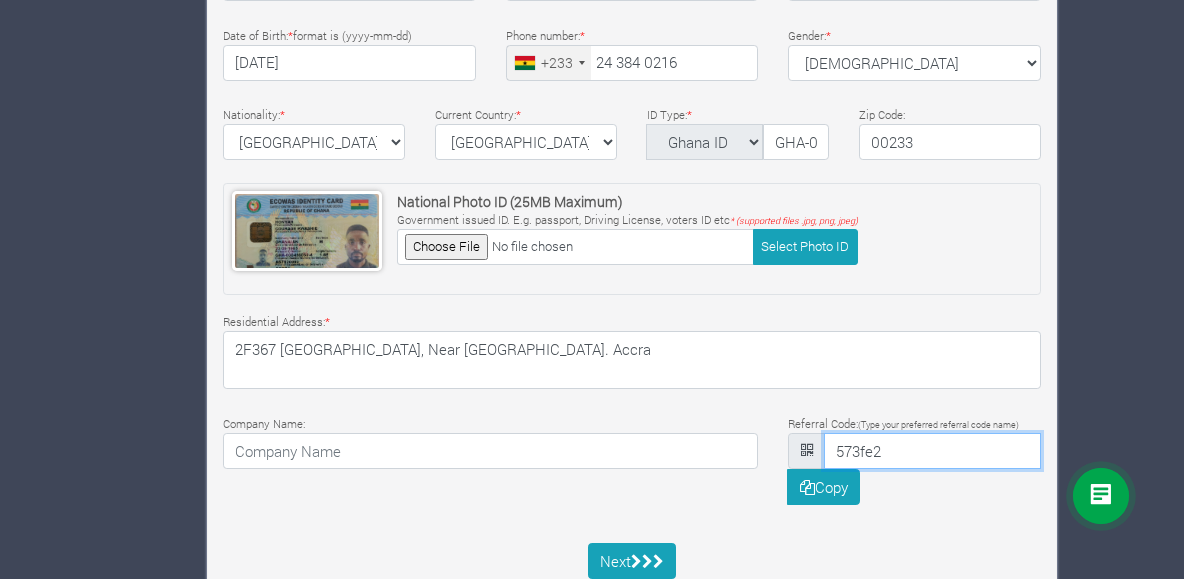 drag, startPoint x: 936, startPoint y: 428, endPoint x: 846, endPoint y: 414, distance: 91.08238 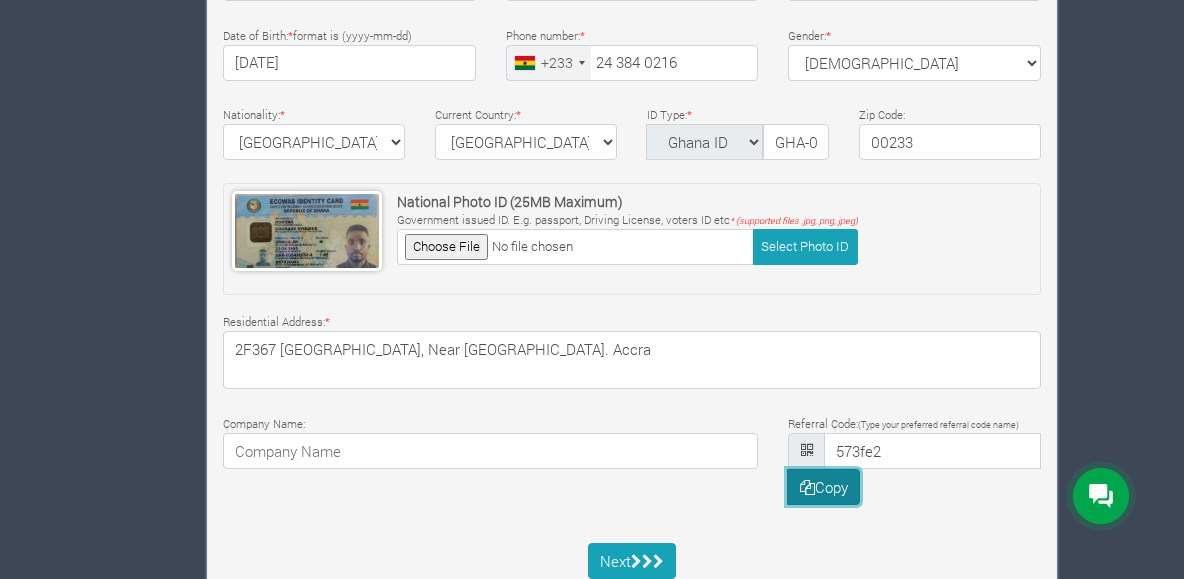 click on "Copy" at bounding box center [823, 487] 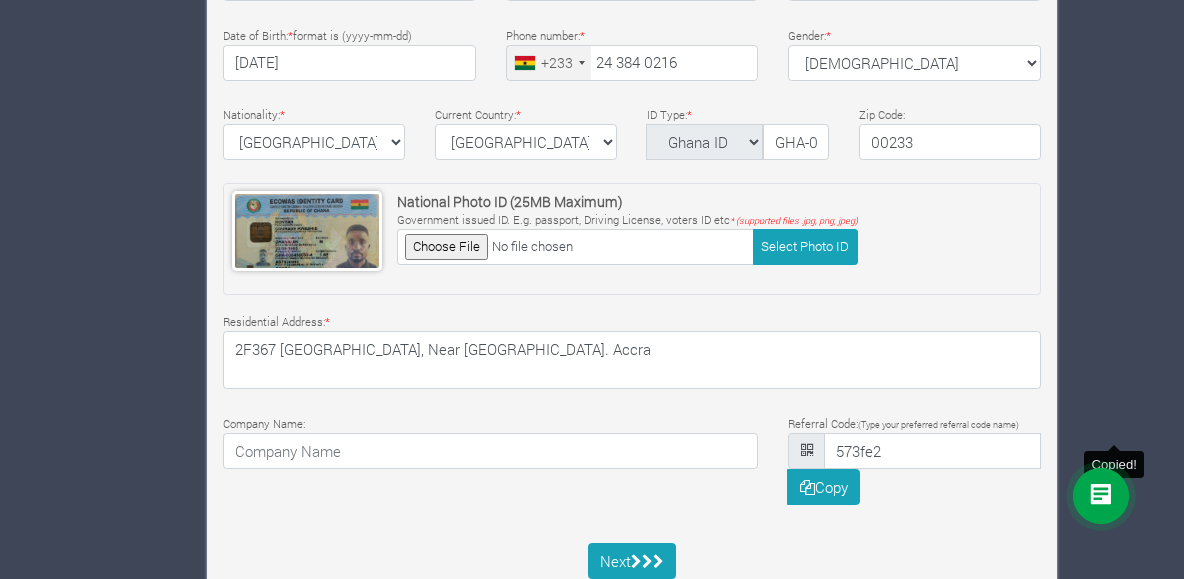 scroll, scrollTop: 24, scrollLeft: 0, axis: vertical 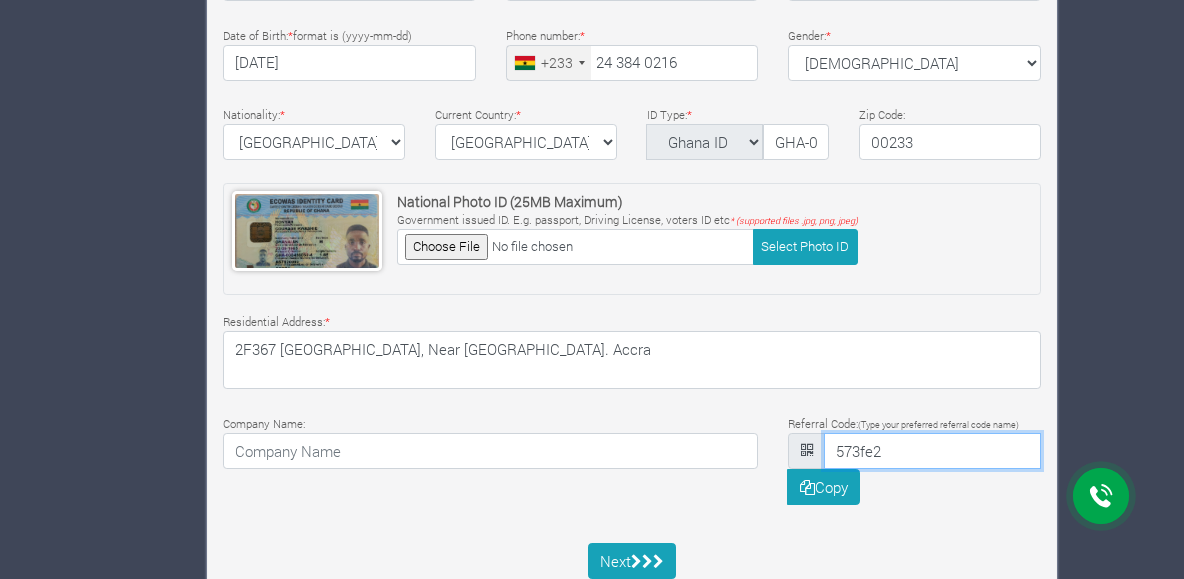 click on "573fe2" at bounding box center (932, 451) 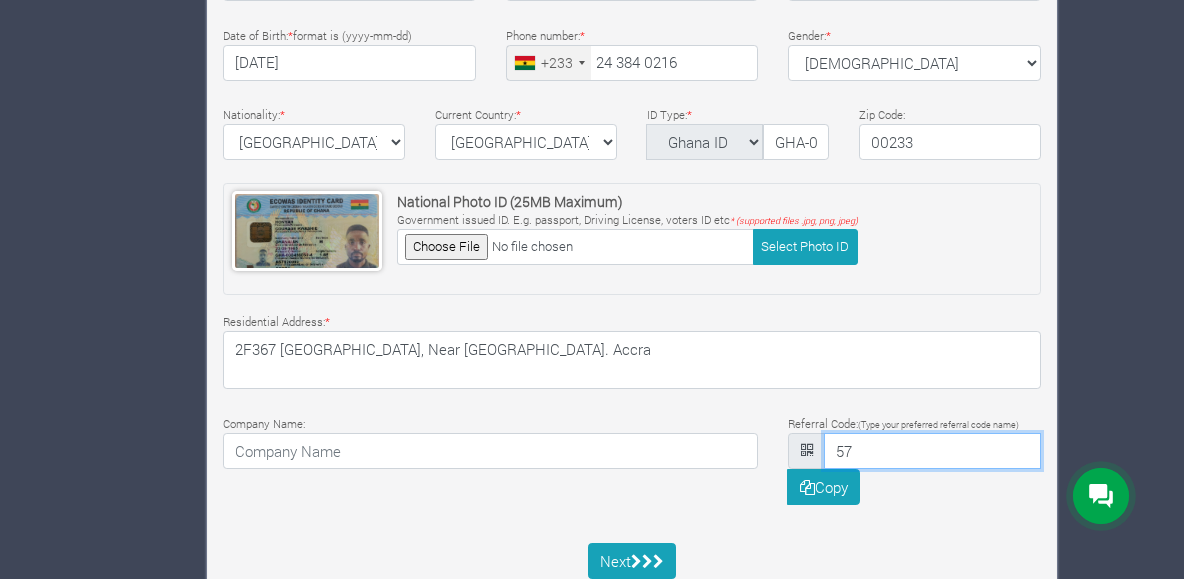 type on "5" 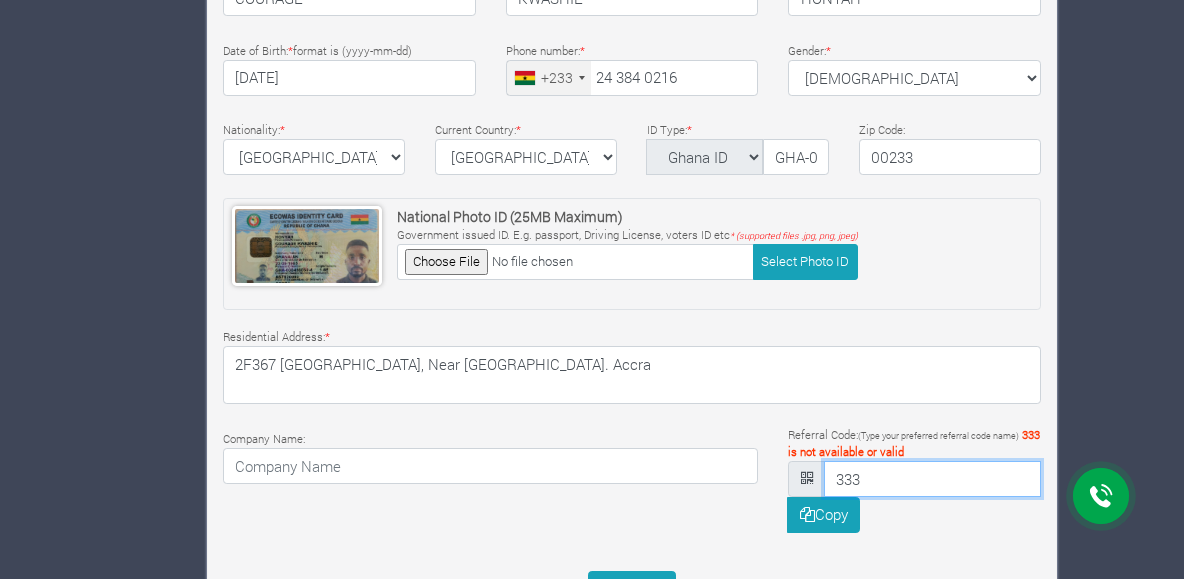 scroll, scrollTop: 760, scrollLeft: 0, axis: vertical 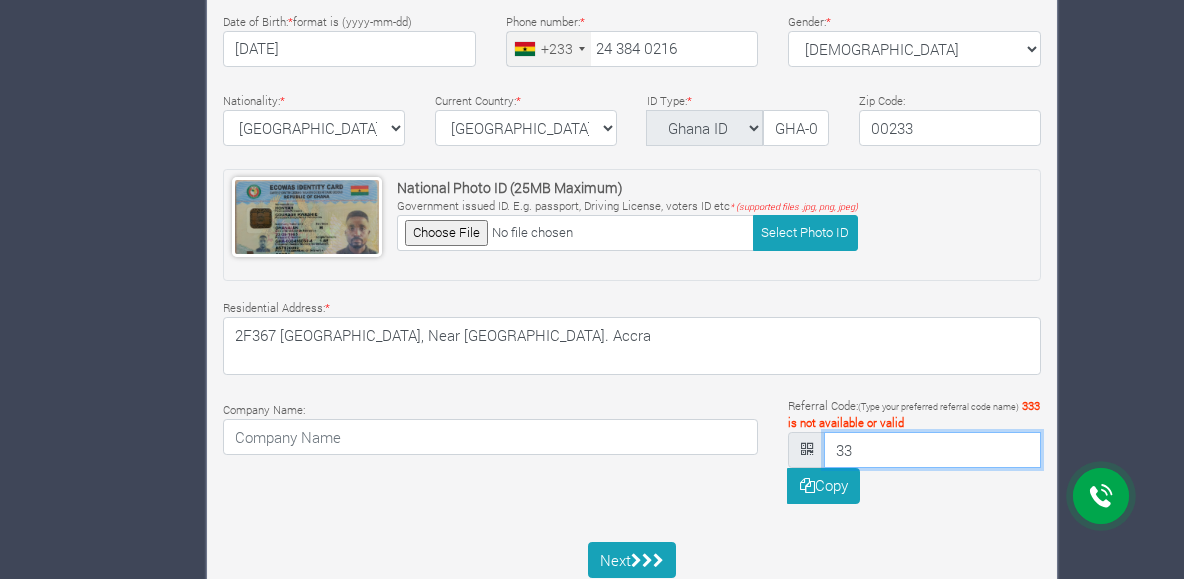 type on "3" 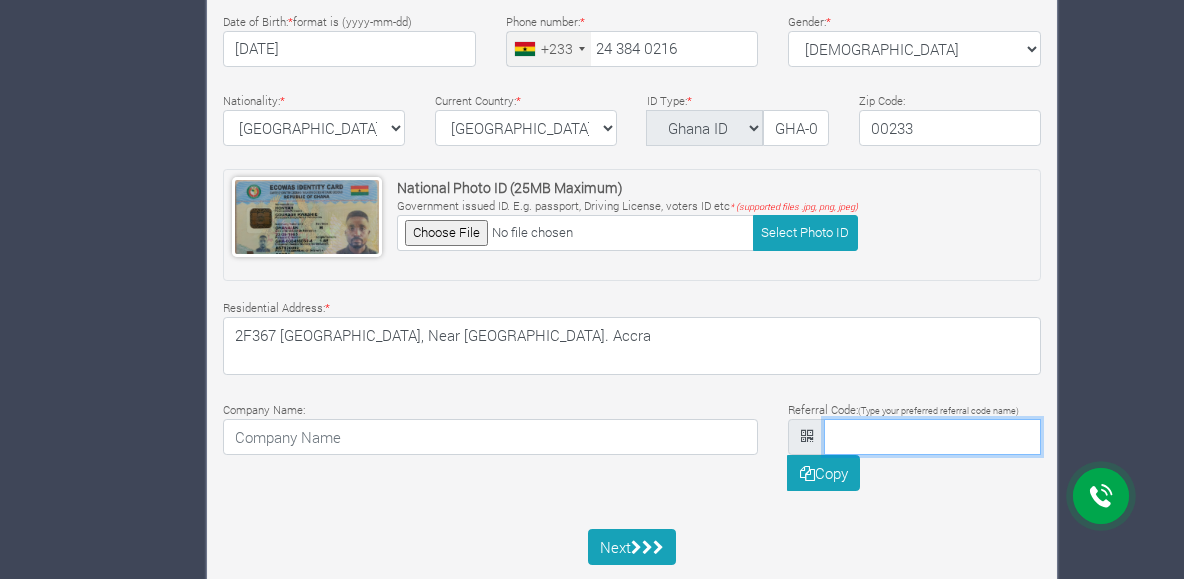 scroll, scrollTop: 746, scrollLeft: 0, axis: vertical 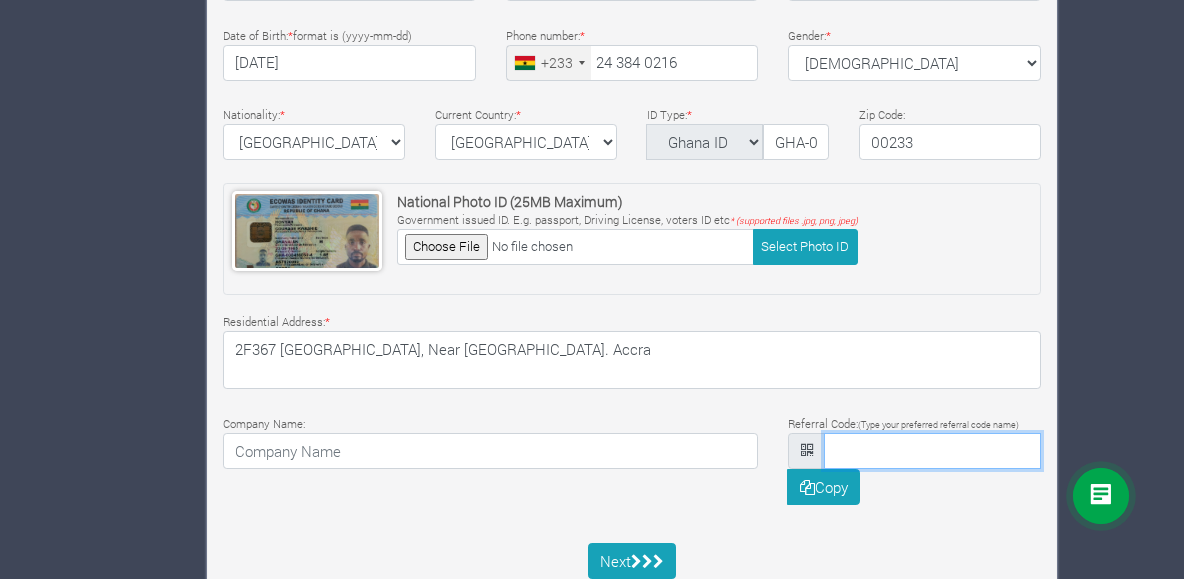 type on "333" 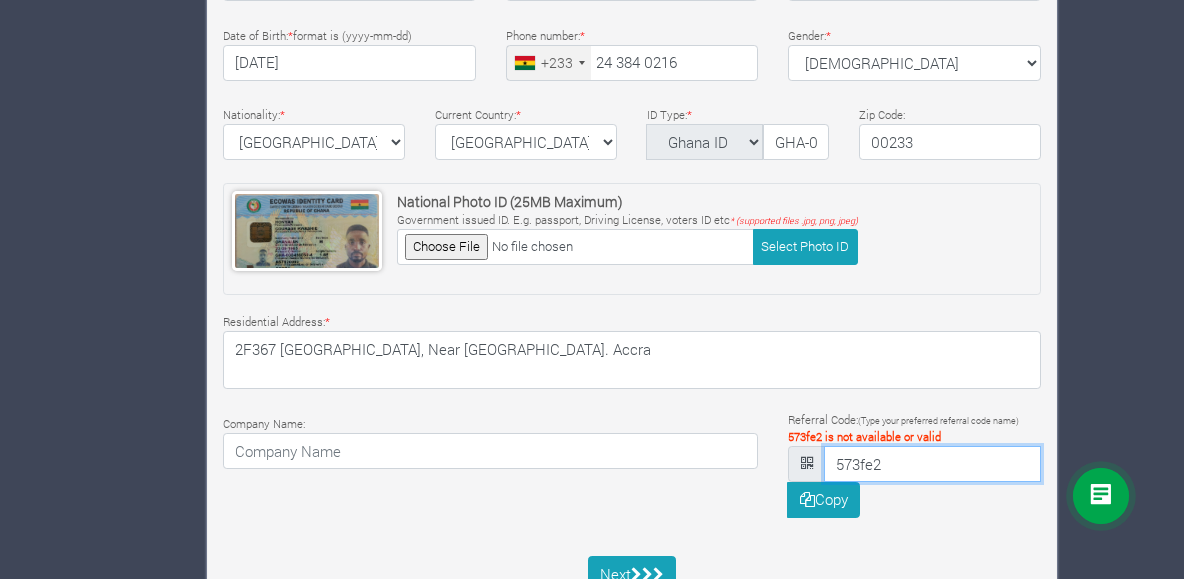 scroll, scrollTop: 760, scrollLeft: 0, axis: vertical 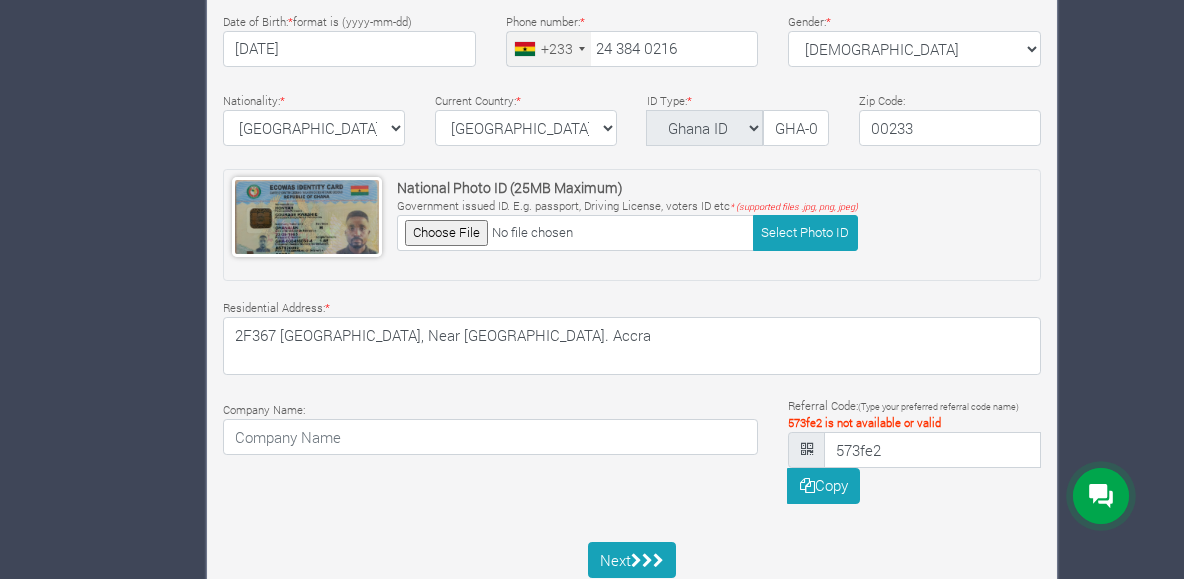 drag, startPoint x: 832, startPoint y: 429, endPoint x: 848, endPoint y: 427, distance: 16.124516 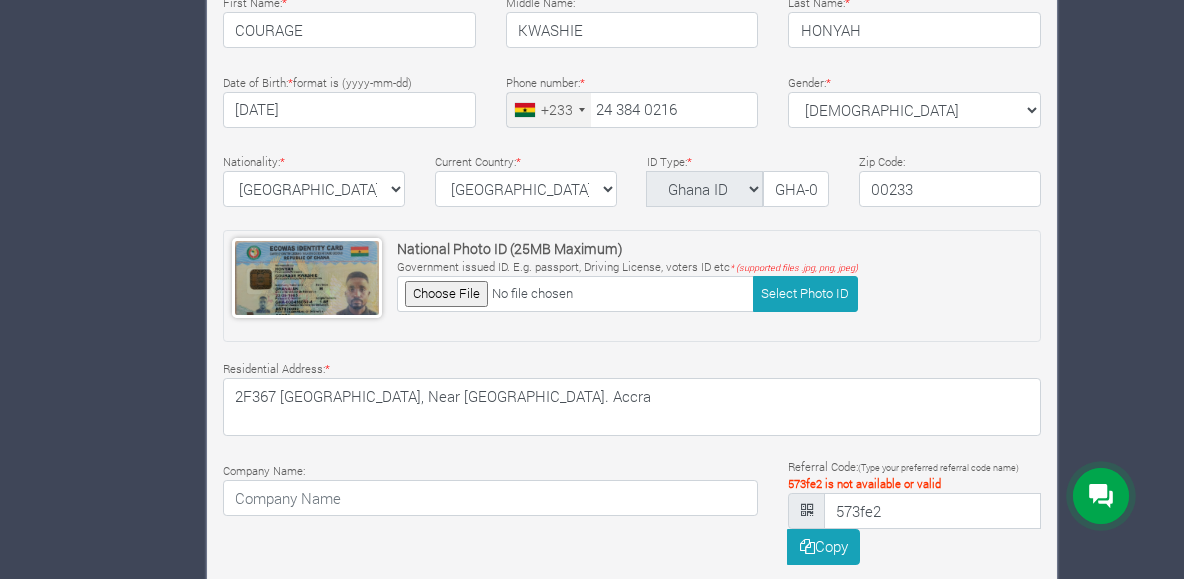 scroll, scrollTop: 760, scrollLeft: 0, axis: vertical 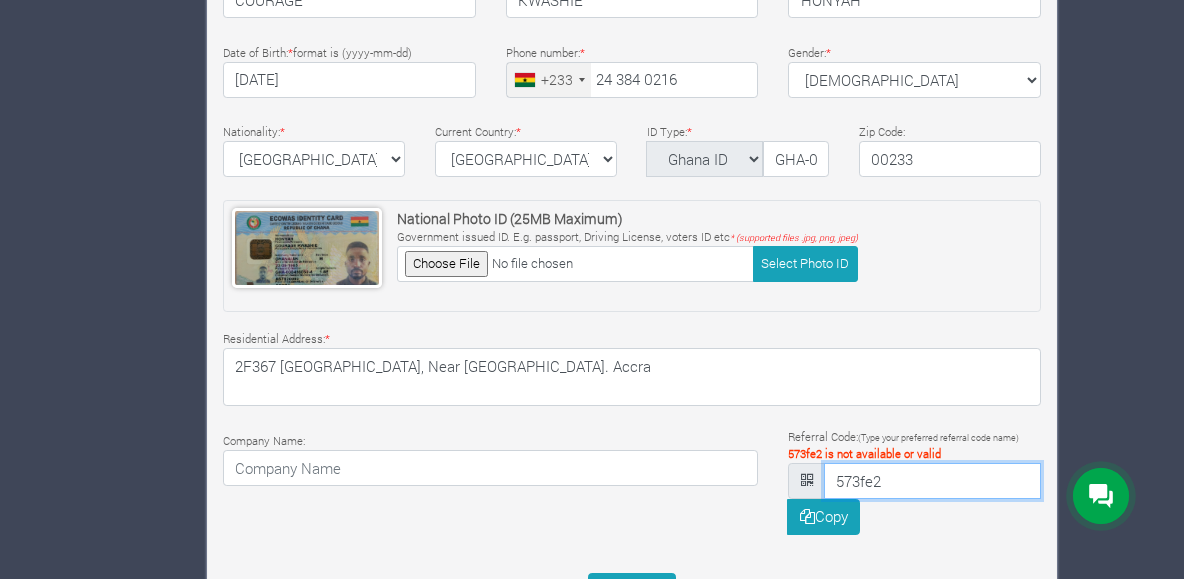 click on "573fe2" at bounding box center [932, 481] 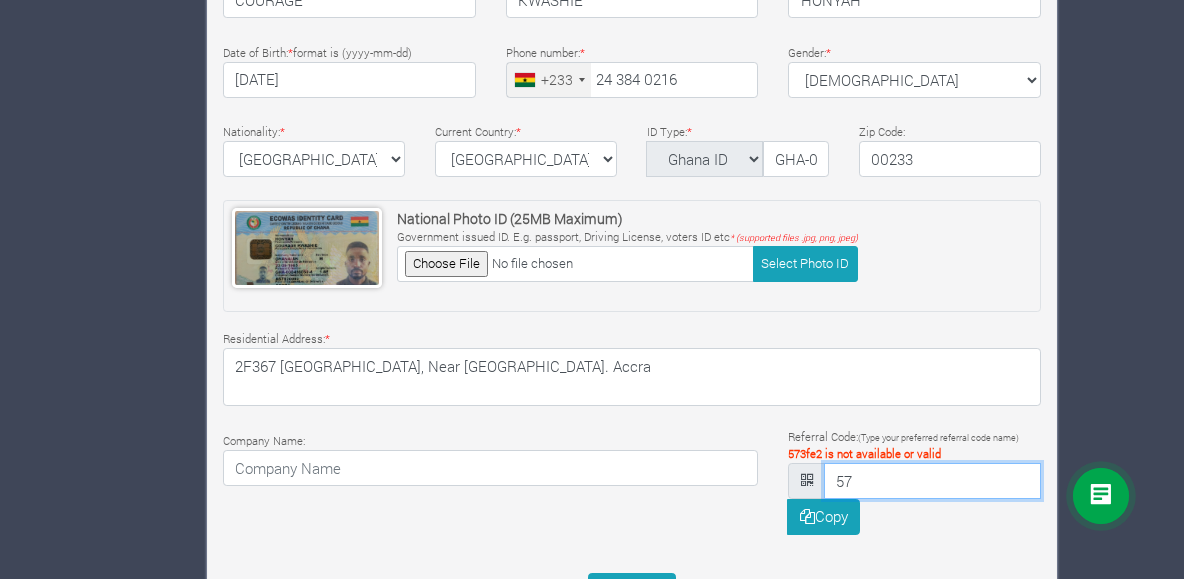 type on "5" 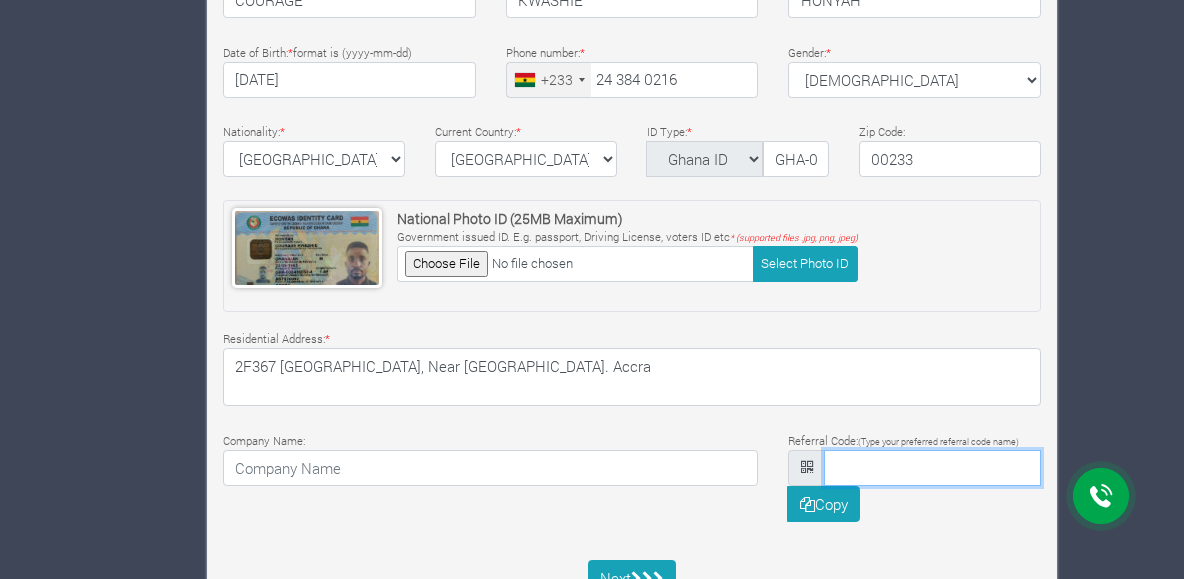 paste on "https://www.gro" 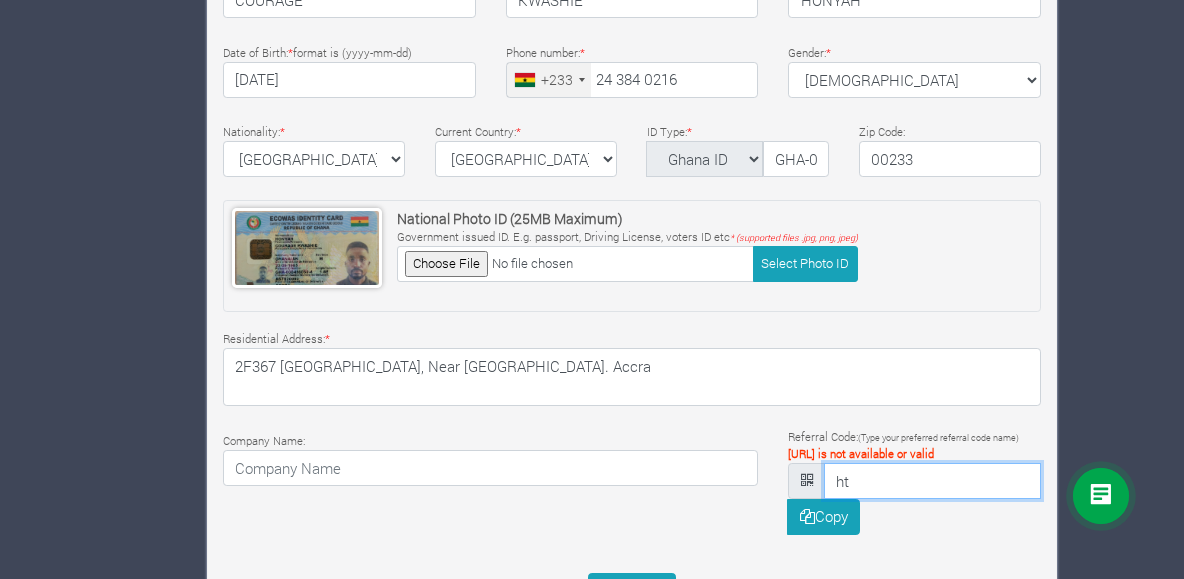 type on "h" 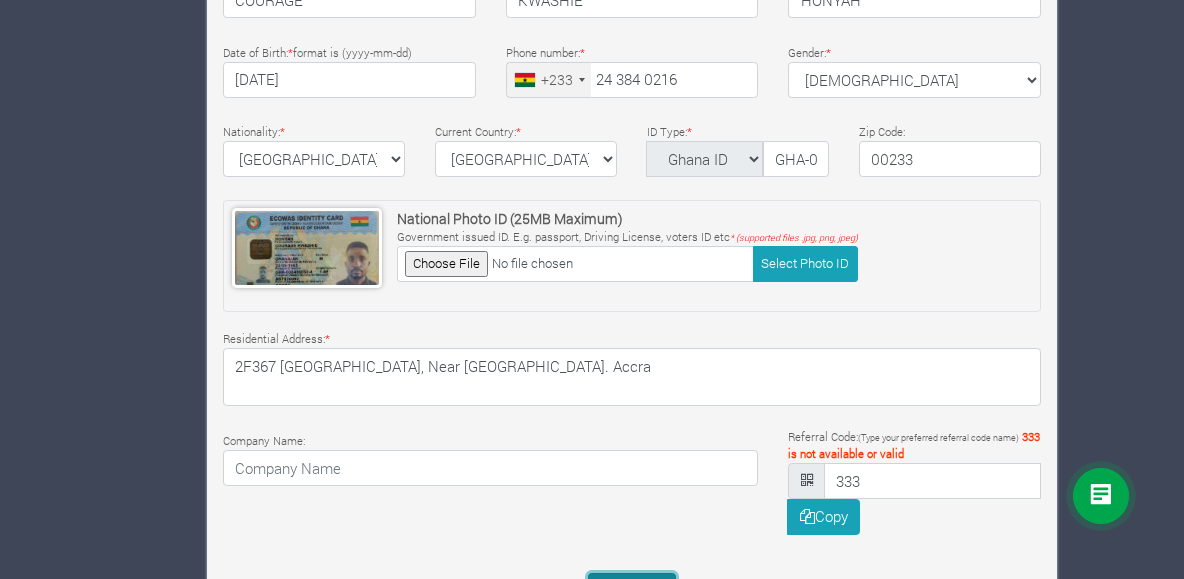 click on "Next" at bounding box center (632, 591) 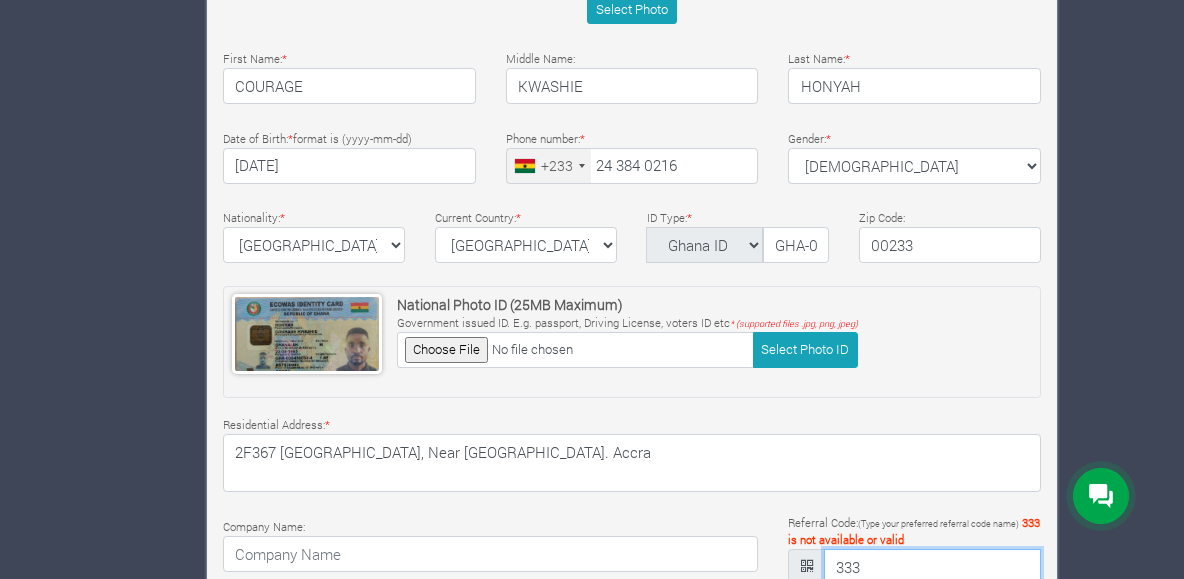 scroll, scrollTop: 760, scrollLeft: 0, axis: vertical 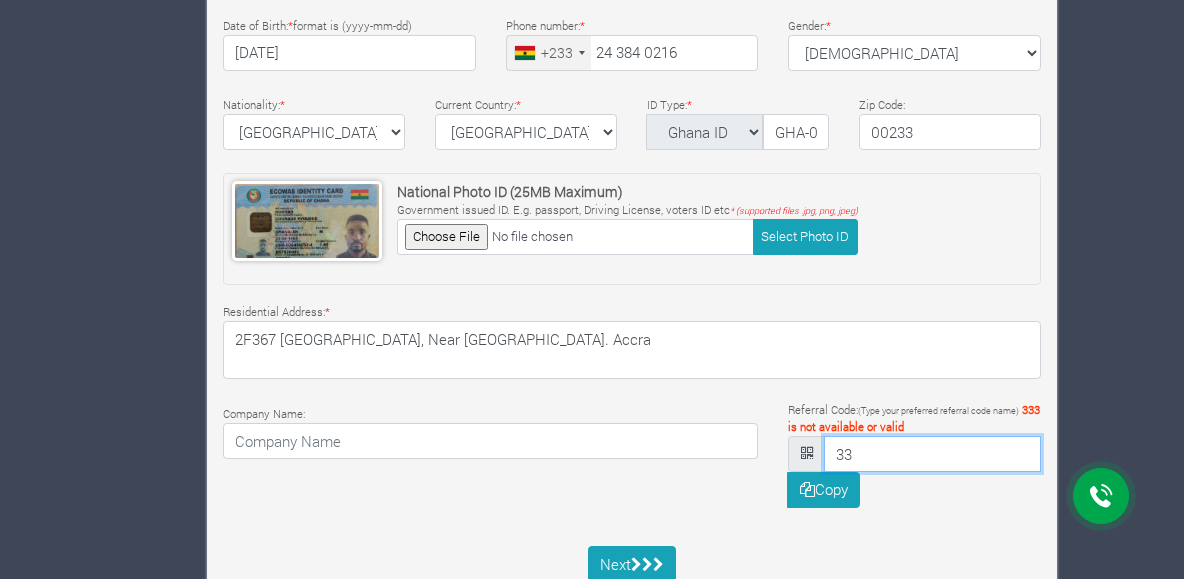 type on "3" 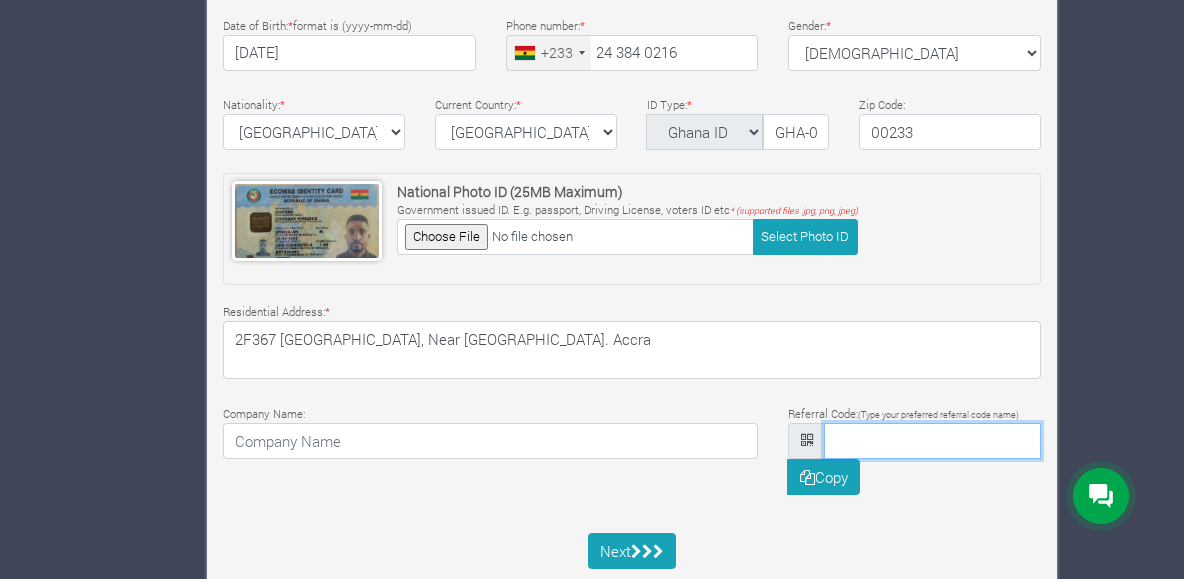 scroll, scrollTop: 746, scrollLeft: 0, axis: vertical 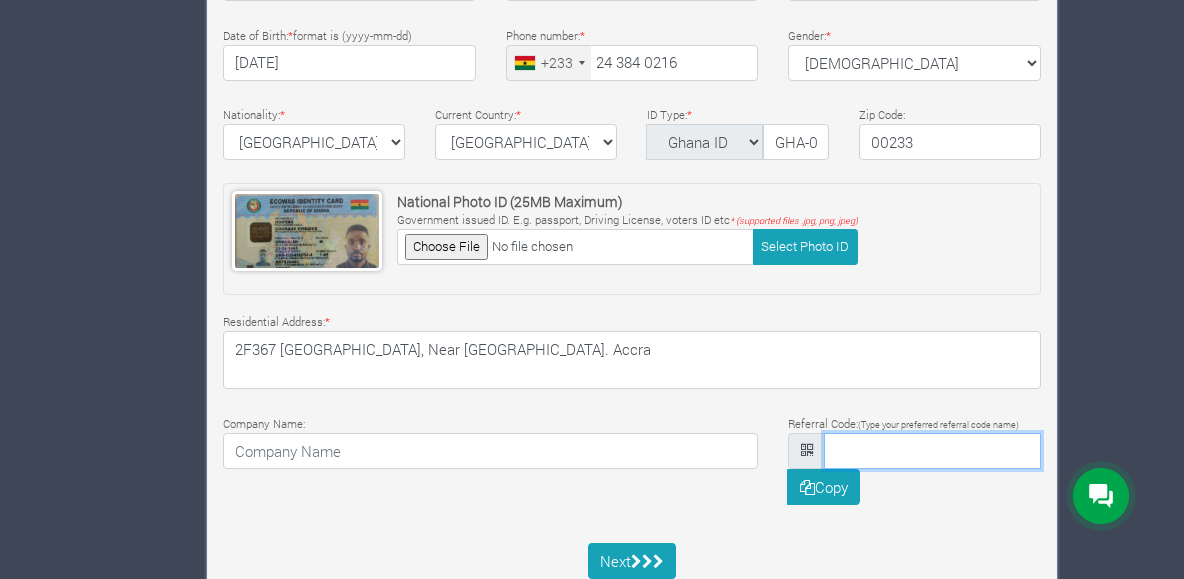 paste on "https://www.gro" 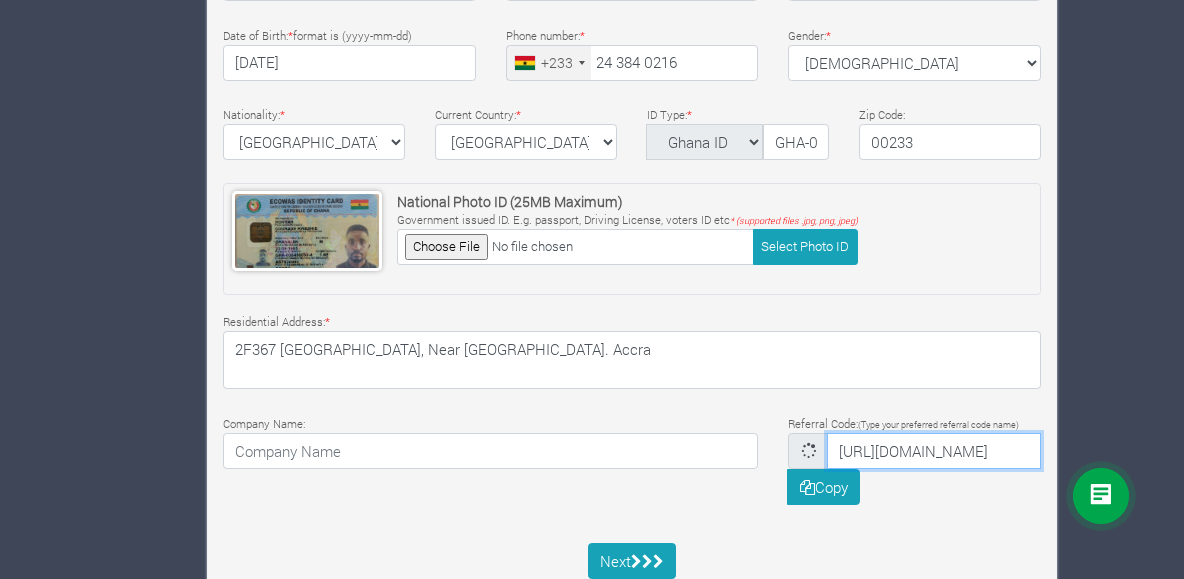 scroll, scrollTop: 756, scrollLeft: 0, axis: vertical 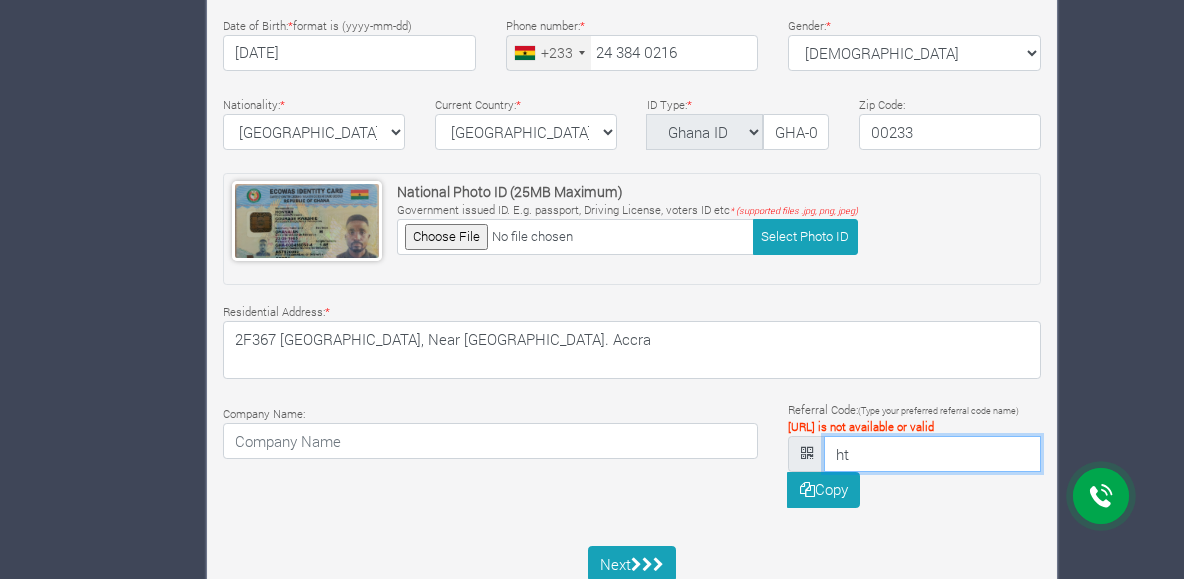 type on "h" 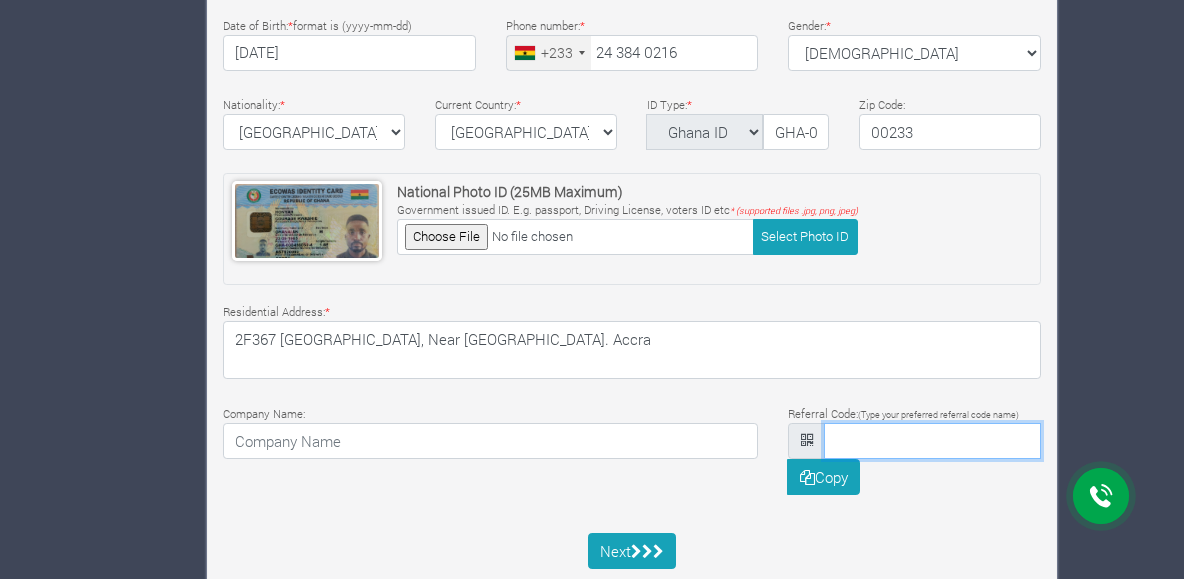 scroll, scrollTop: 746, scrollLeft: 0, axis: vertical 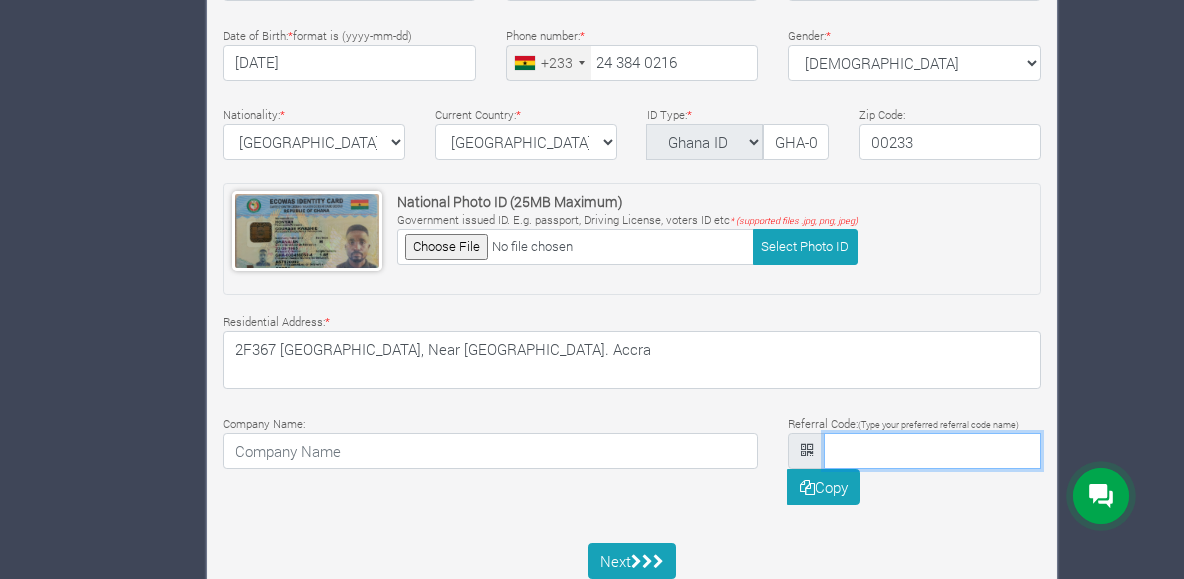 paste on "573fe2" 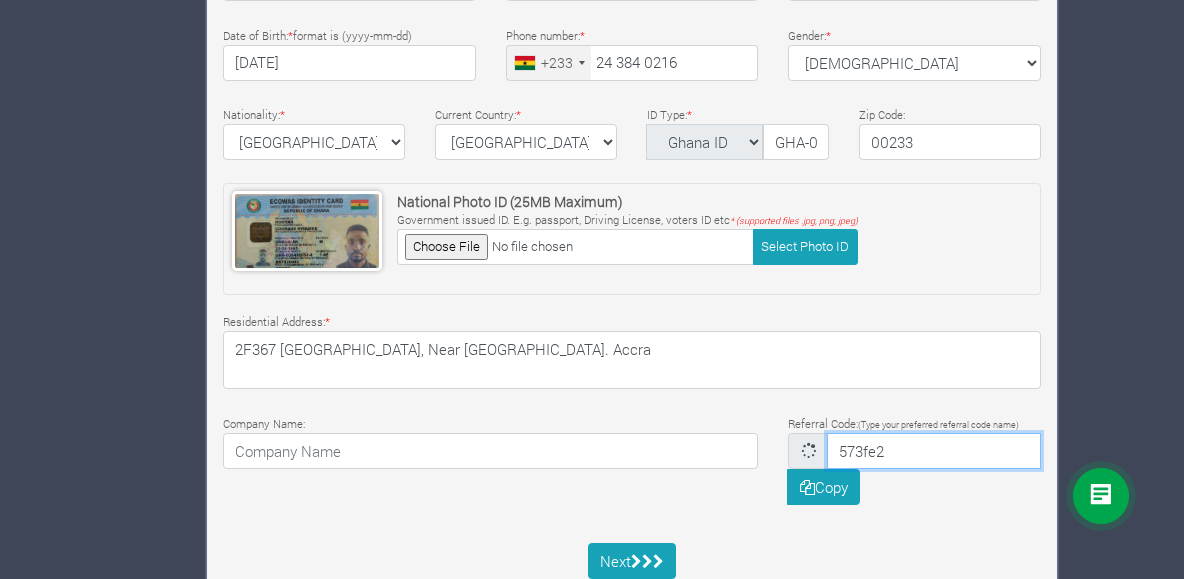 scroll, scrollTop: 756, scrollLeft: 0, axis: vertical 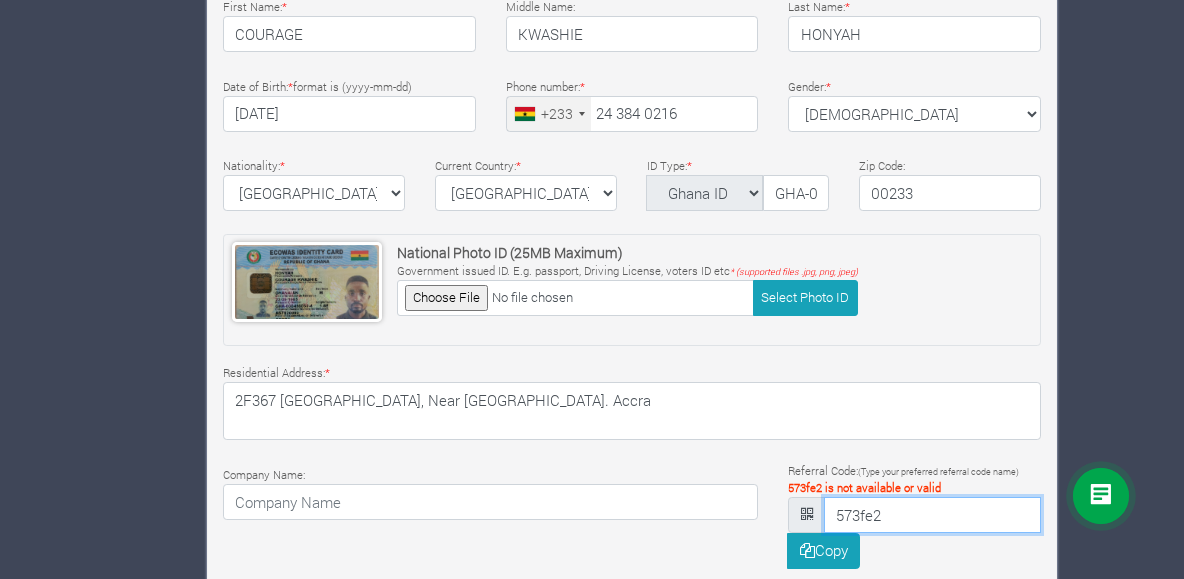 type on "573fe2" 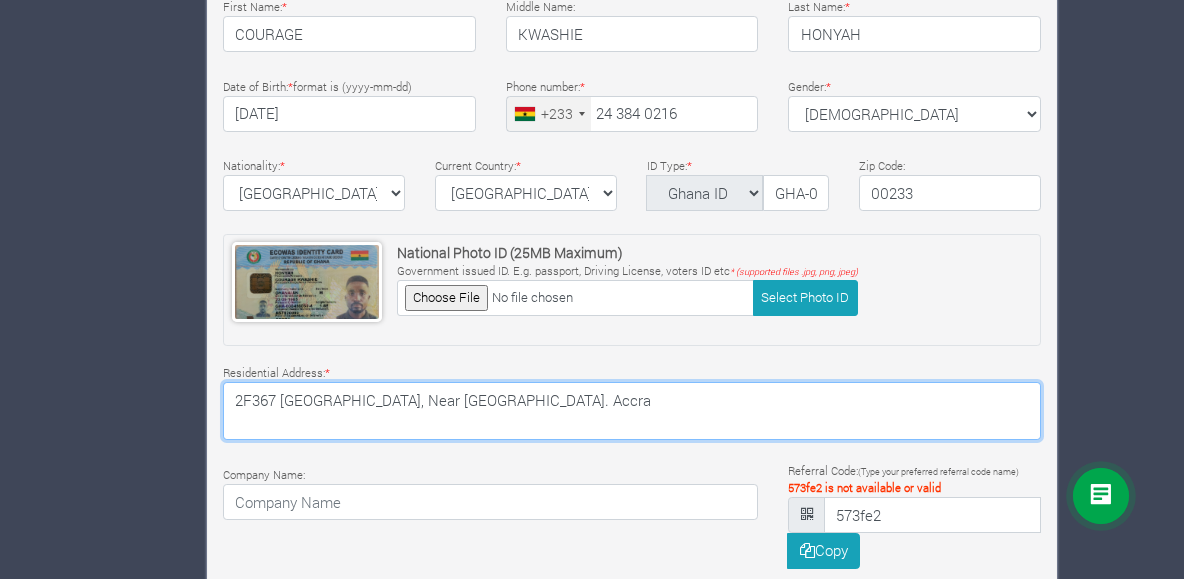 drag, startPoint x: 554, startPoint y: 370, endPoint x: 40, endPoint y: 344, distance: 514.65717 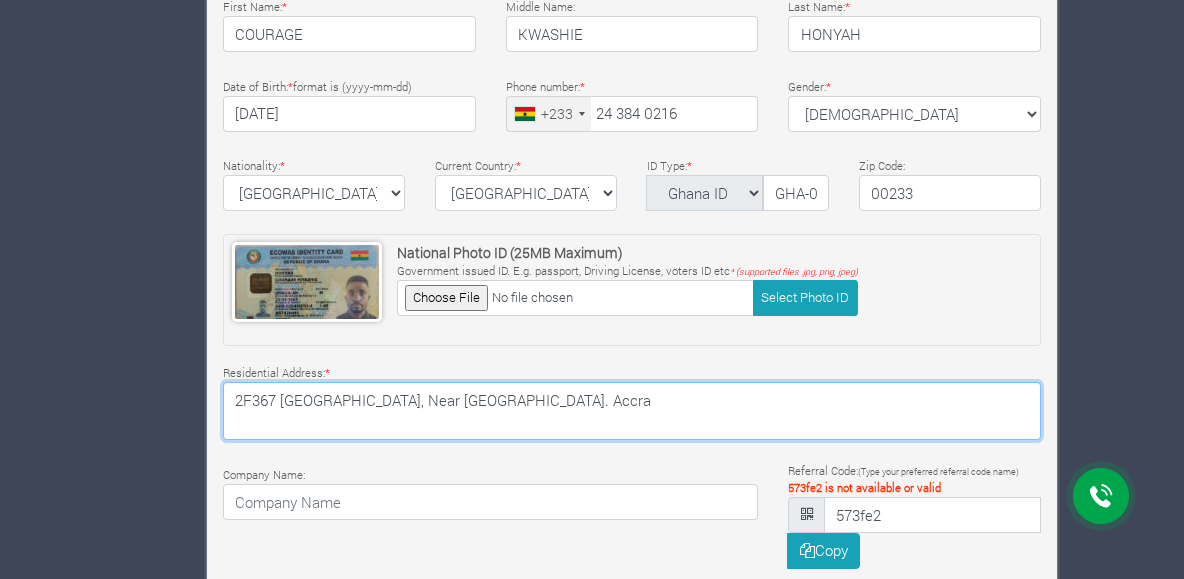 click on "2F367 [GEOGRAPHIC_DATA], Near [GEOGRAPHIC_DATA]. Accra" at bounding box center [632, 411] 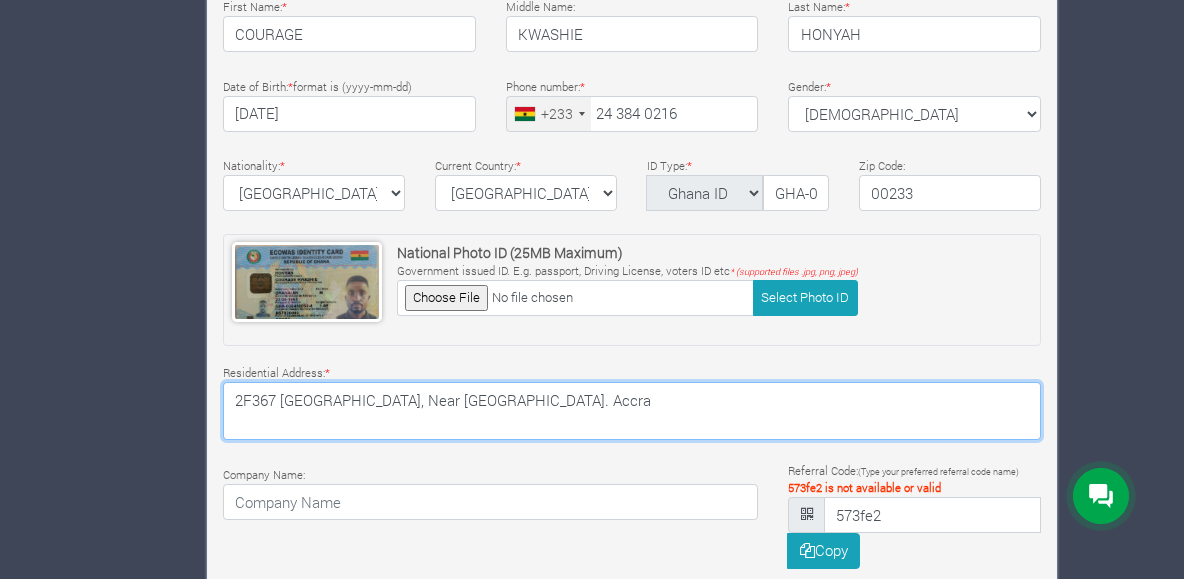 drag, startPoint x: 592, startPoint y: 393, endPoint x: 88, endPoint y: 315, distance: 510 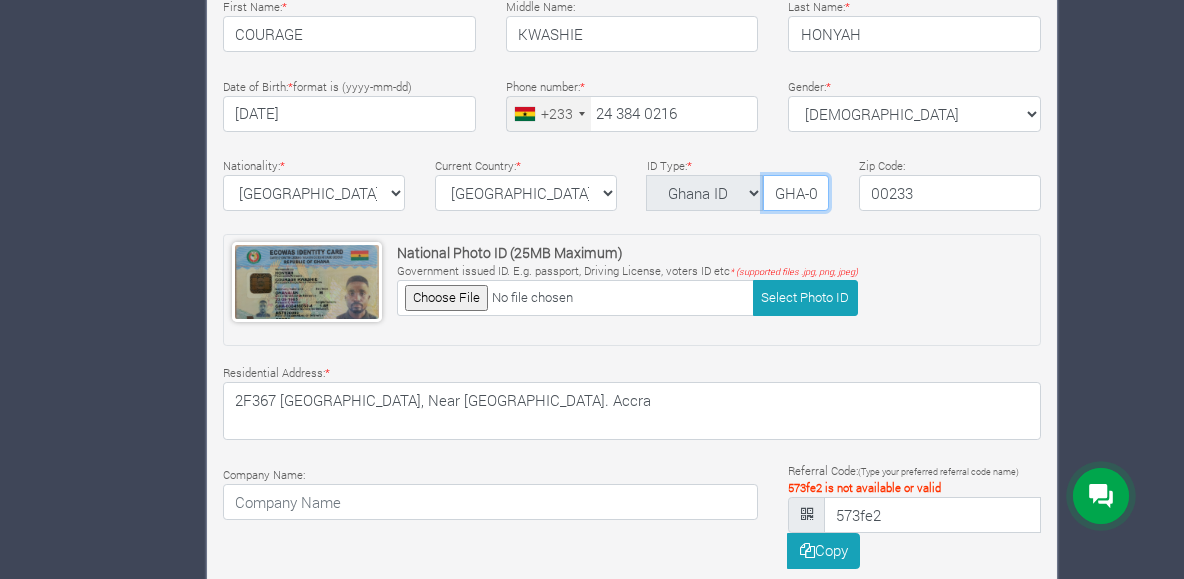 scroll, scrollTop: 0, scrollLeft: 26, axis: horizontal 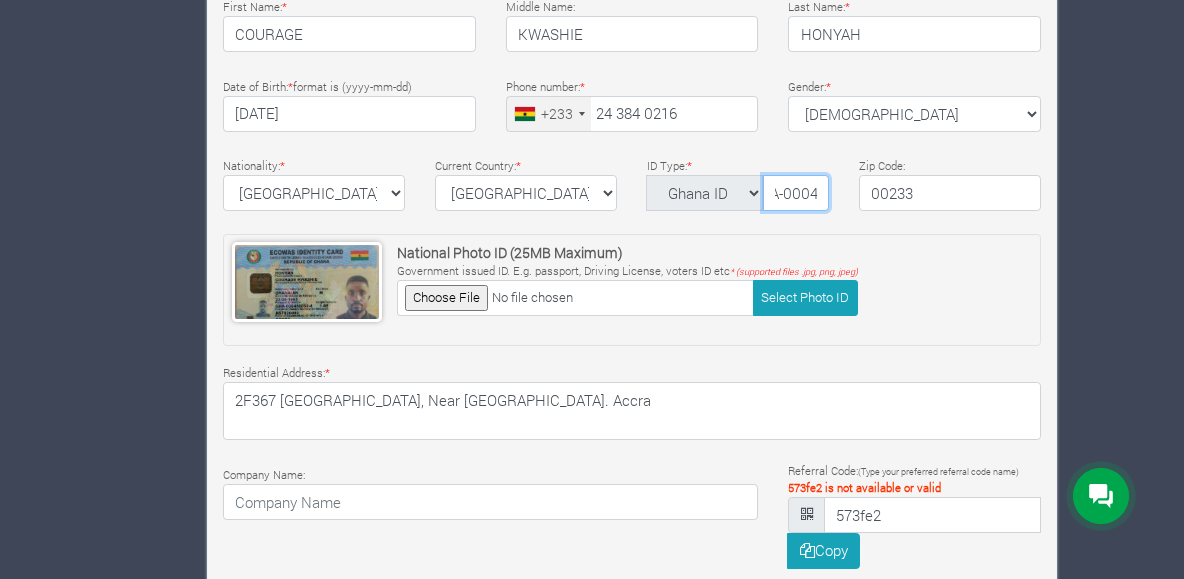 drag, startPoint x: 775, startPoint y: 171, endPoint x: 916, endPoint y: 177, distance: 141.12761 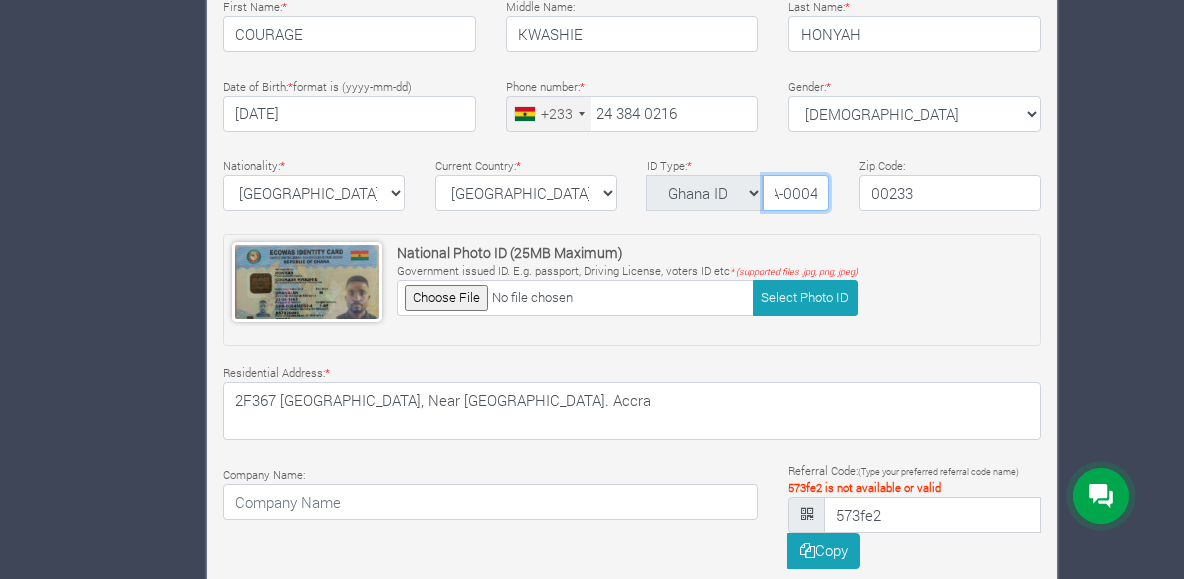 scroll, scrollTop: 0, scrollLeft: 0, axis: both 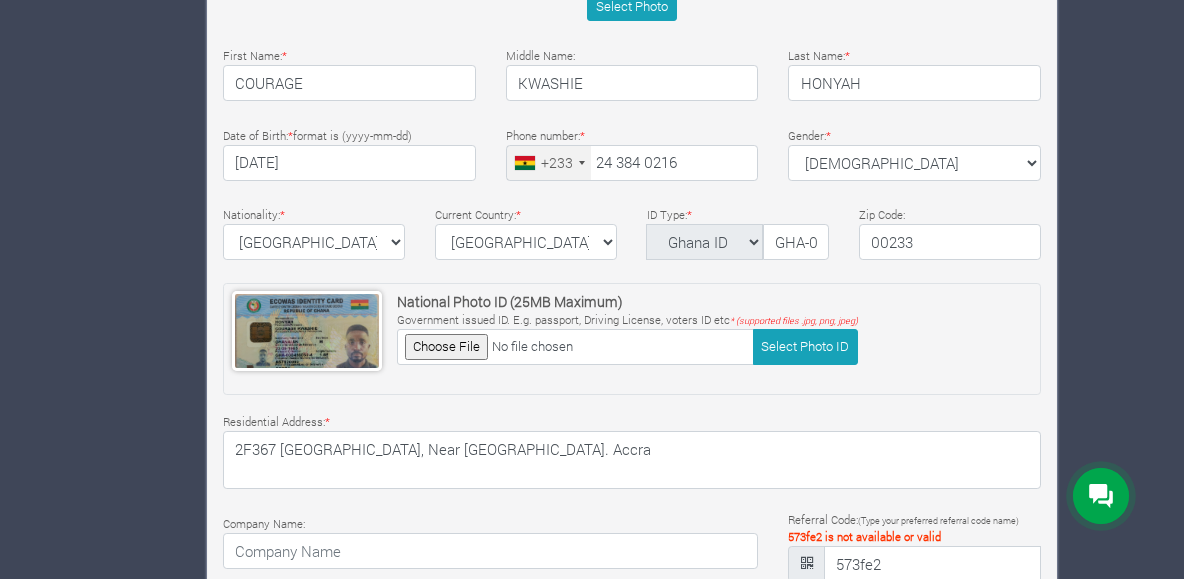 click on "National Photo ID (25MB Maximum)
Government issued ID. E.g. passport, Driving License,
voters ID etc  * (supported files .jpg, png, jpeg)
Select Photo ID" at bounding box center (632, 339) 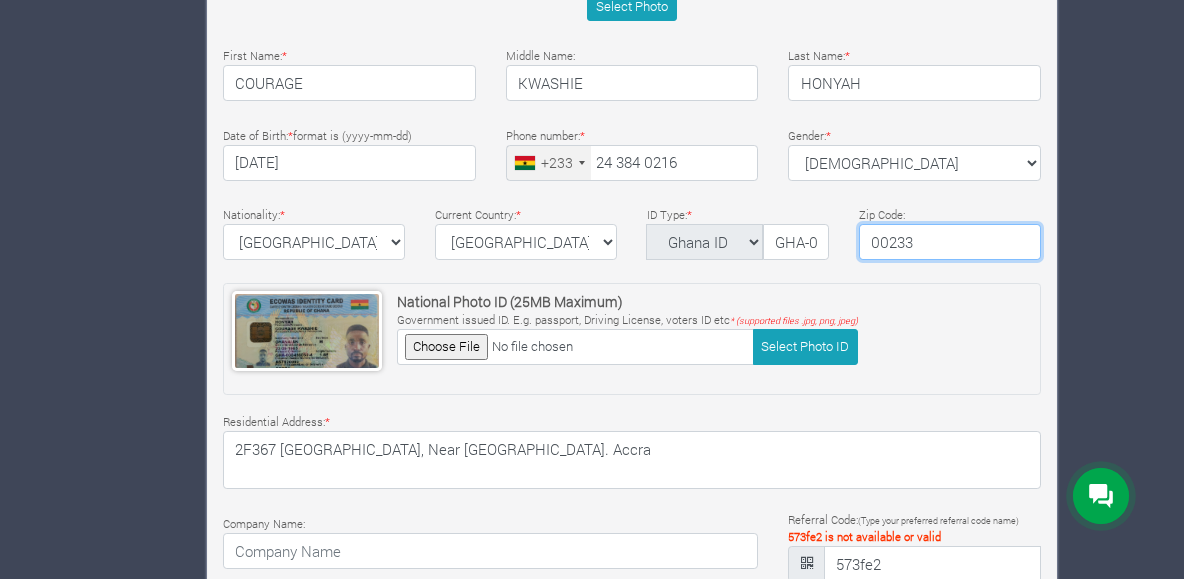 click on "00233" at bounding box center [950, 242] 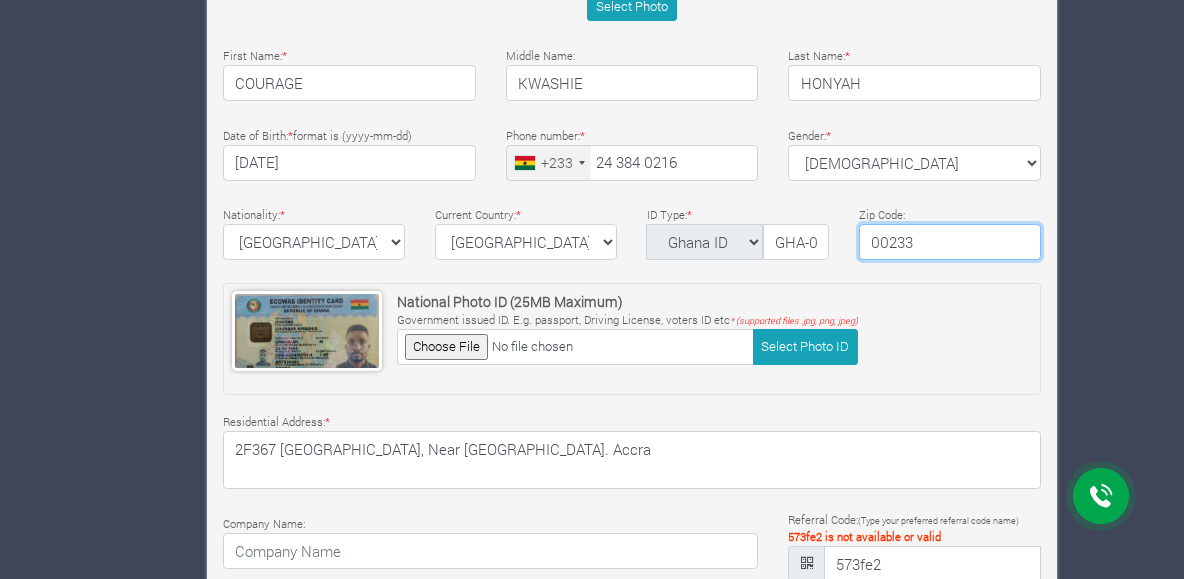 scroll, scrollTop: 760, scrollLeft: 0, axis: vertical 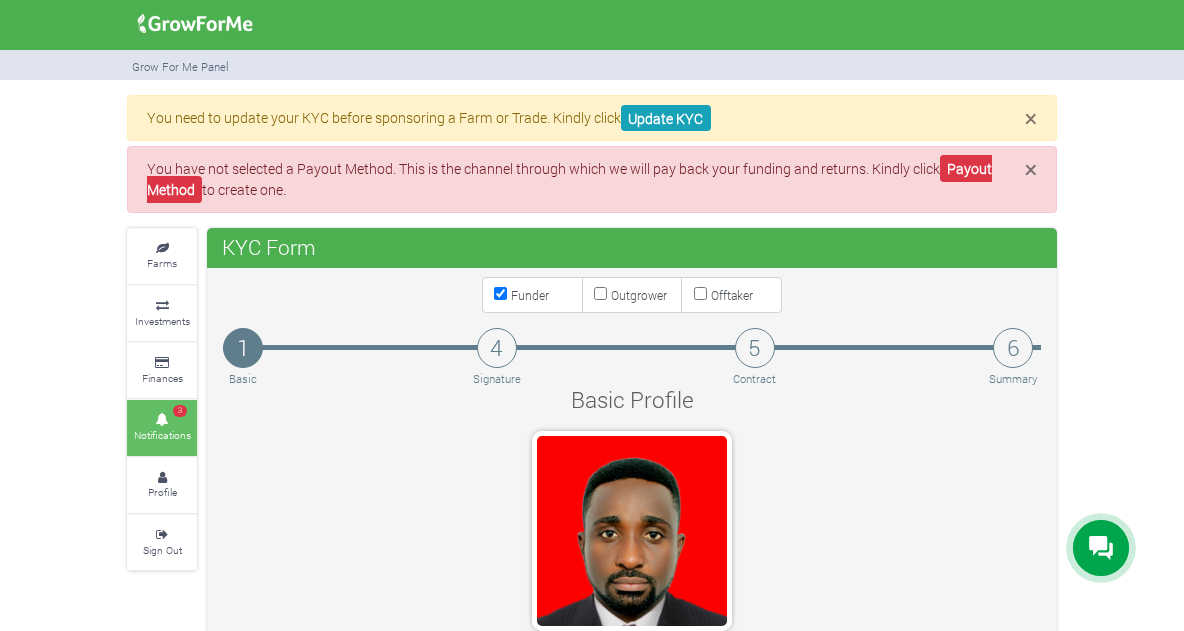 click on "3   Notifications" at bounding box center (162, 427) 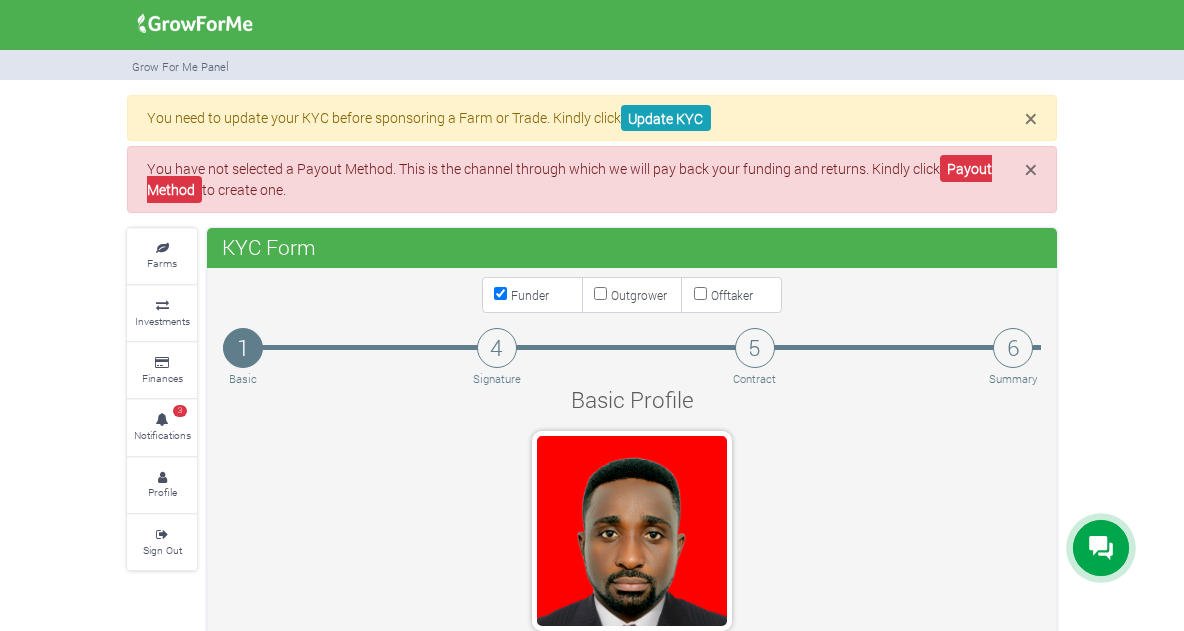 scroll, scrollTop: 80, scrollLeft: 0, axis: vertical 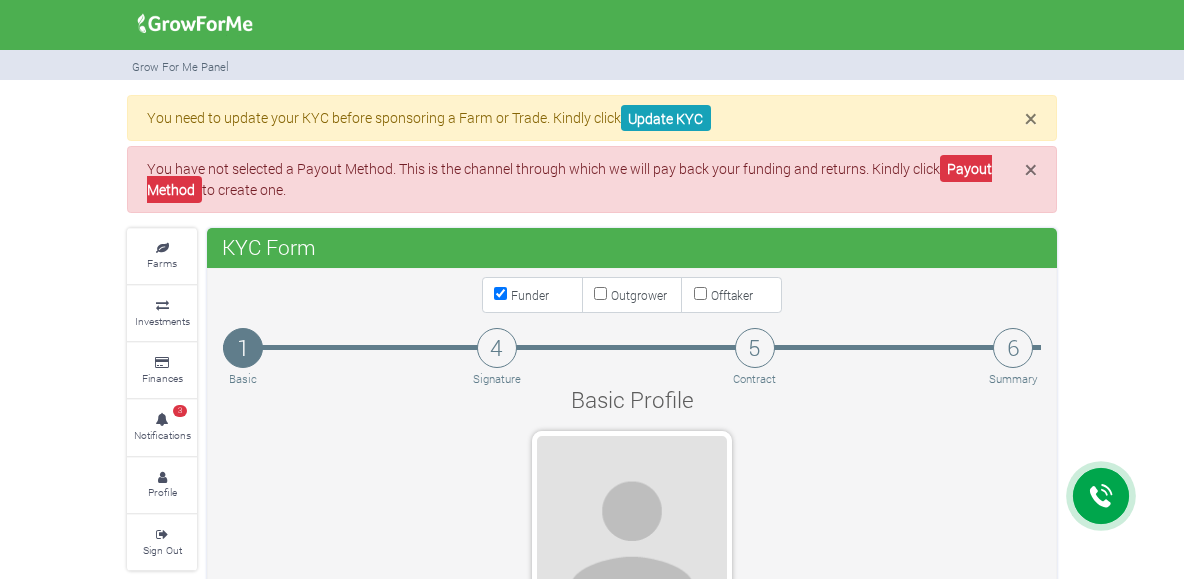 type on "24 384 0216" 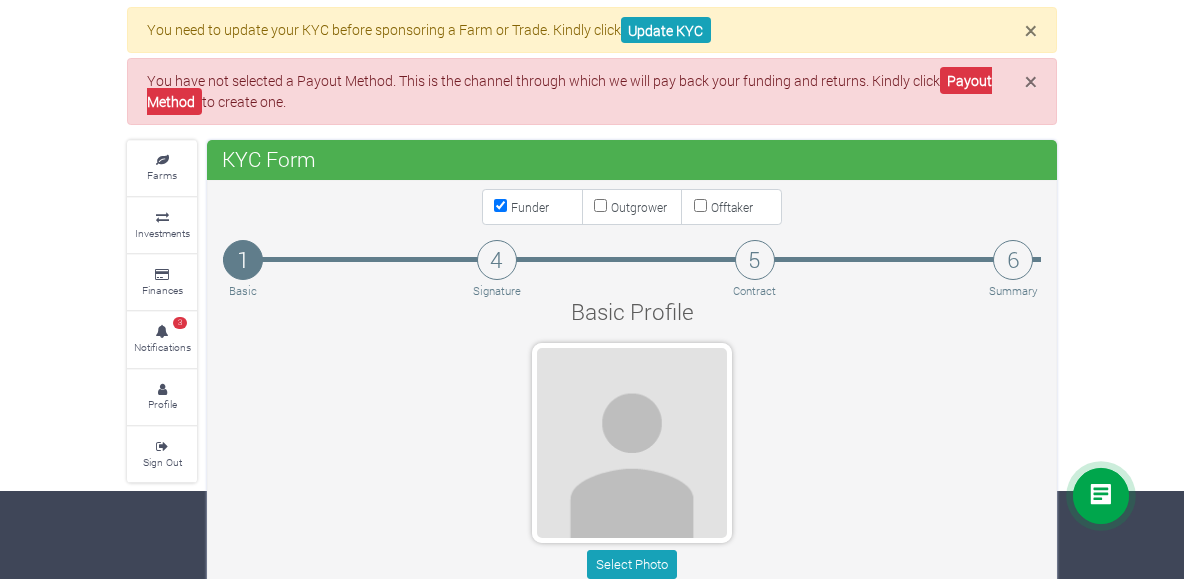 scroll, scrollTop: 86, scrollLeft: 0, axis: vertical 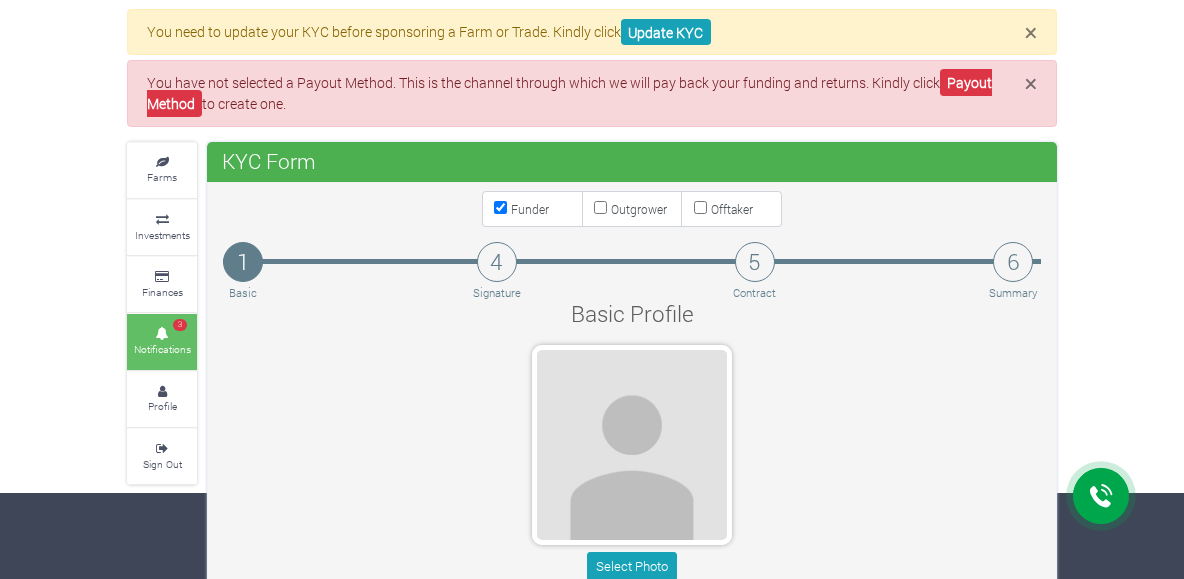 click on "3   Notifications" at bounding box center [162, 341] 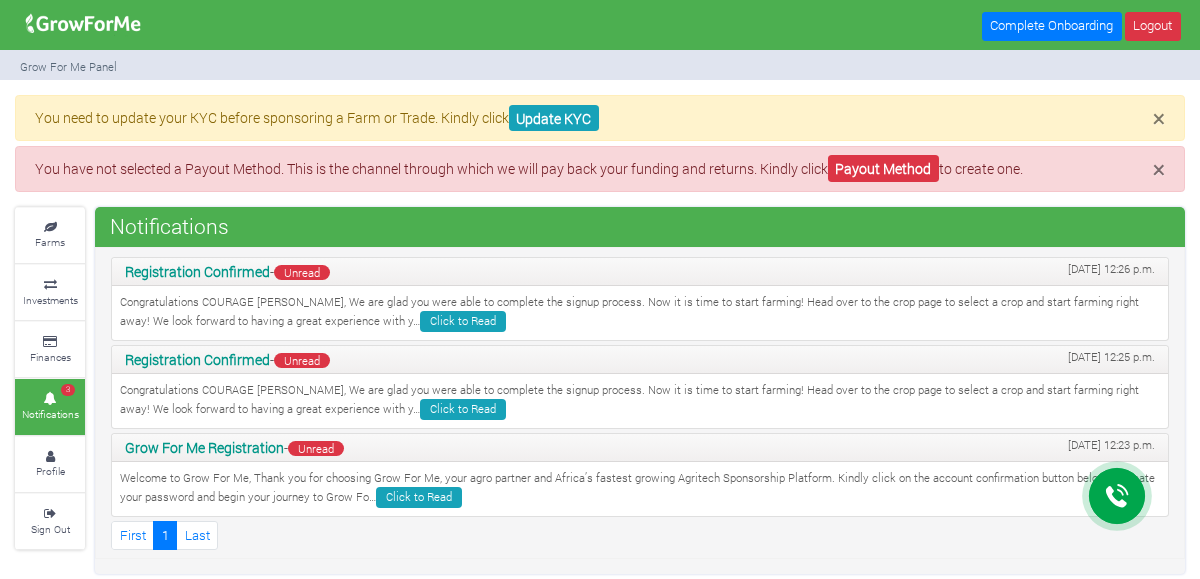 scroll, scrollTop: 0, scrollLeft: 0, axis: both 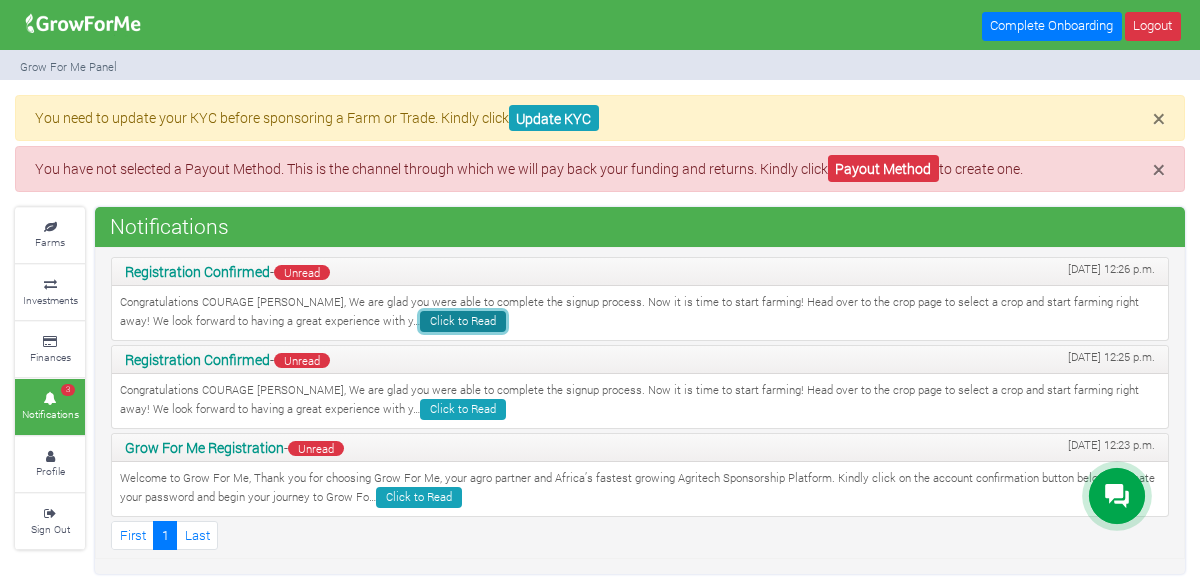click on "Click to Read" at bounding box center [463, 321] 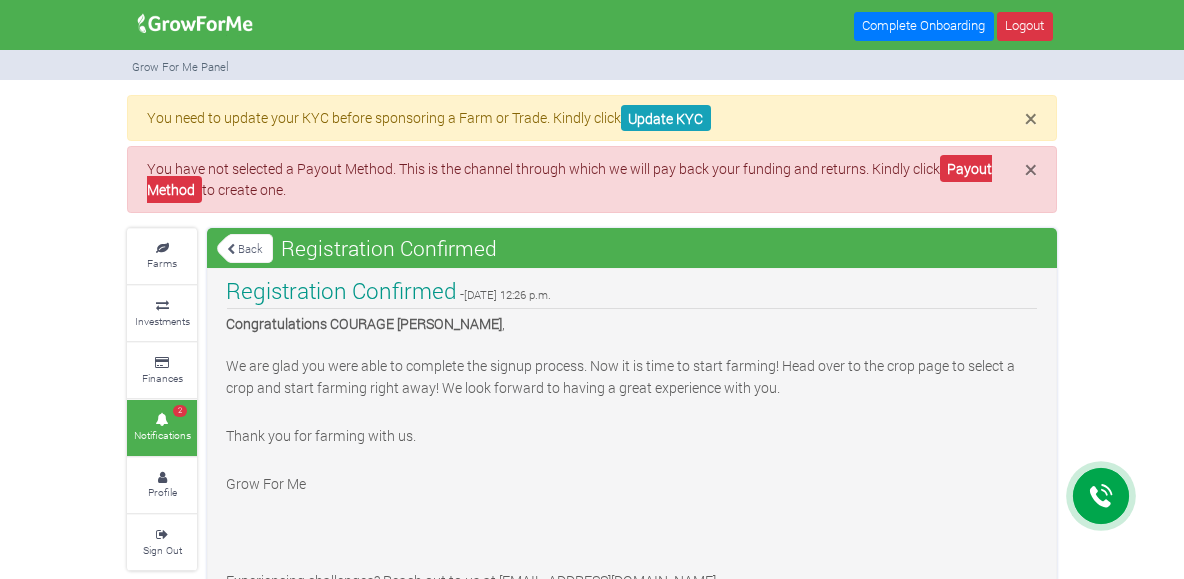 scroll, scrollTop: 0, scrollLeft: 0, axis: both 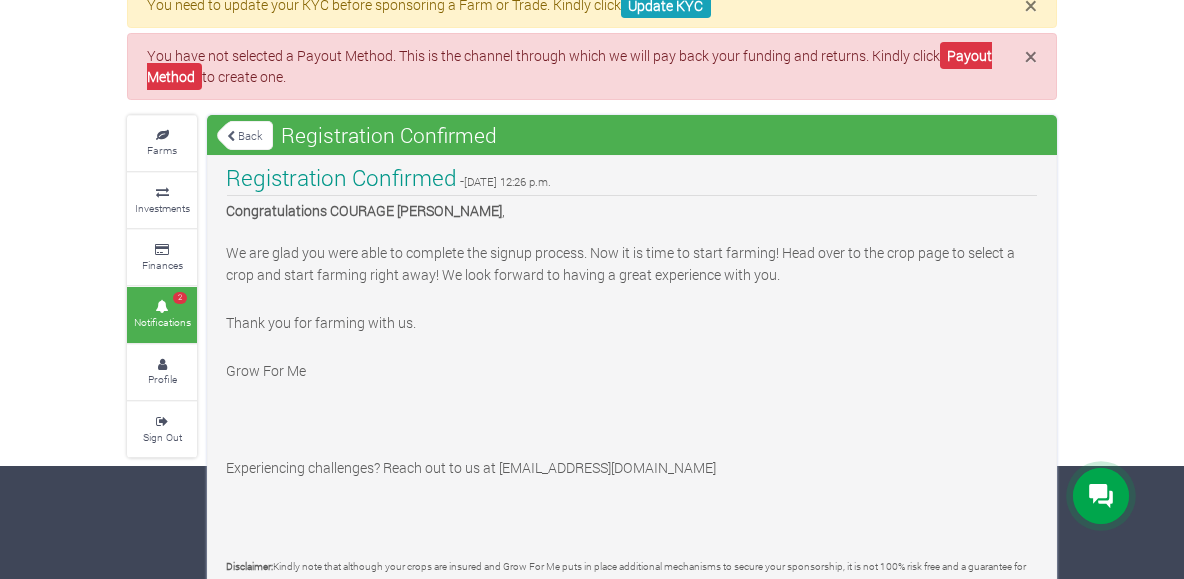 click at bounding box center [162, 307] 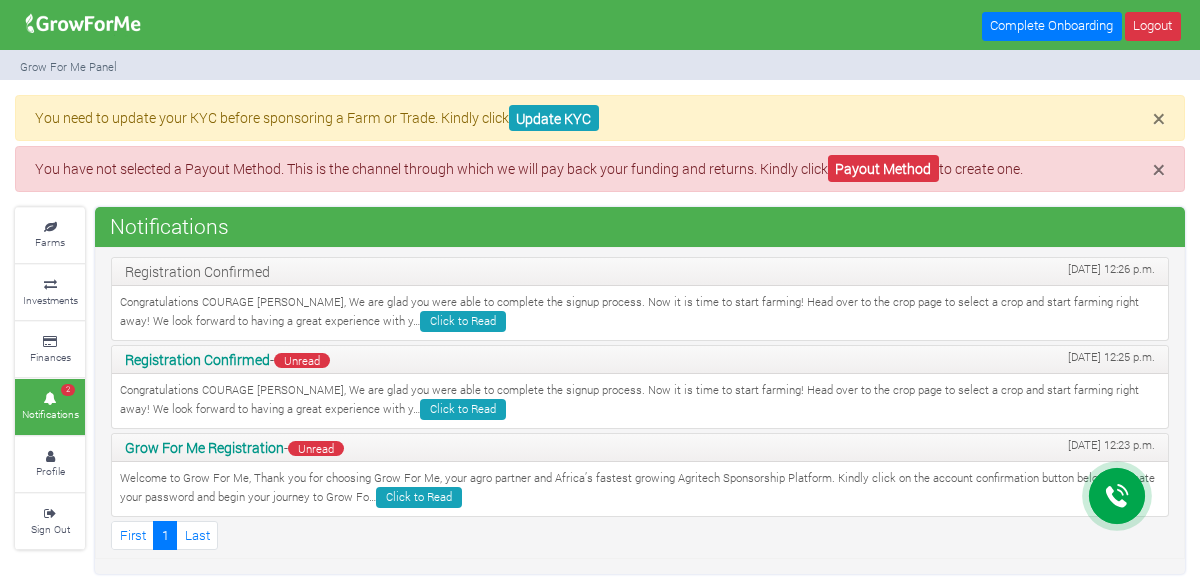 scroll, scrollTop: 0, scrollLeft: 0, axis: both 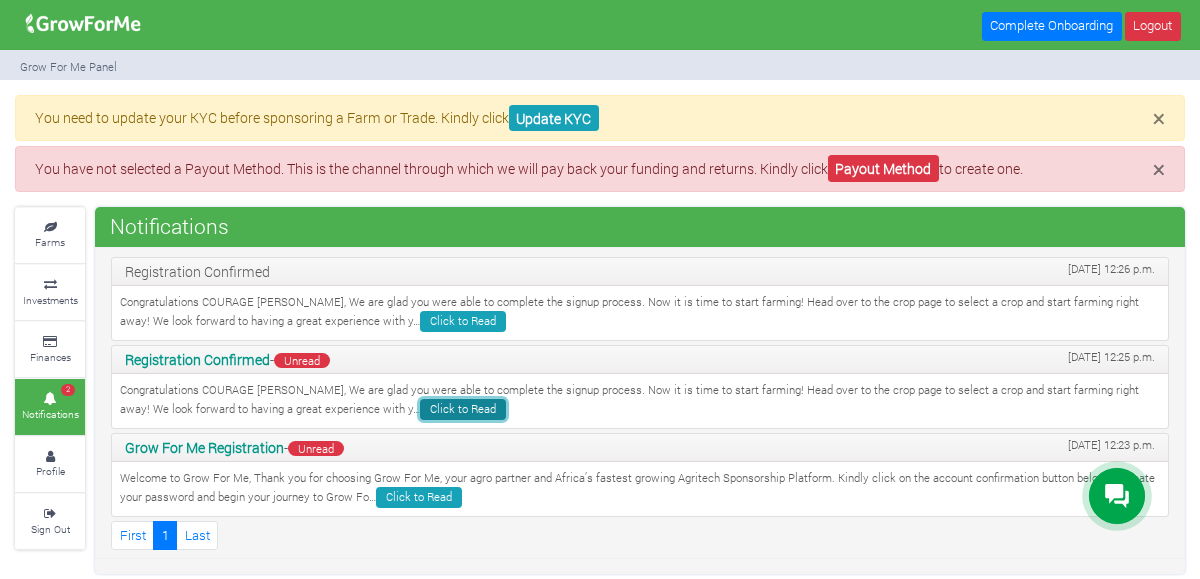 click on "Click to Read" at bounding box center (463, 409) 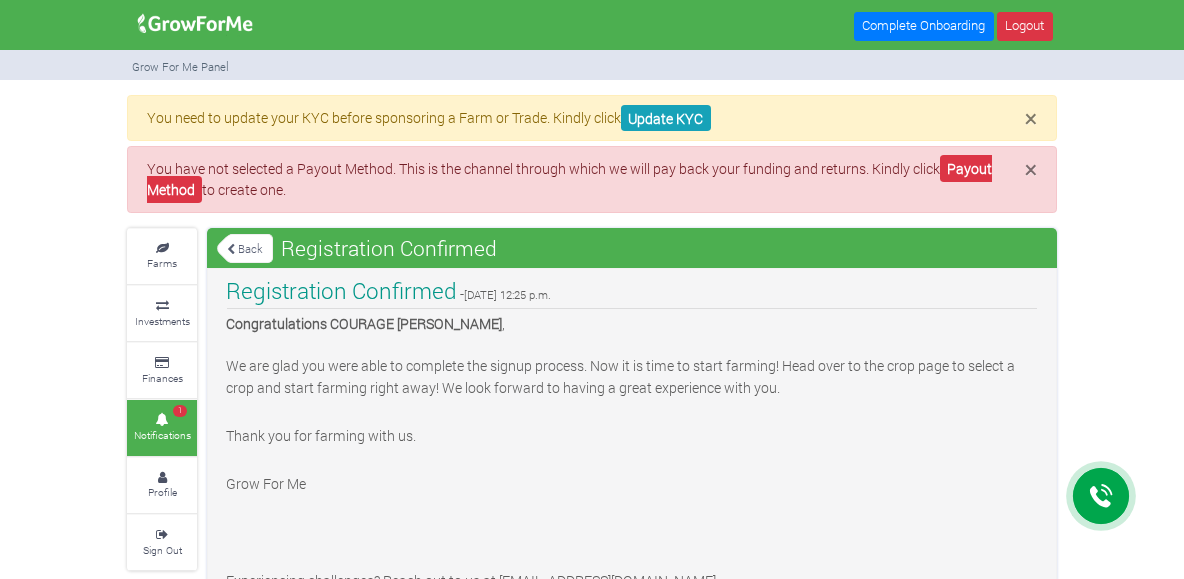 scroll, scrollTop: 0, scrollLeft: 0, axis: both 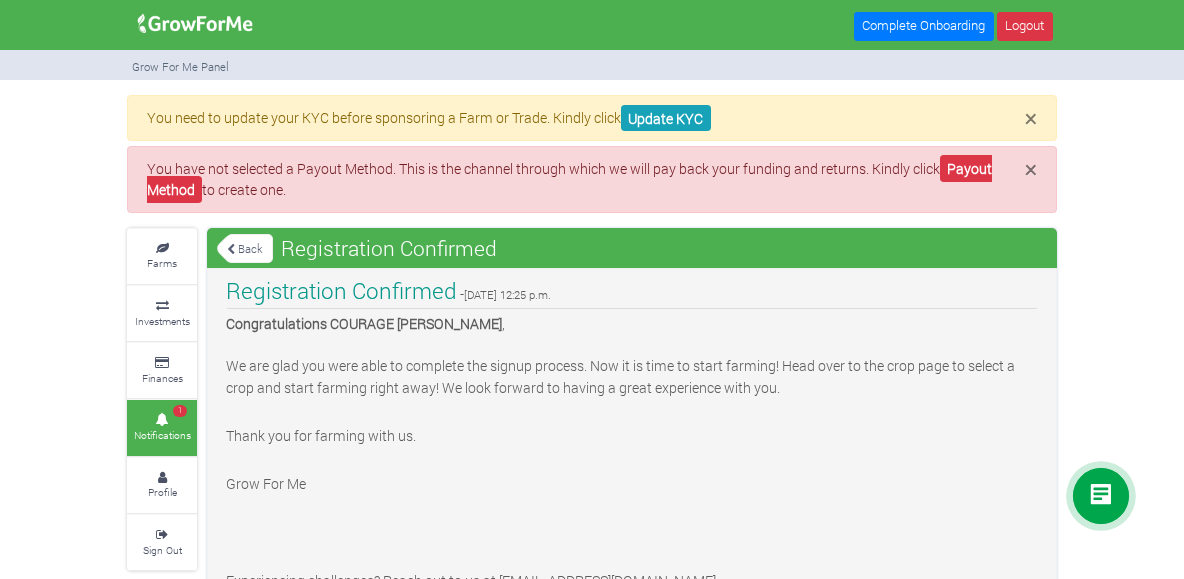 click on "1   Notifications" at bounding box center (162, 427) 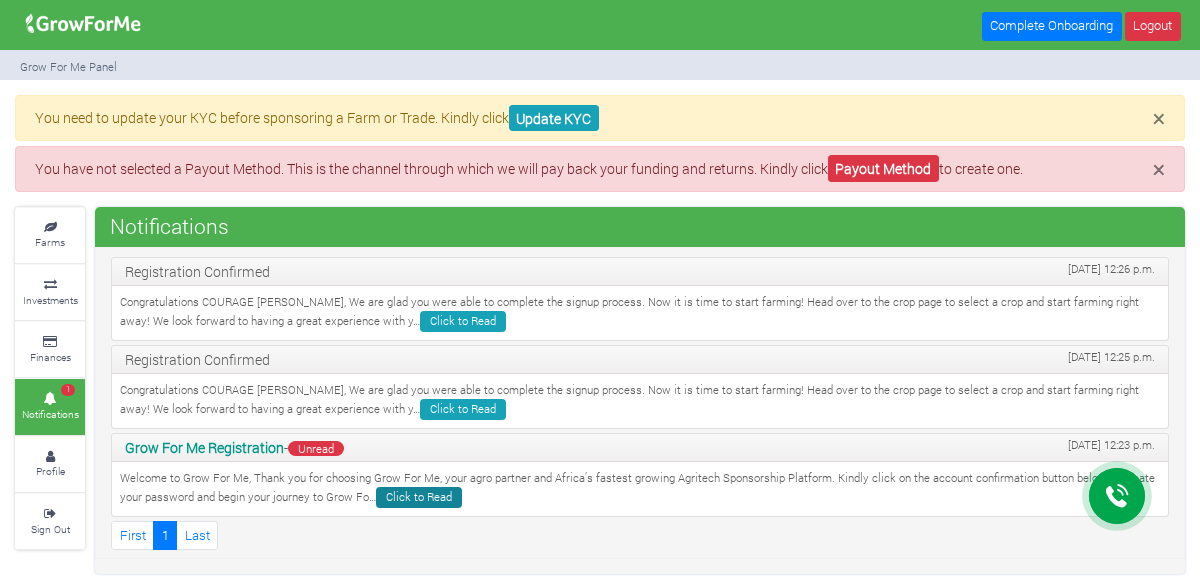 scroll, scrollTop: 0, scrollLeft: 0, axis: both 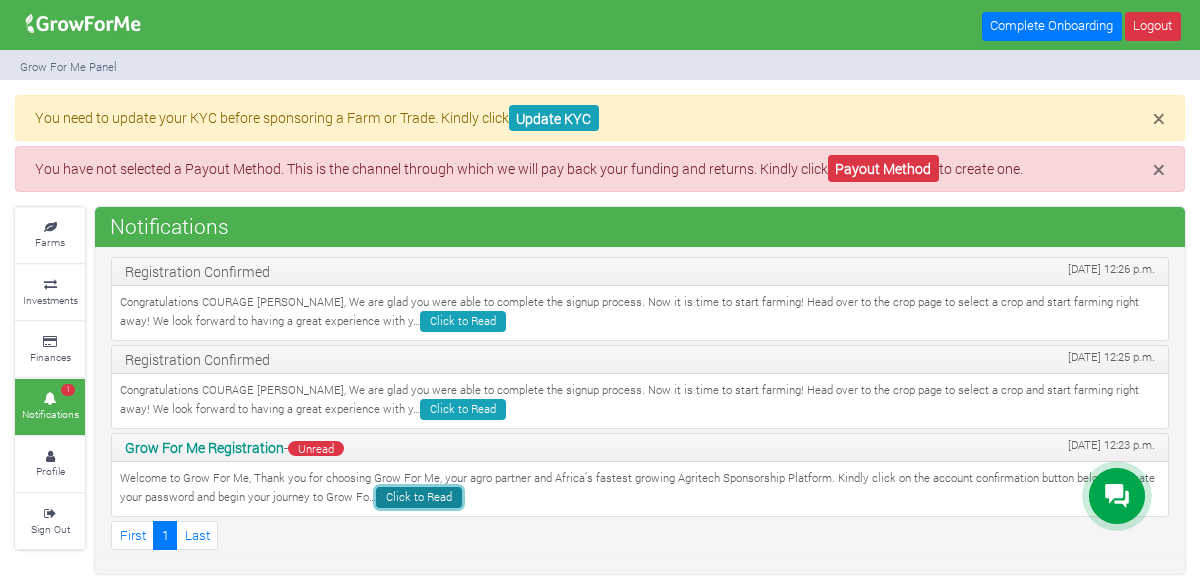 click on "Click to Read" at bounding box center [419, 497] 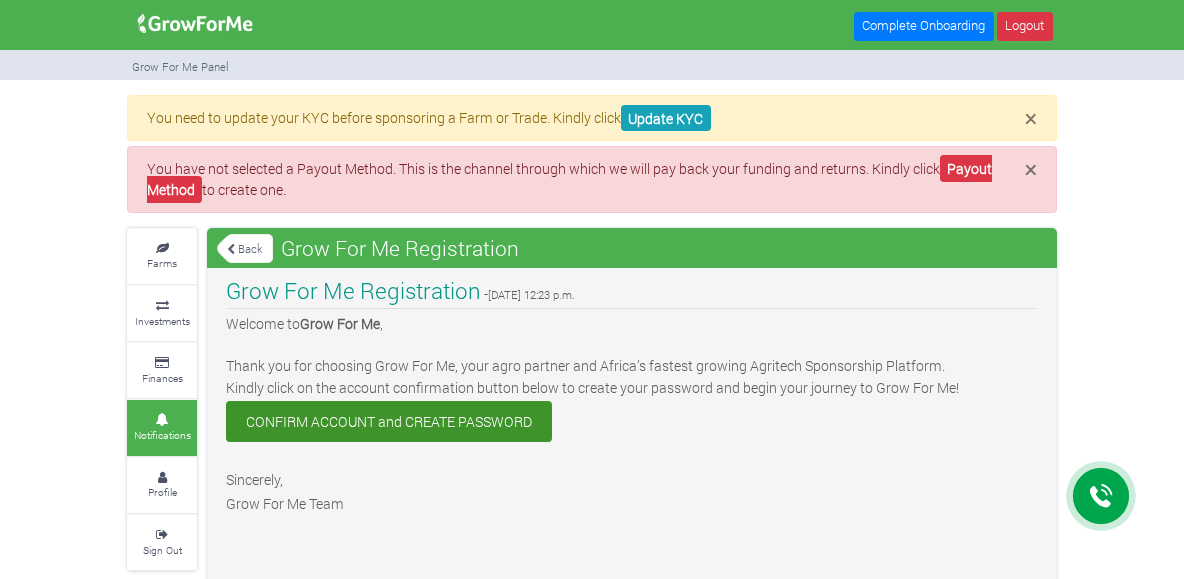 scroll, scrollTop: 0, scrollLeft: 0, axis: both 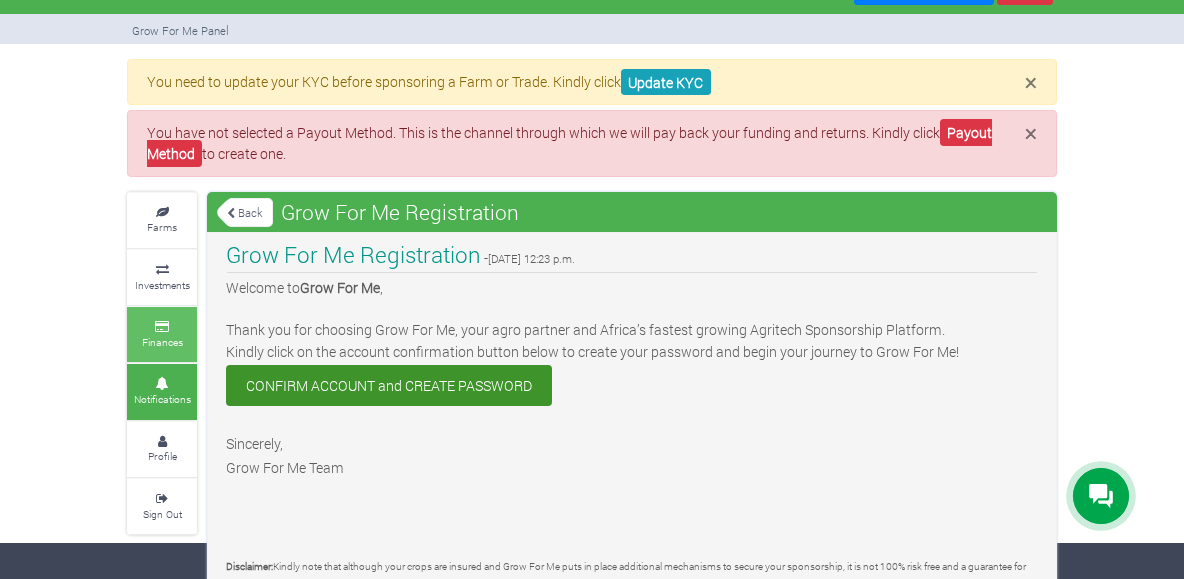 click at bounding box center (162, 327) 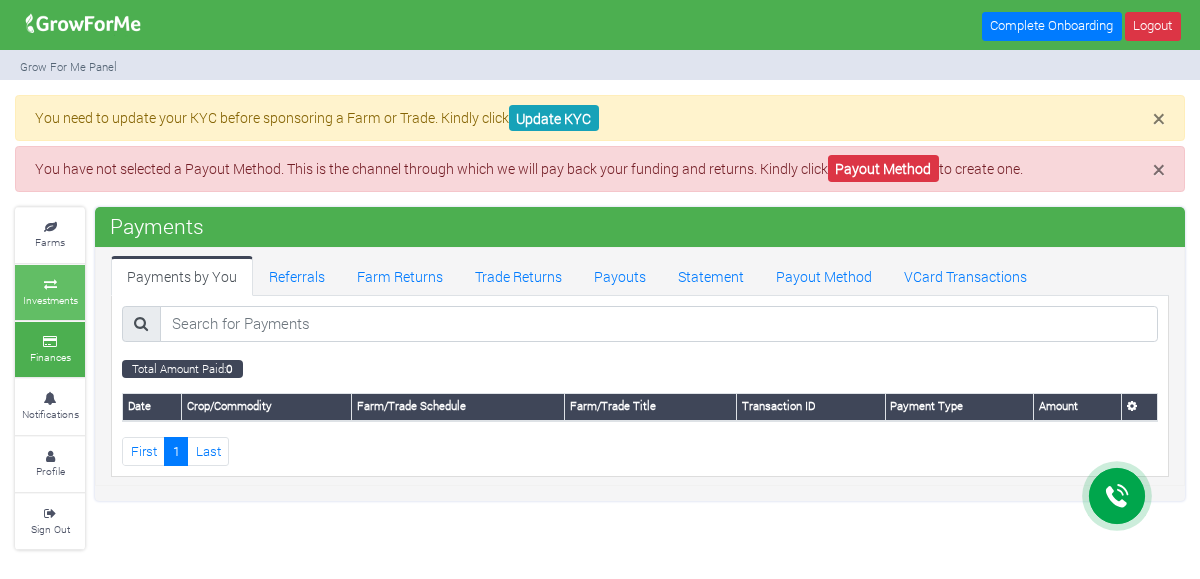 scroll, scrollTop: 0, scrollLeft: 0, axis: both 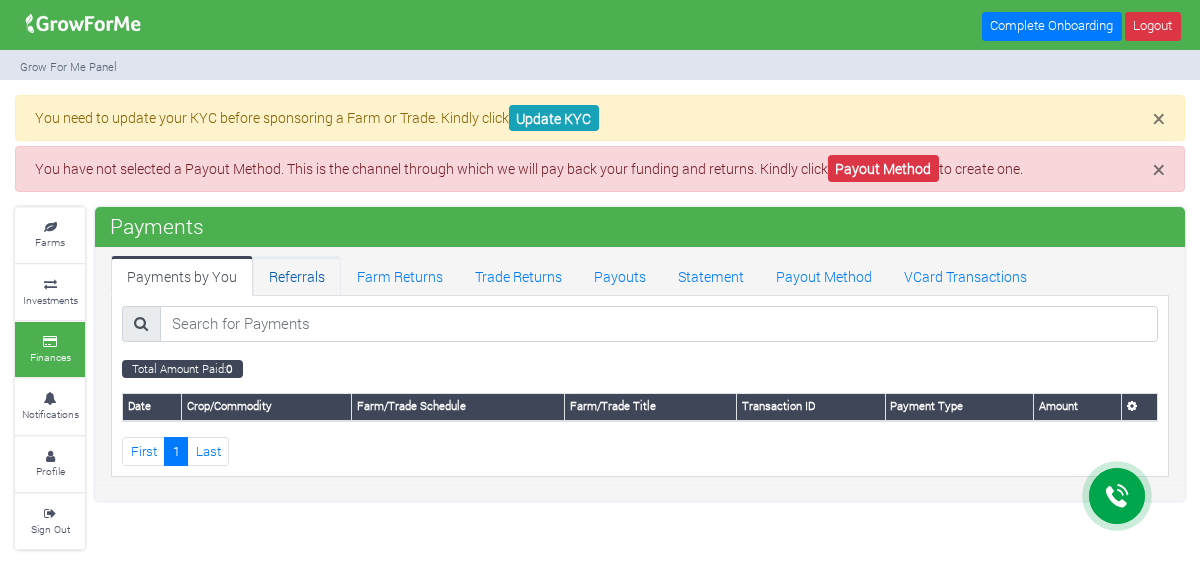 click on "Referrals" at bounding box center [297, 276] 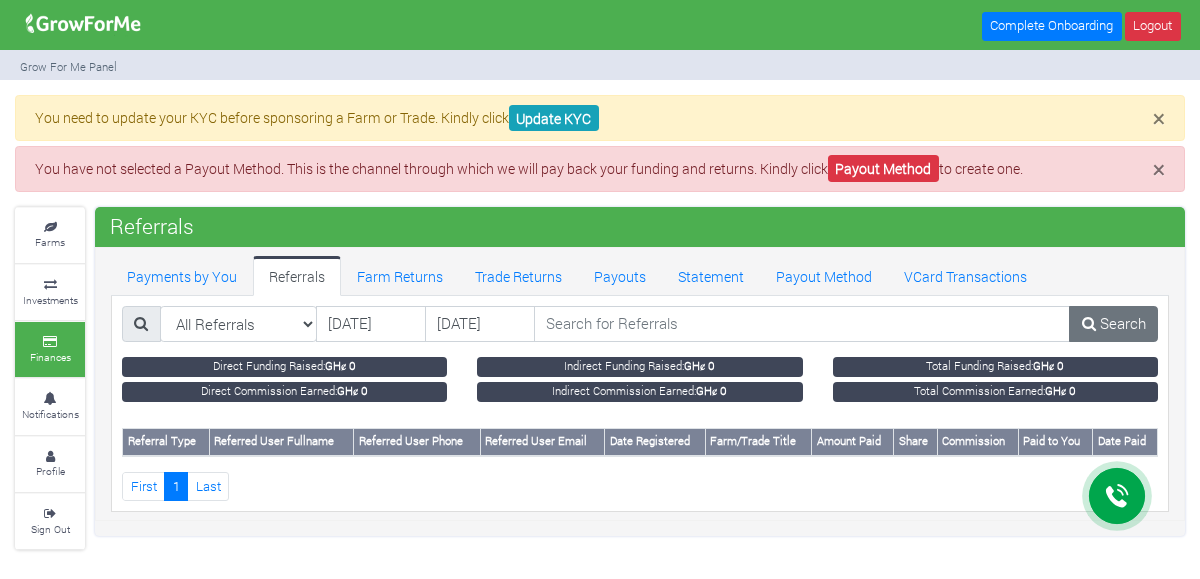 scroll, scrollTop: 0, scrollLeft: 0, axis: both 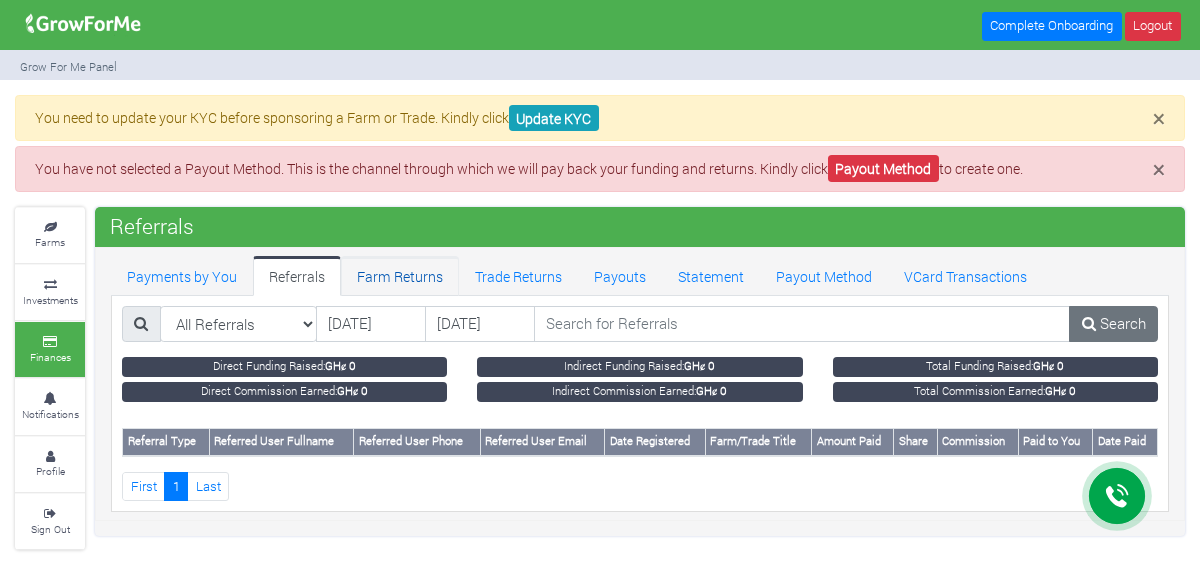 click on "Farm Returns" at bounding box center (400, 276) 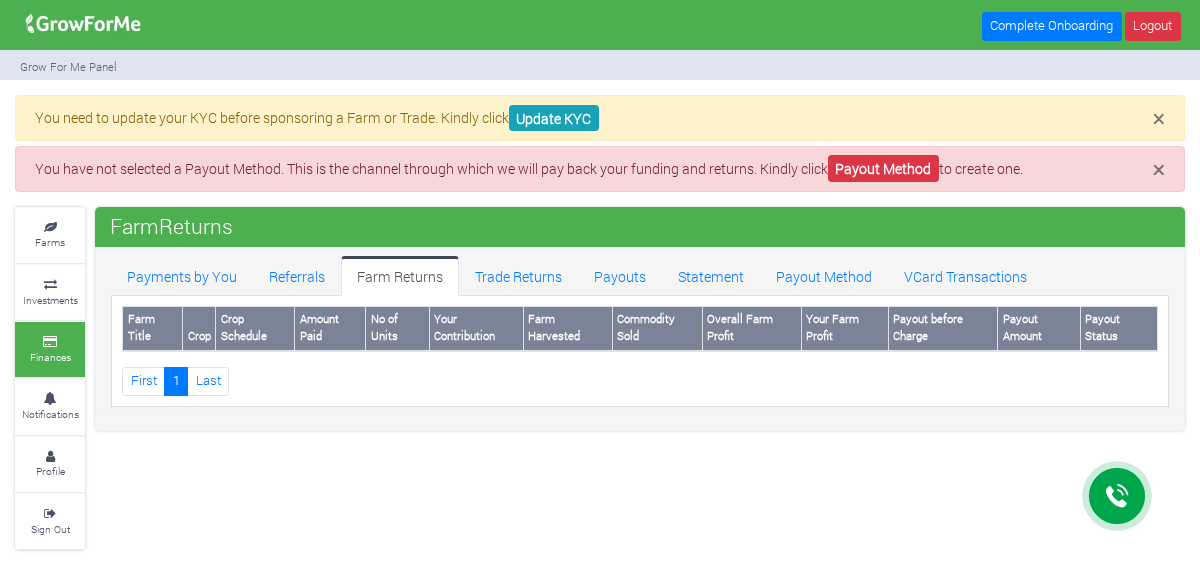scroll, scrollTop: 0, scrollLeft: 0, axis: both 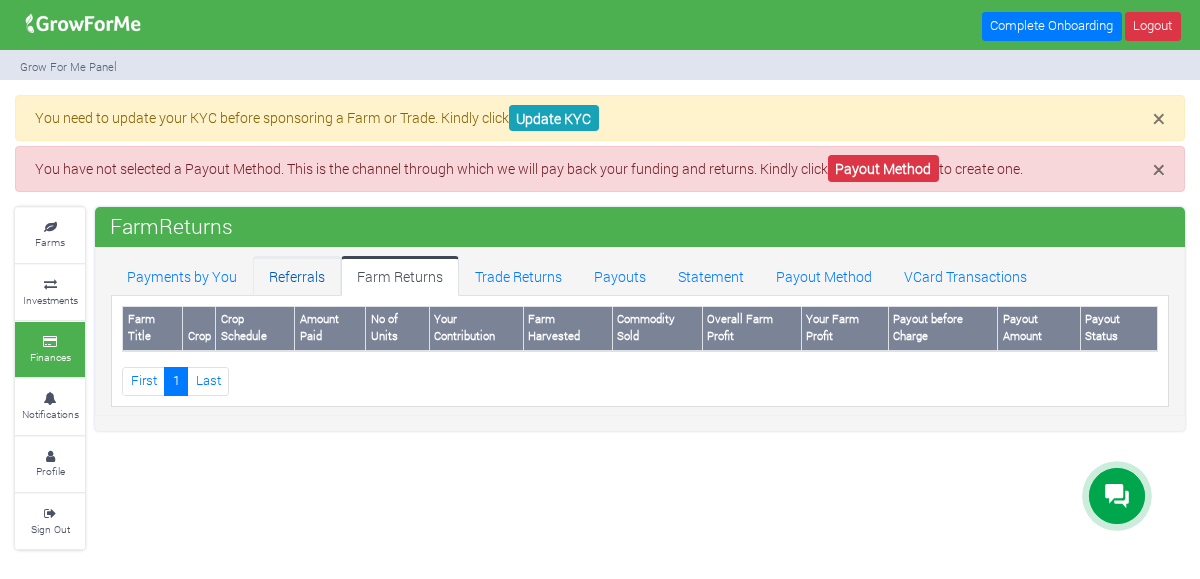 click on "Referrals" at bounding box center [297, 276] 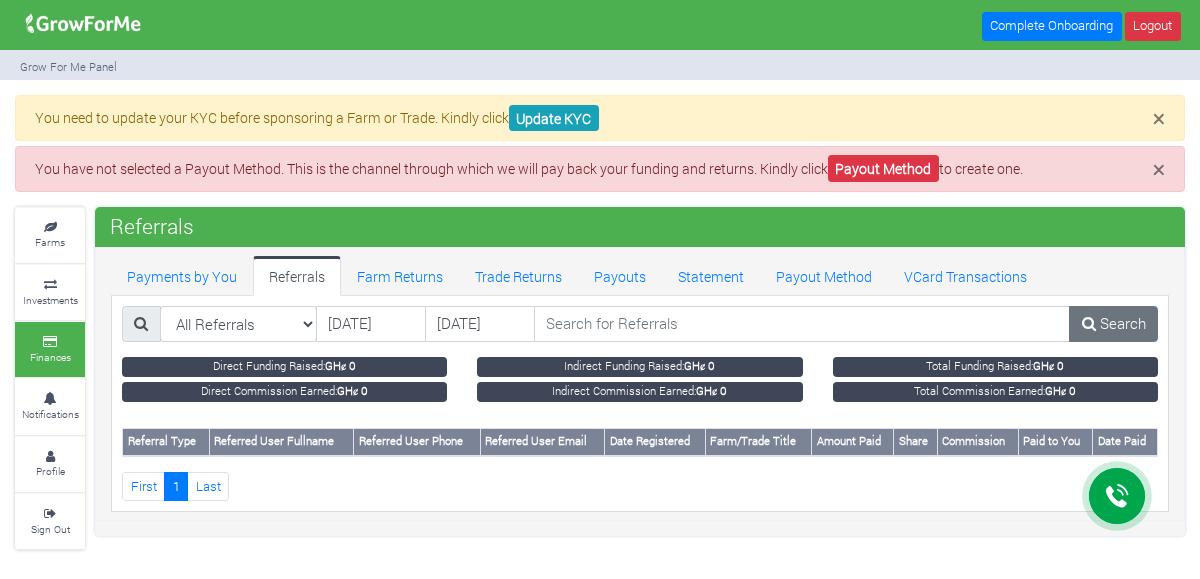 scroll, scrollTop: 0, scrollLeft: 0, axis: both 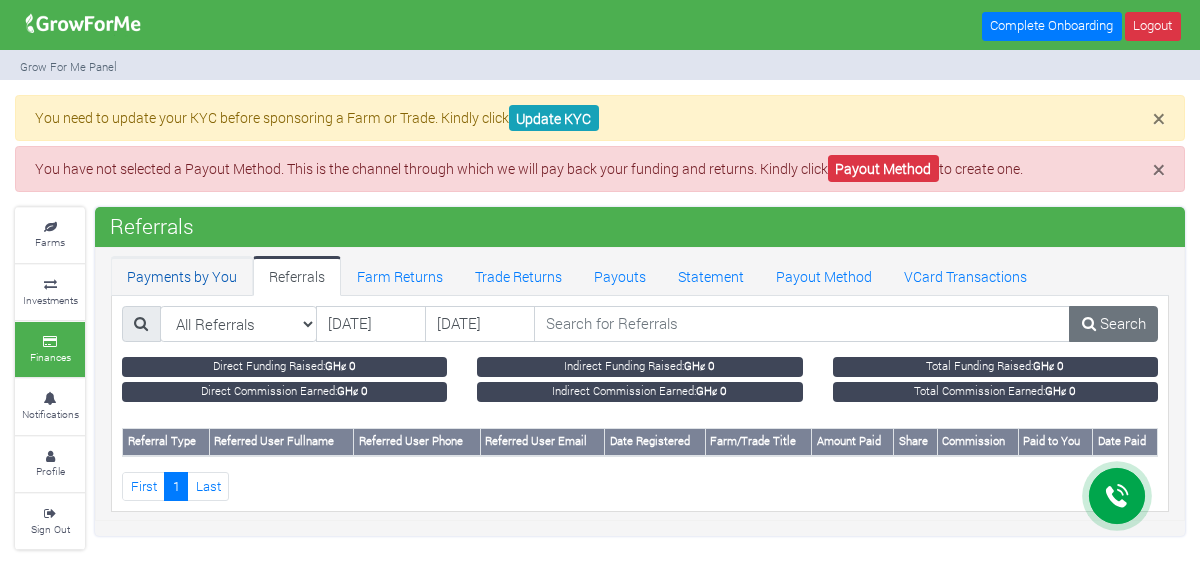 click on "Payments by You" at bounding box center [182, 276] 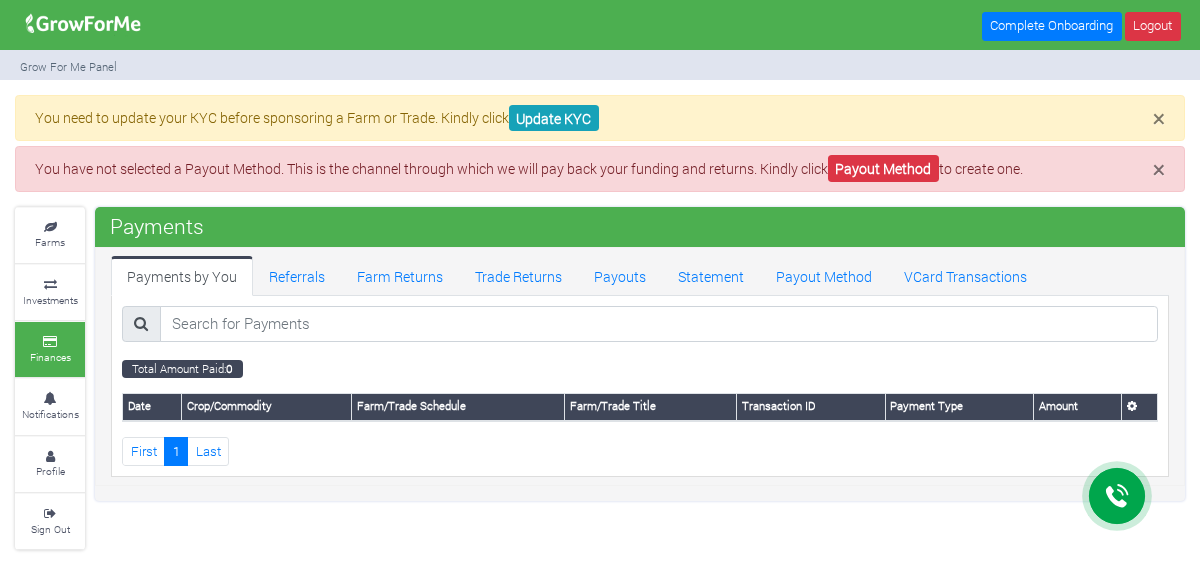 scroll, scrollTop: 0, scrollLeft: 0, axis: both 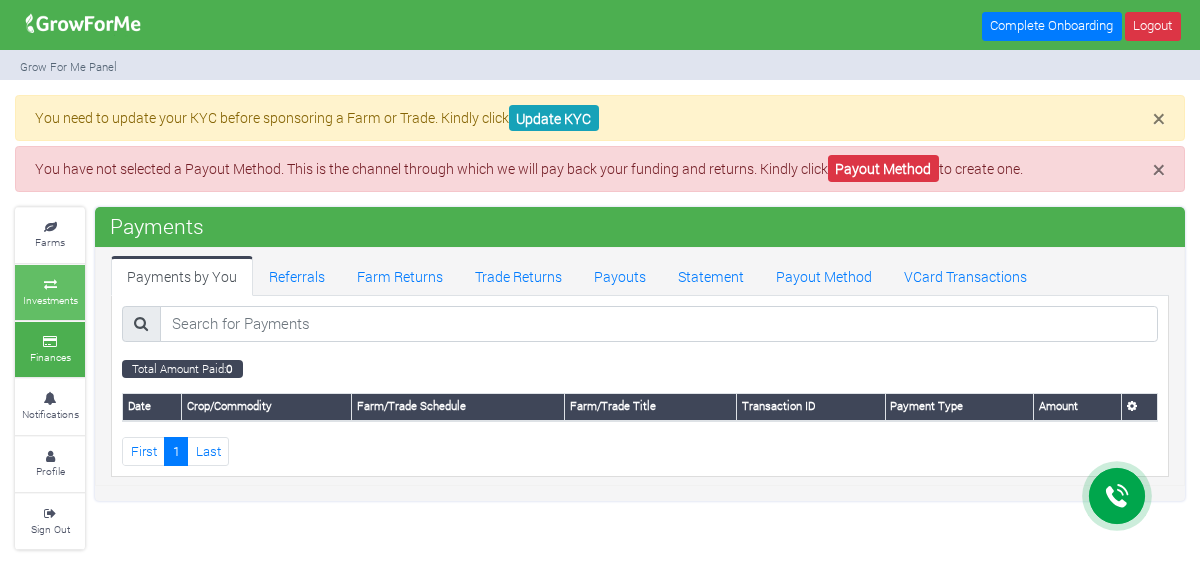 click on "Investments" at bounding box center (50, 292) 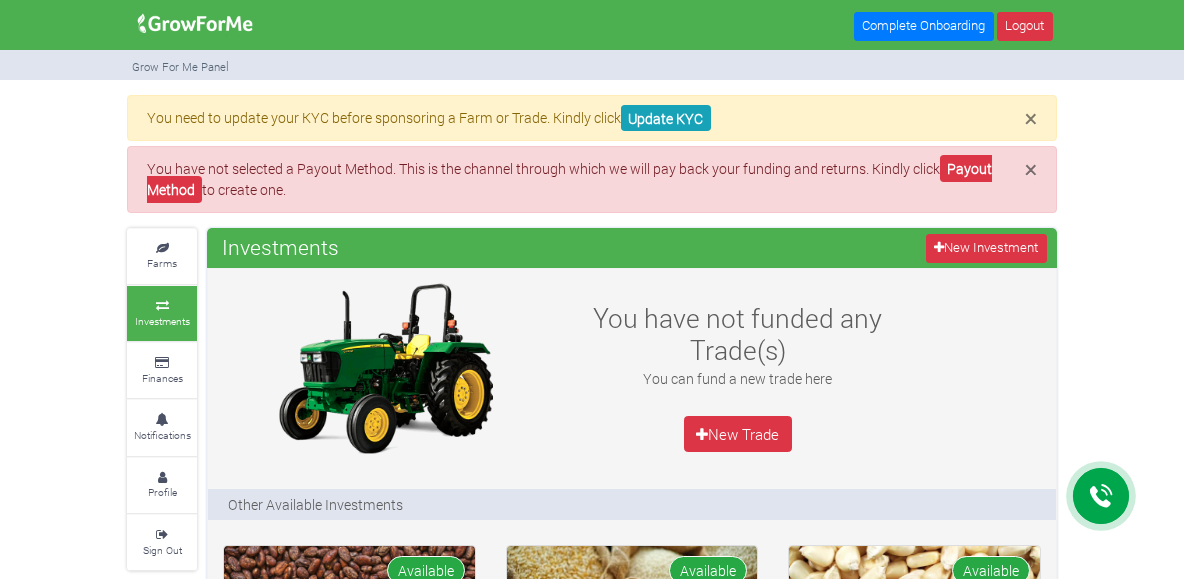 scroll, scrollTop: 0, scrollLeft: 0, axis: both 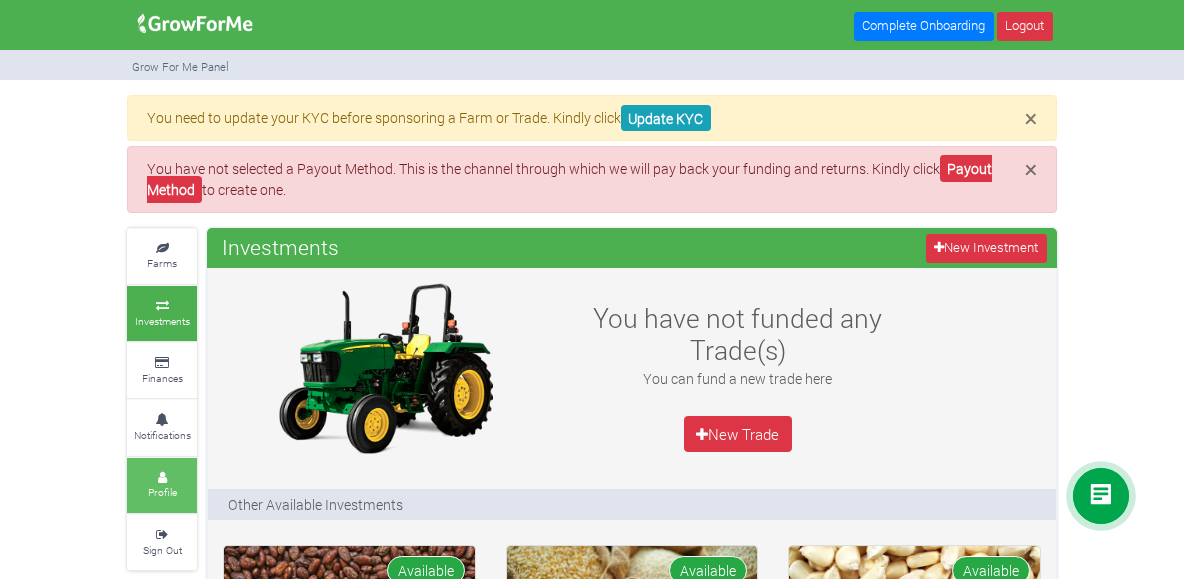 click on "Profile" at bounding box center [162, 485] 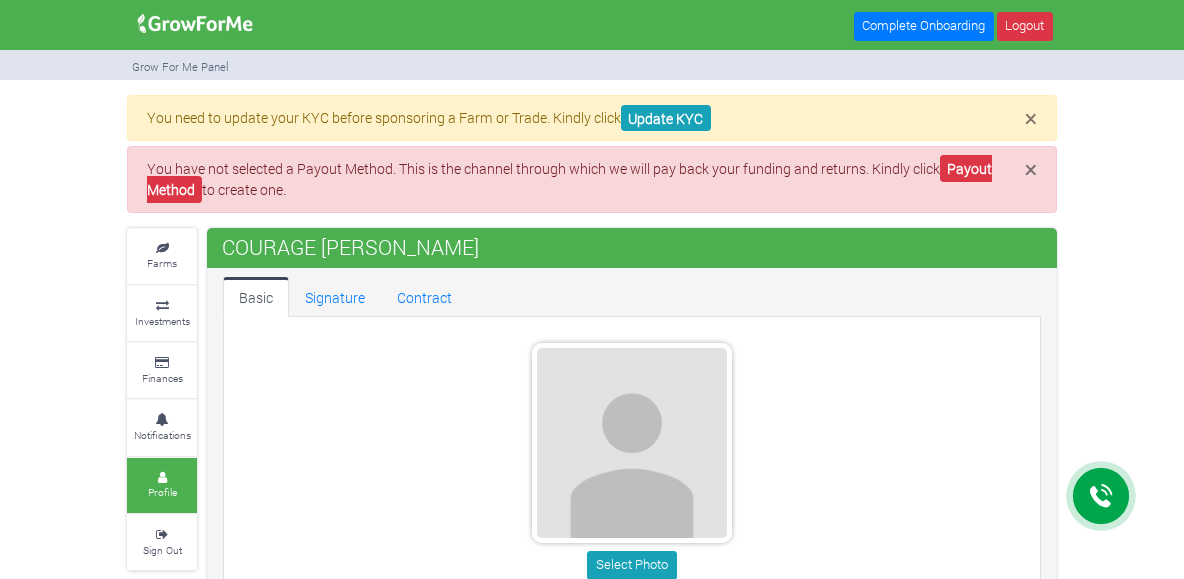 scroll, scrollTop: 0, scrollLeft: 0, axis: both 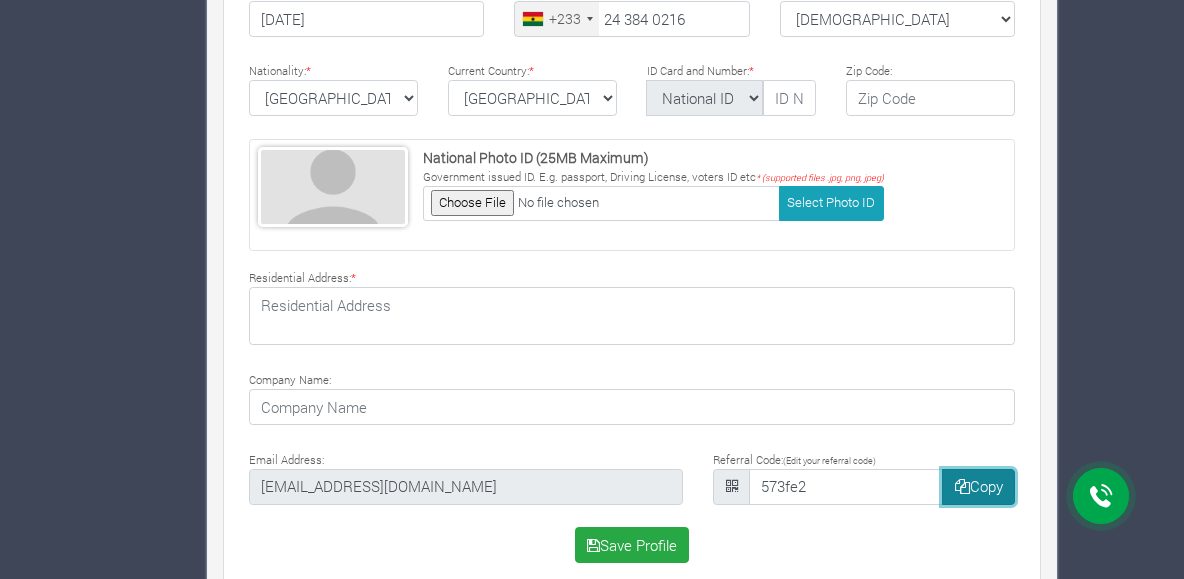 click on "Main Channel
Callback
Feedback Form
+12059526298
Open Channel
Contact us on WhatsApp
Complete Onboarding
Logout" at bounding box center (592, -464) 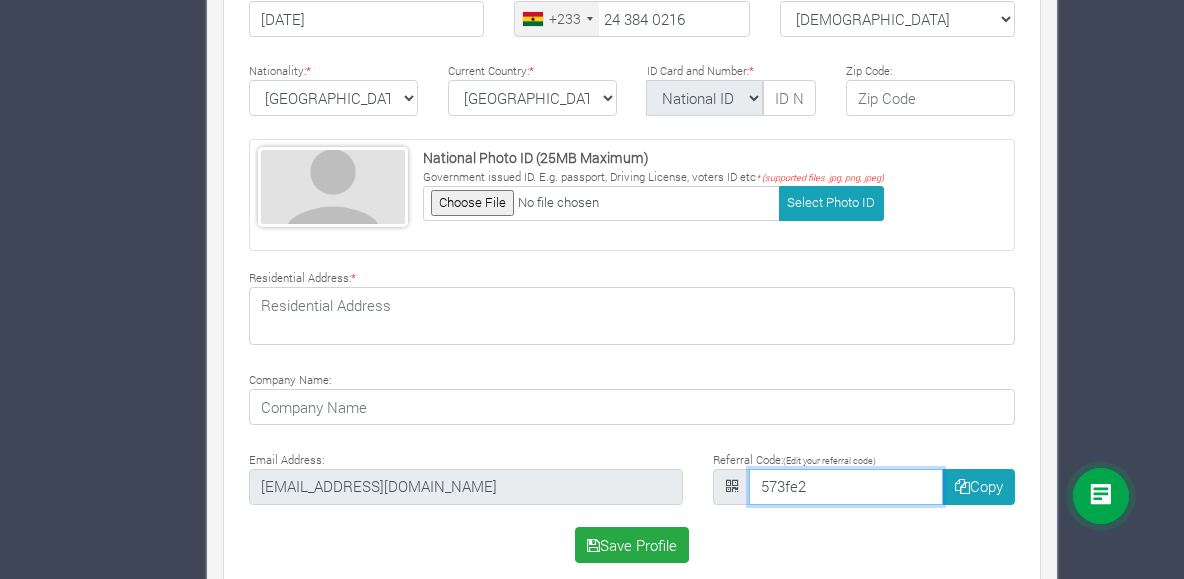 drag, startPoint x: 834, startPoint y: 465, endPoint x: 775, endPoint y: 455, distance: 59.841457 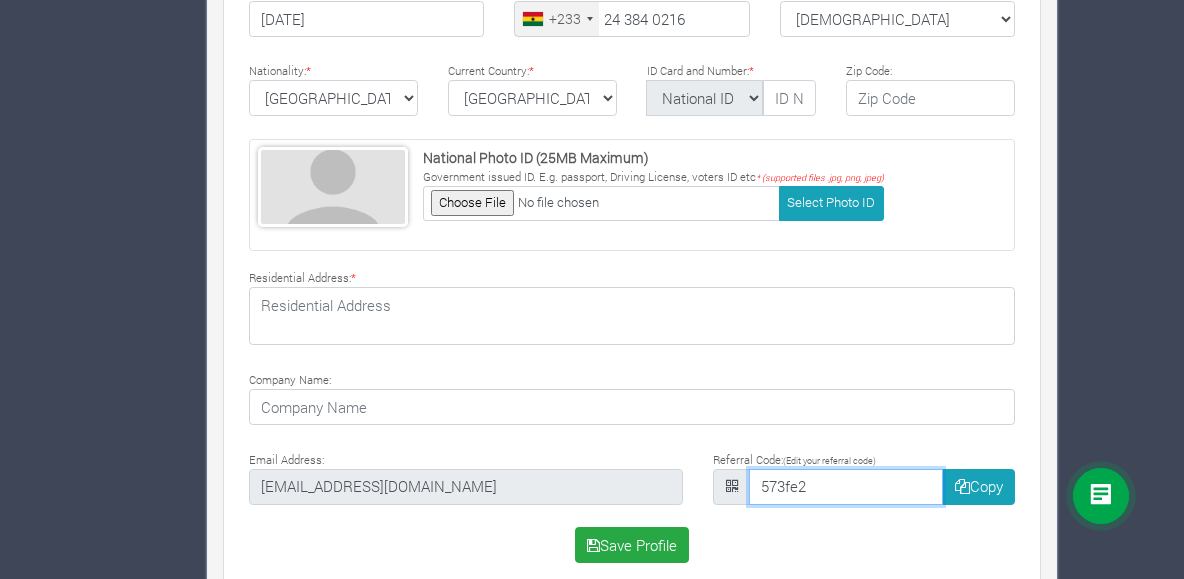 click on "573fe2" at bounding box center (846, 487) 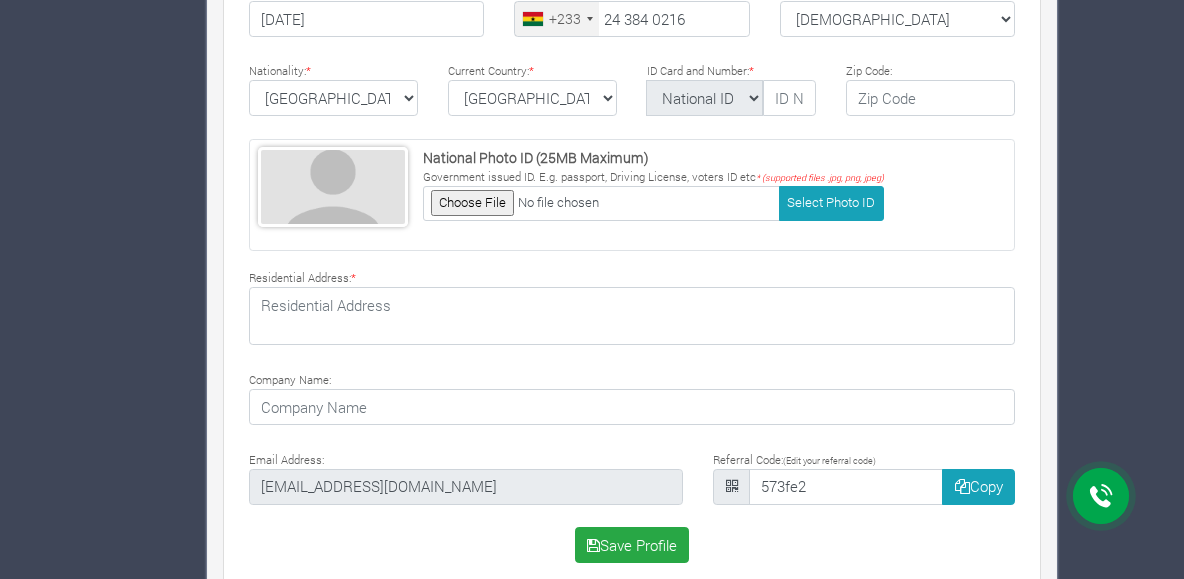 click on "Select Photo
Funder
Outgrower
Offtaker
* * *" at bounding box center (632, 72) 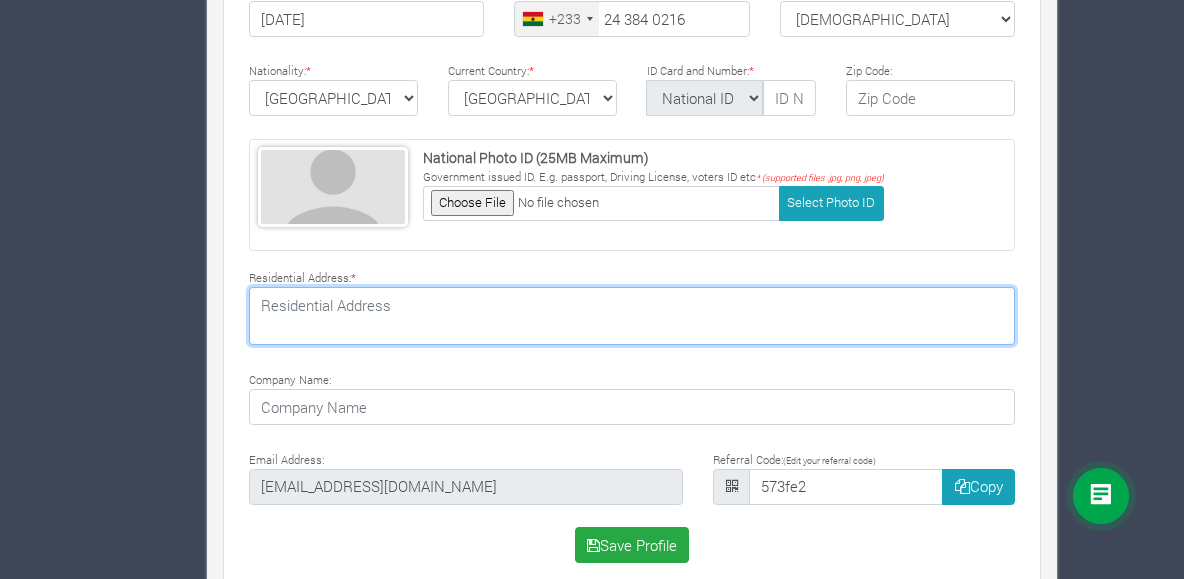 click at bounding box center (632, 316) 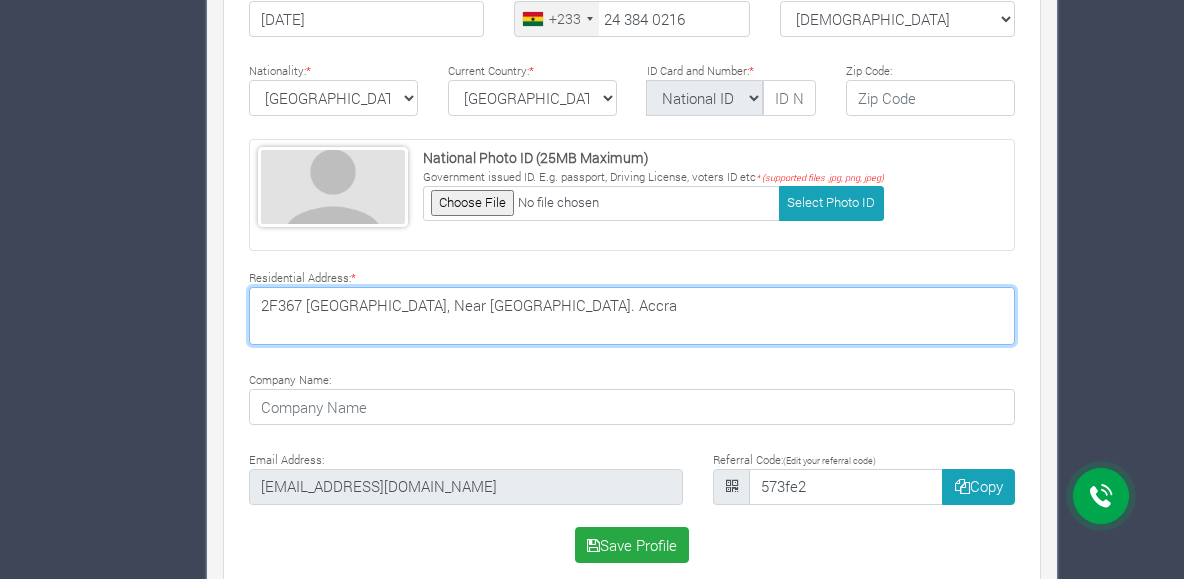 type on "2F367 [GEOGRAPHIC_DATA], Near [GEOGRAPHIC_DATA]. Accra" 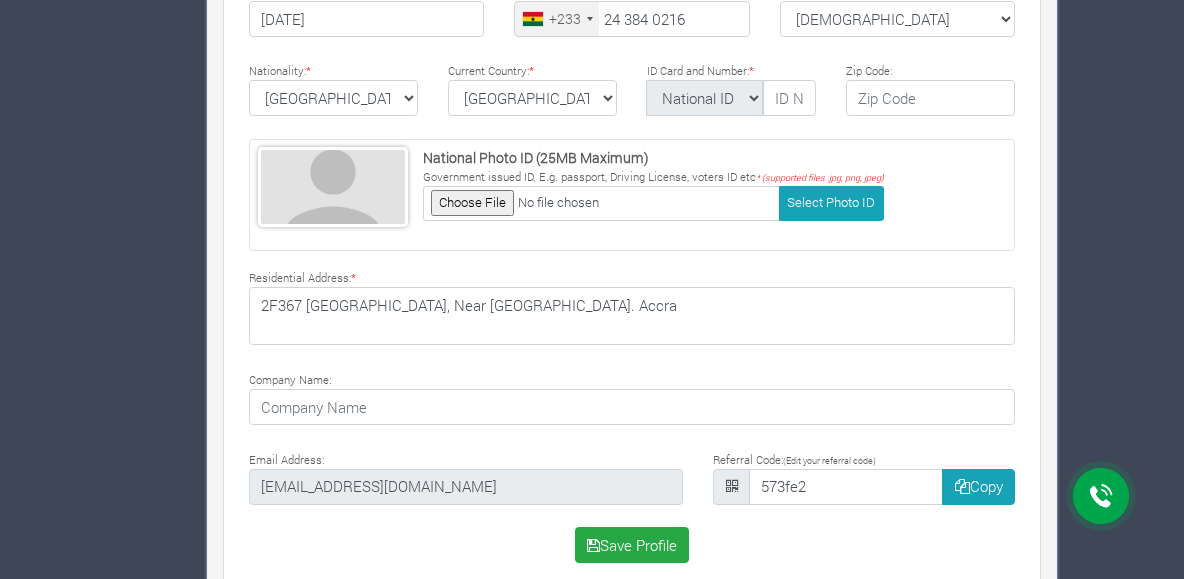 click on "National Photo ID (25MB Maximum)
Government issued ID. E.g. passport, Driving License, voters ID etc  * (supported files .jpg, png, jpeg)
Select Photo ID" at bounding box center [632, 195] 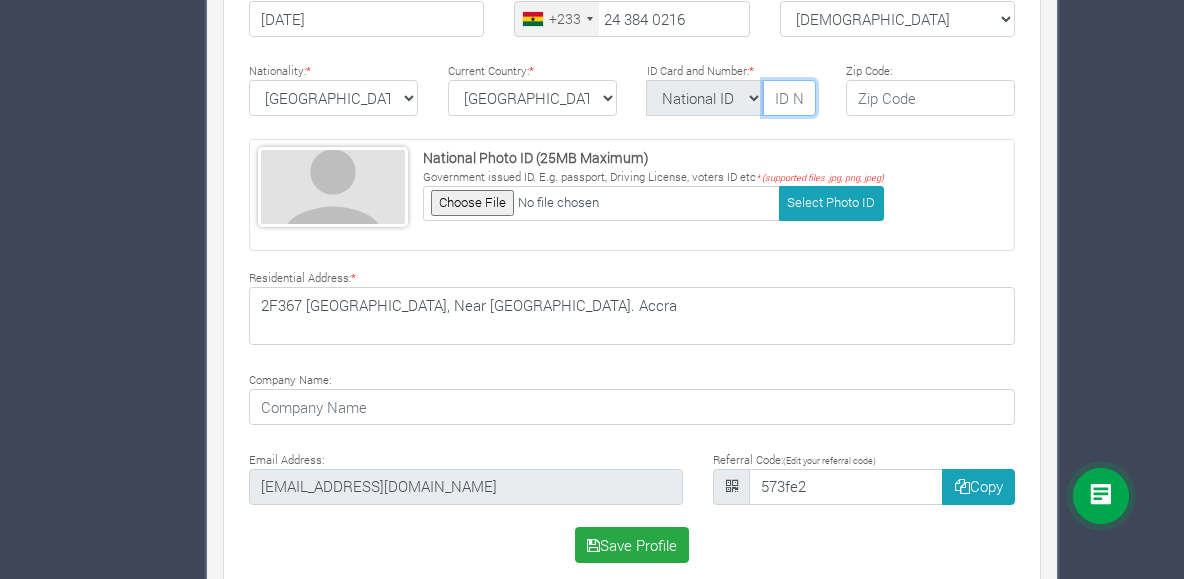 click at bounding box center [789, 98] 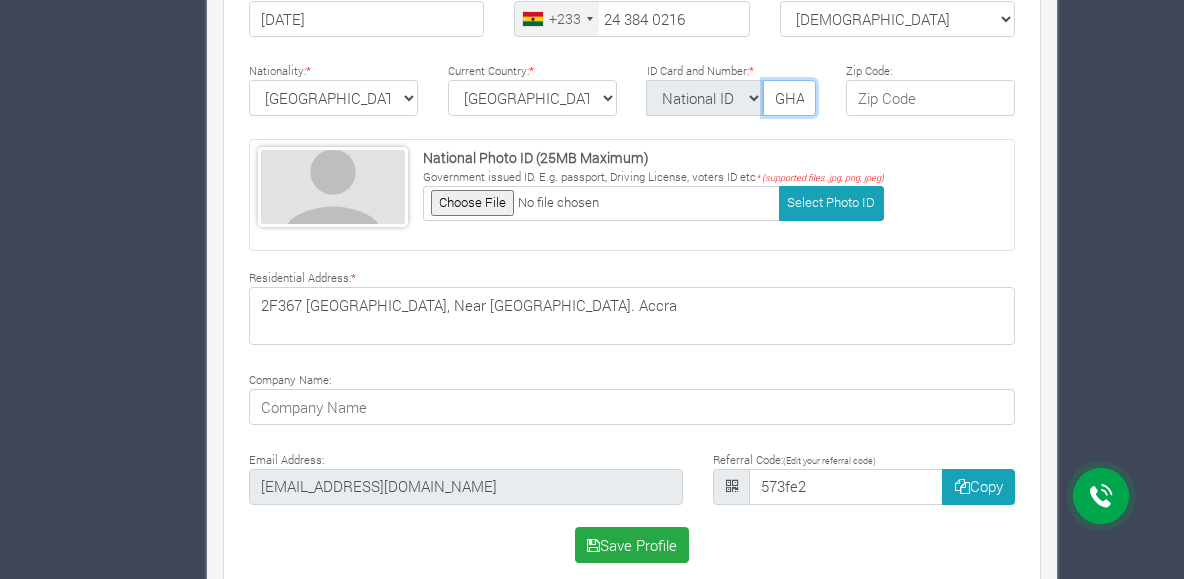 scroll, scrollTop: 0, scrollLeft: 39, axis: horizontal 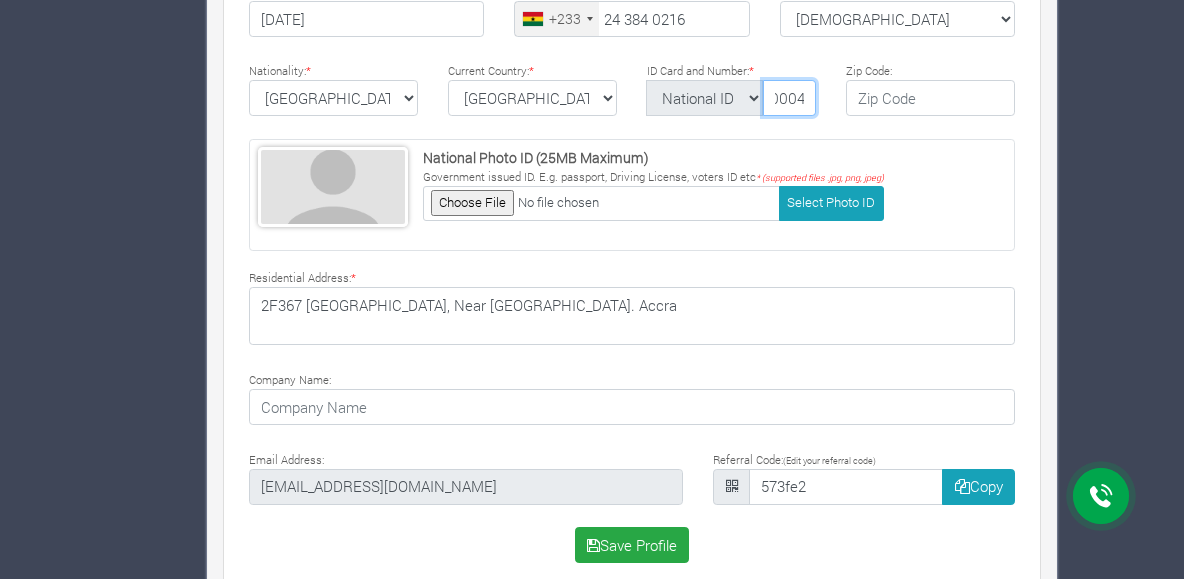 type on "GHA-000456030-4" 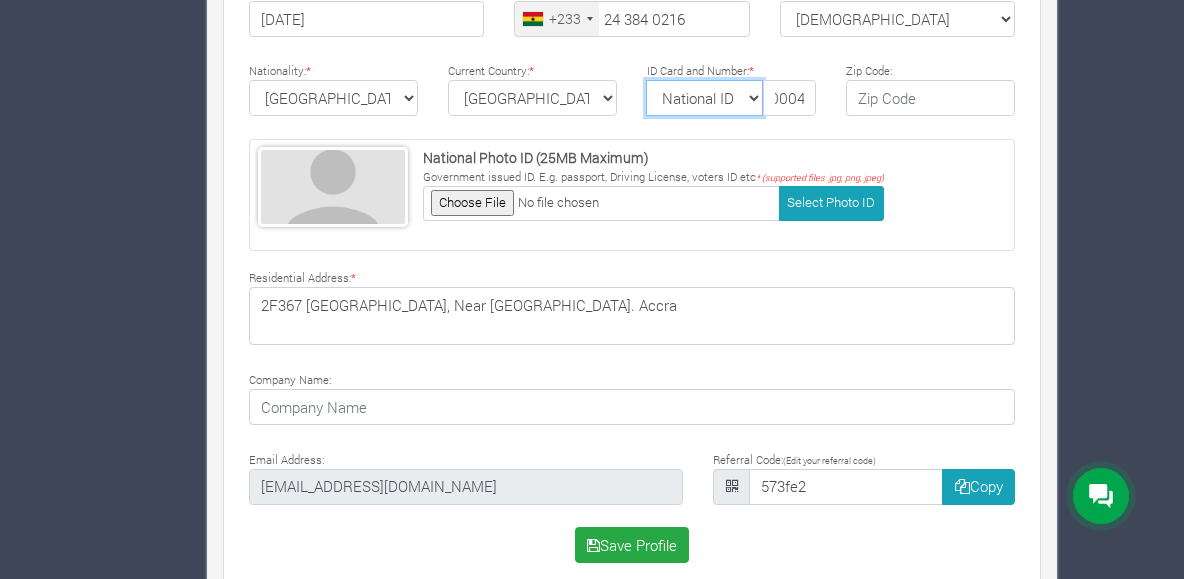 click on "National ID
Ghana ID
Passport
Drivers" at bounding box center (704, 98) 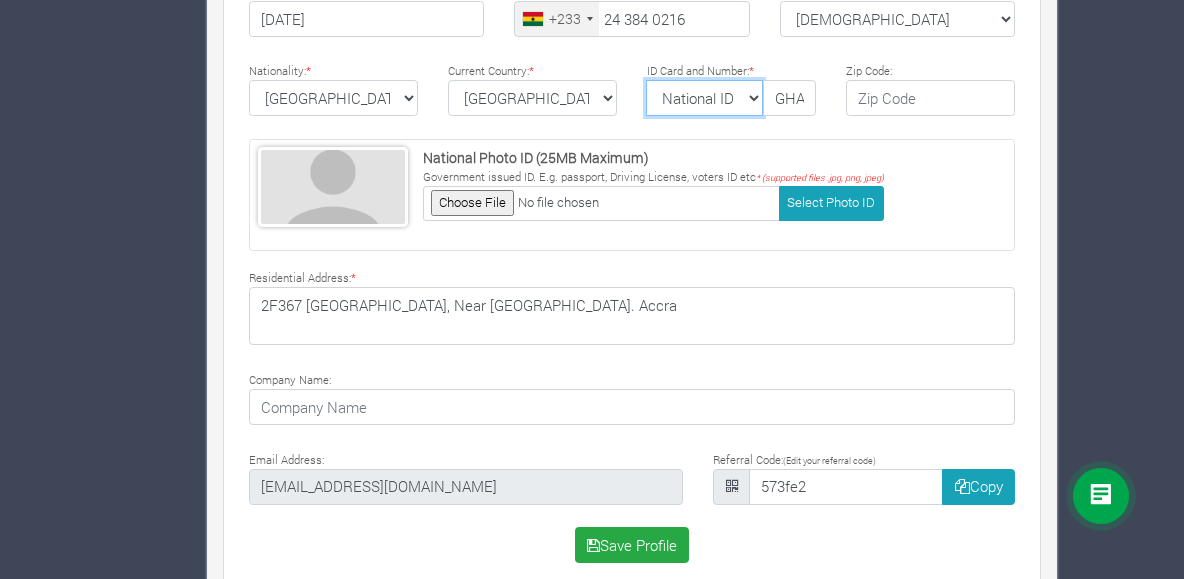 select on "Ghana ID" 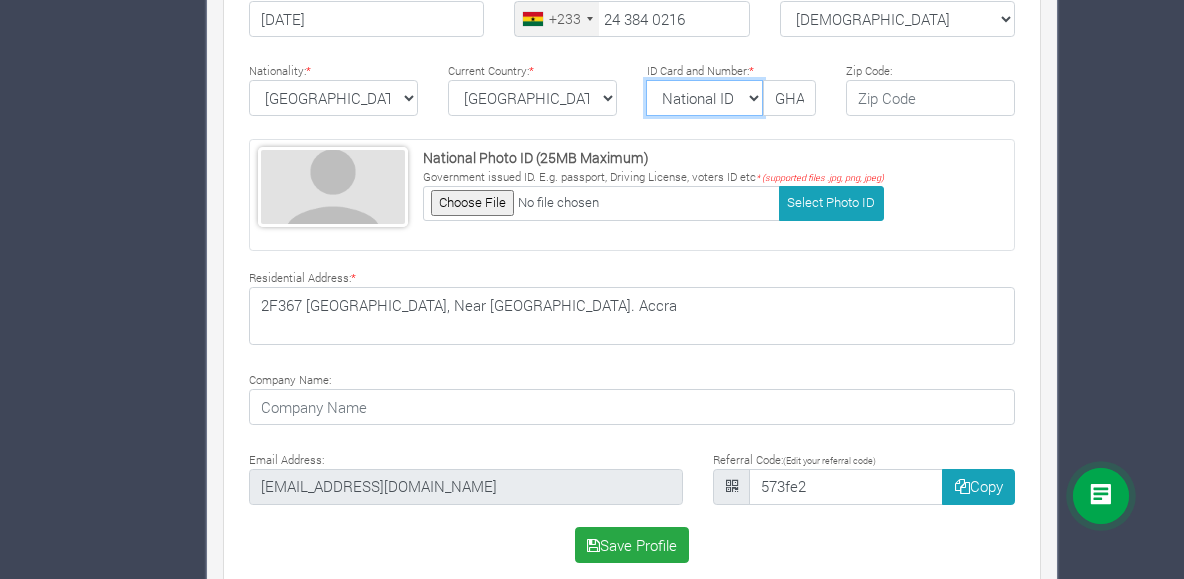 click on "National ID
Ghana ID
Passport
Drivers" at bounding box center [704, 98] 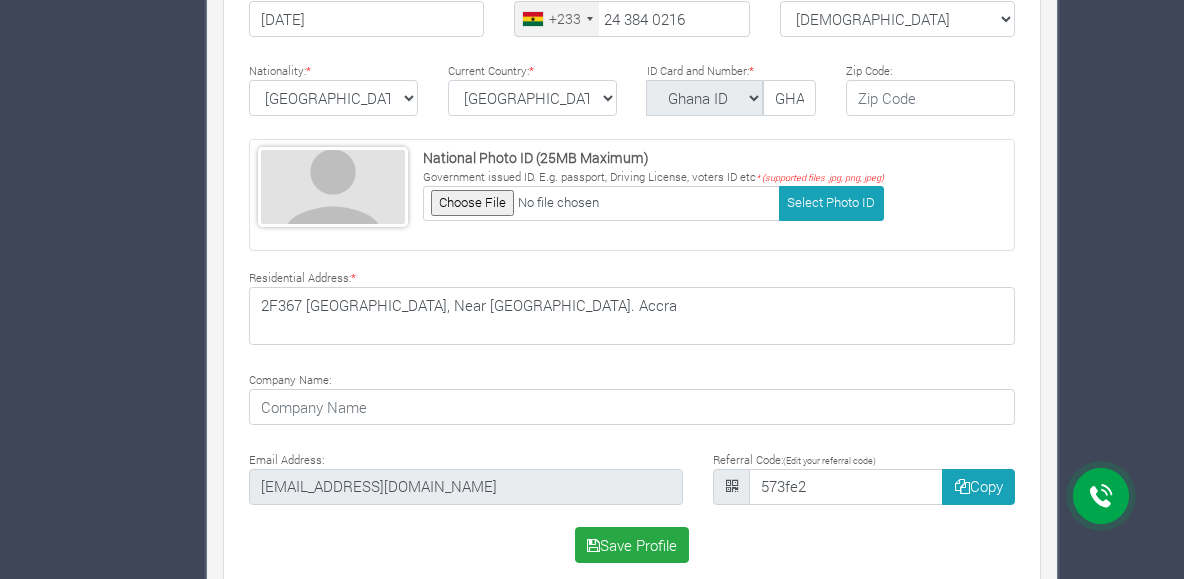 click on "National Photo ID (25MB Maximum)
Government issued ID. E.g. passport, Driving License, voters ID etc  * (supported files .jpg, png, jpeg)
Select Photo ID" at bounding box center (632, 195) 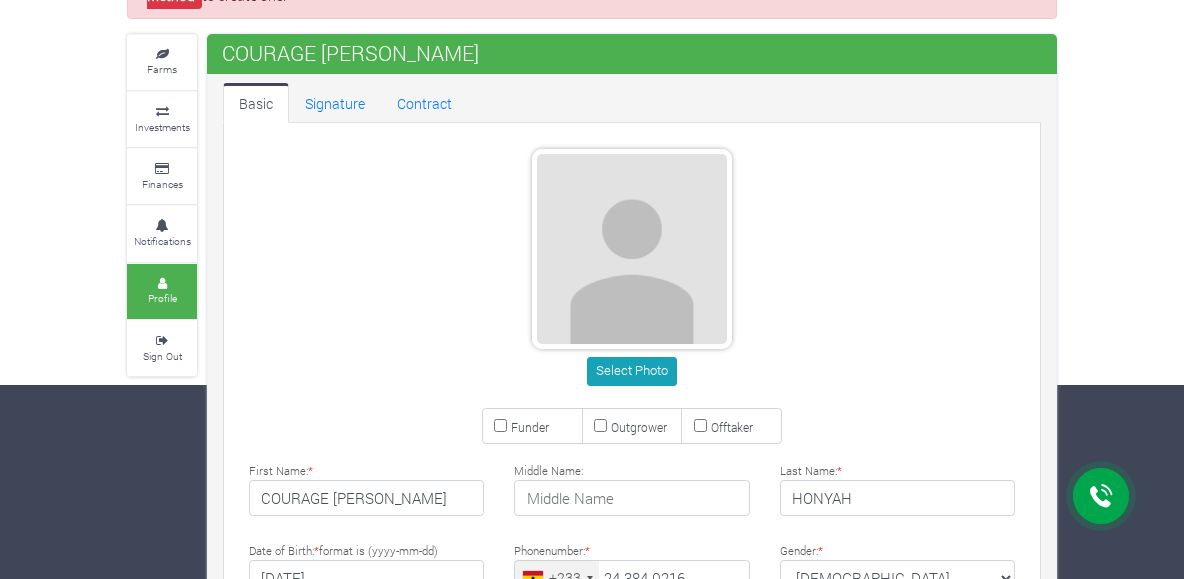 scroll, scrollTop: 150, scrollLeft: 0, axis: vertical 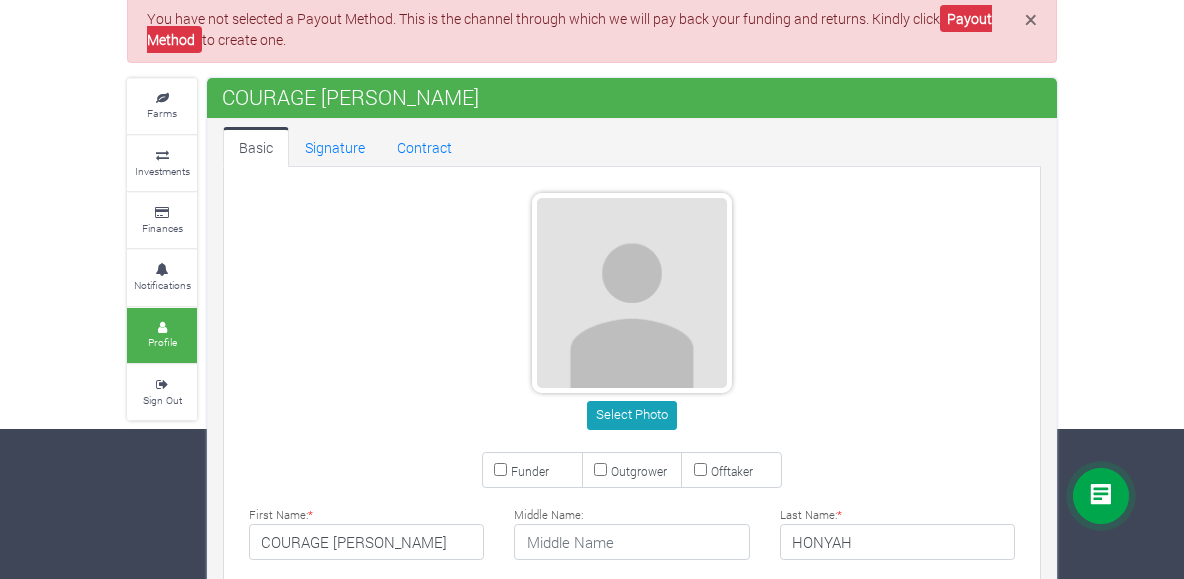 click on "Funder" at bounding box center [500, 469] 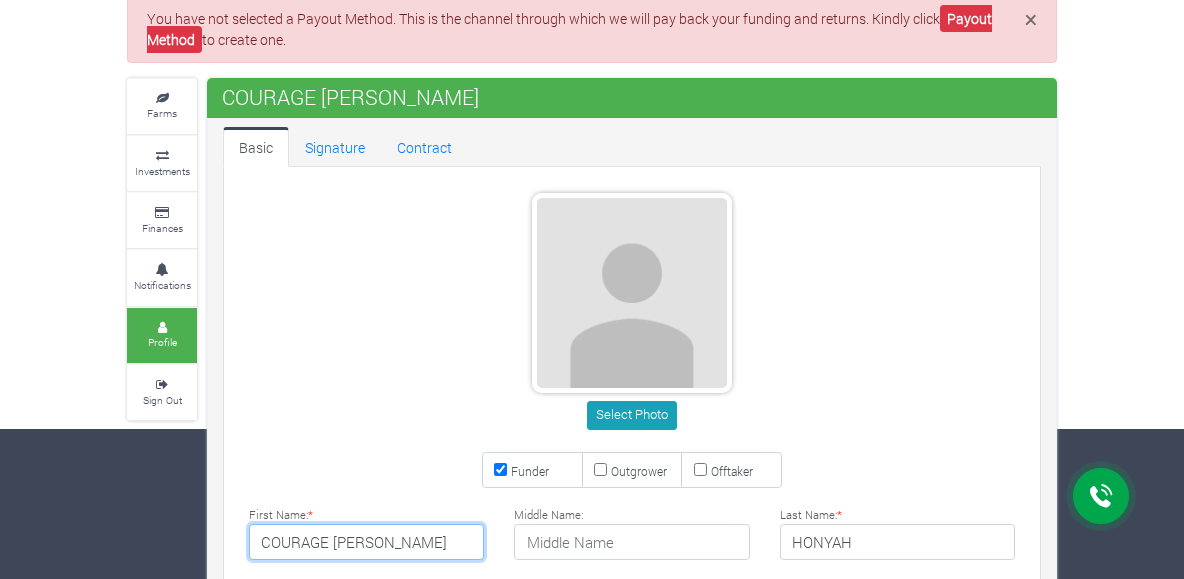 click on "COURAGE KWASHIE" at bounding box center (366, 542) 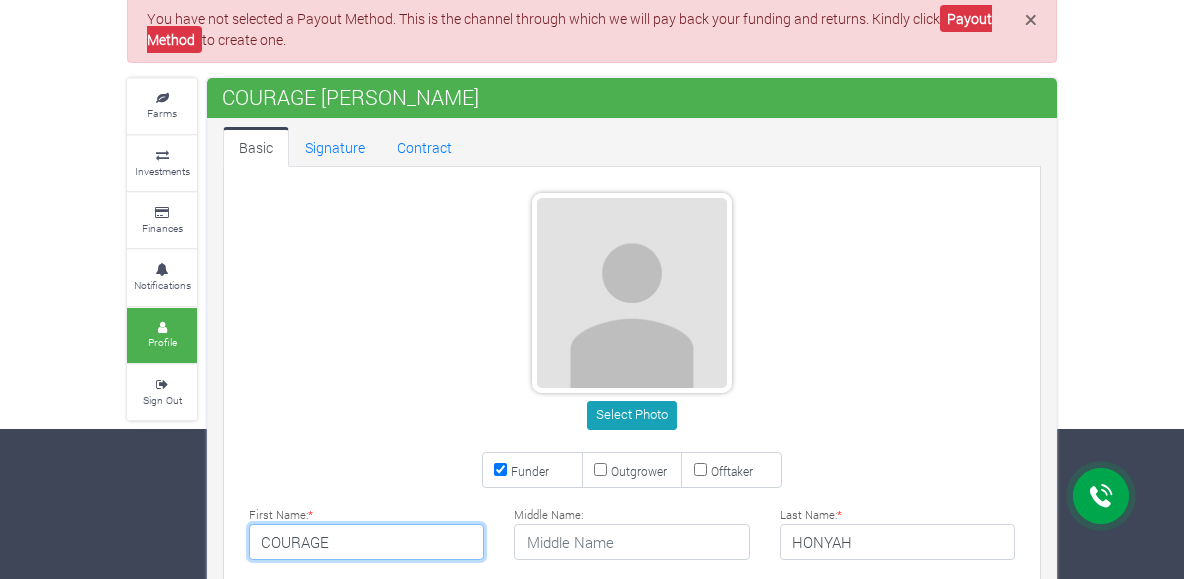 type on "COURAGE" 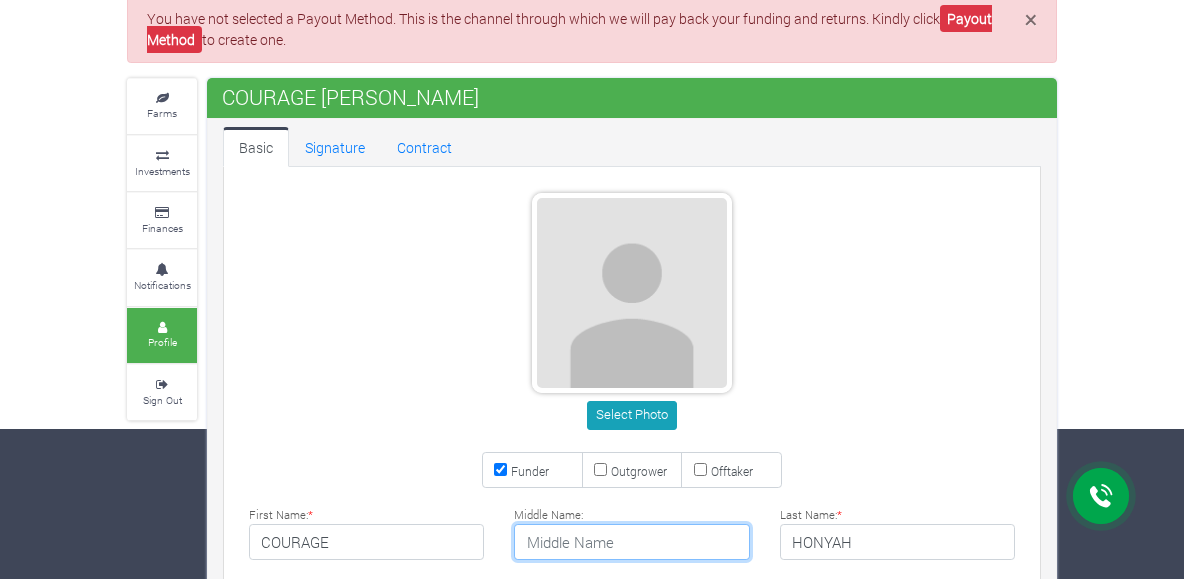 click at bounding box center (631, 542) 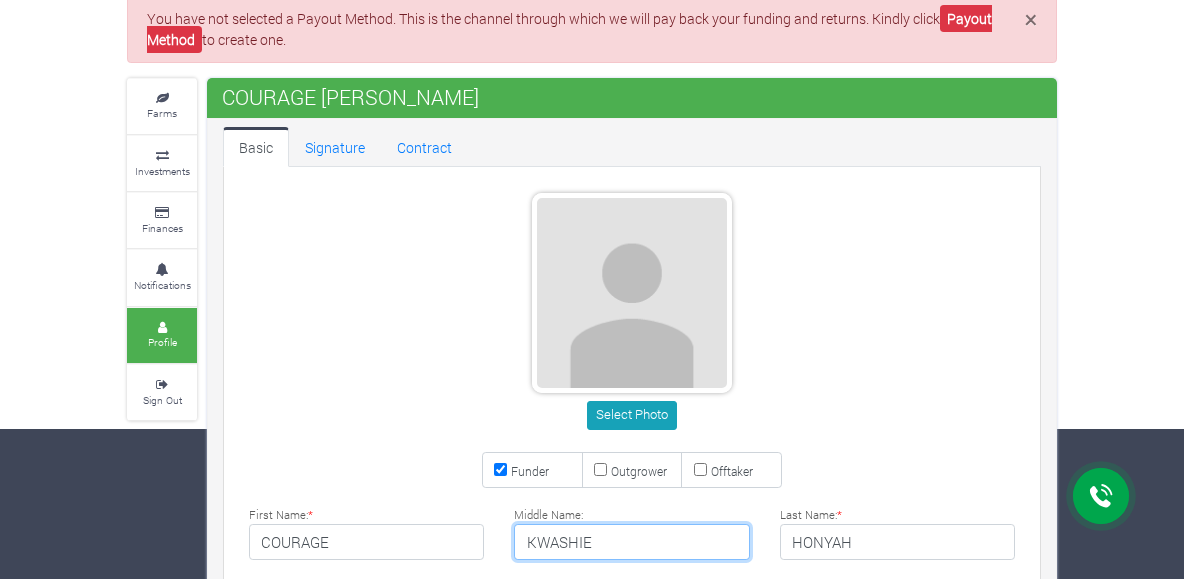 type on "KWASHIE" 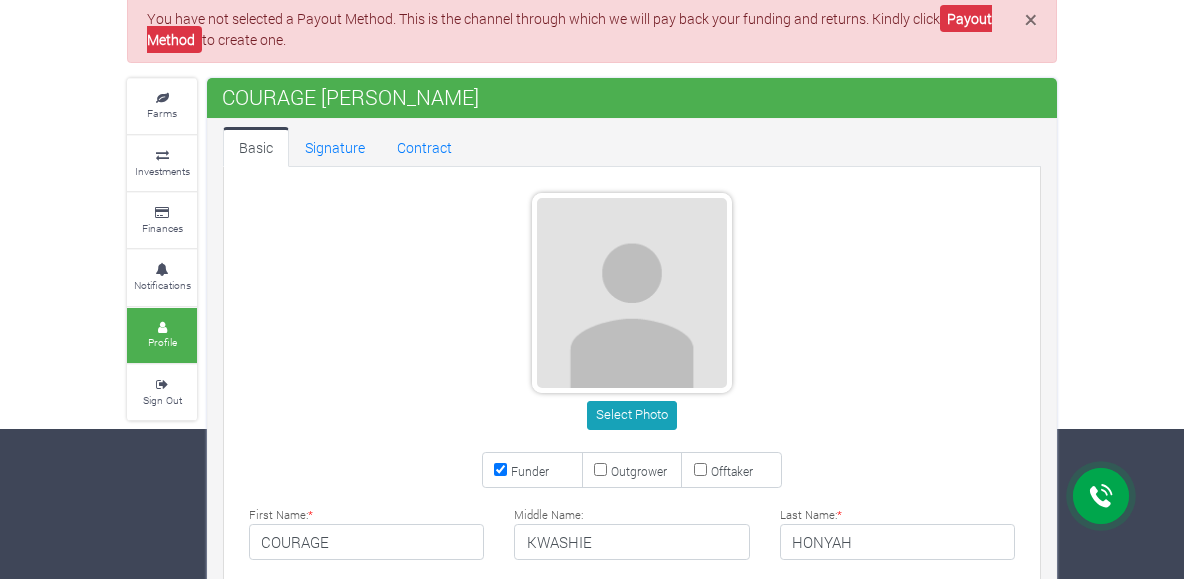 click on "Select Photo" at bounding box center (632, 315) 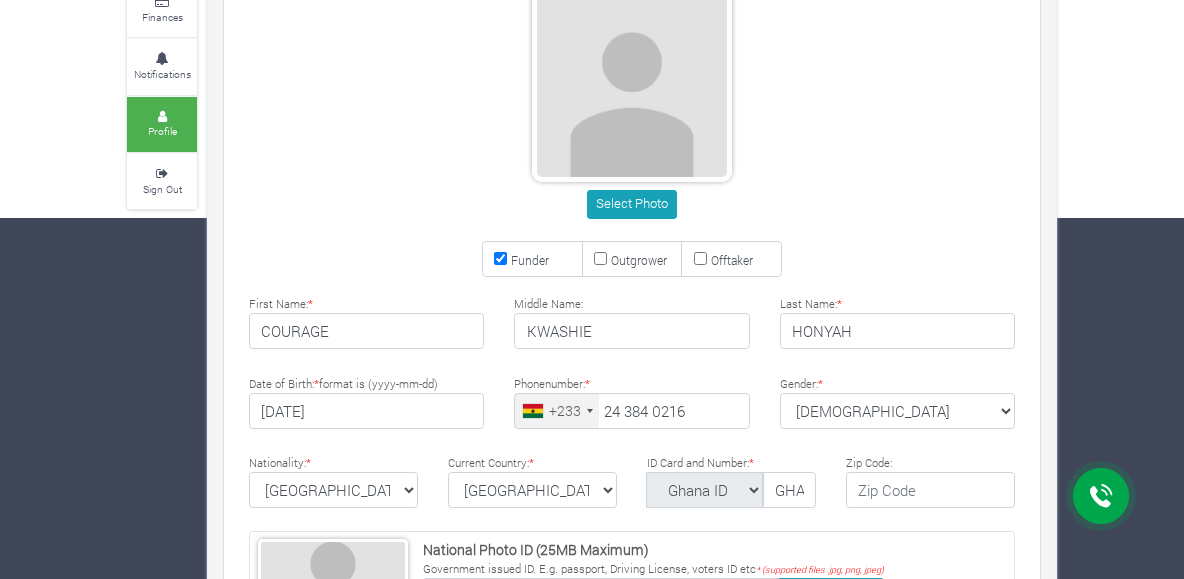 scroll, scrollTop: 367, scrollLeft: 0, axis: vertical 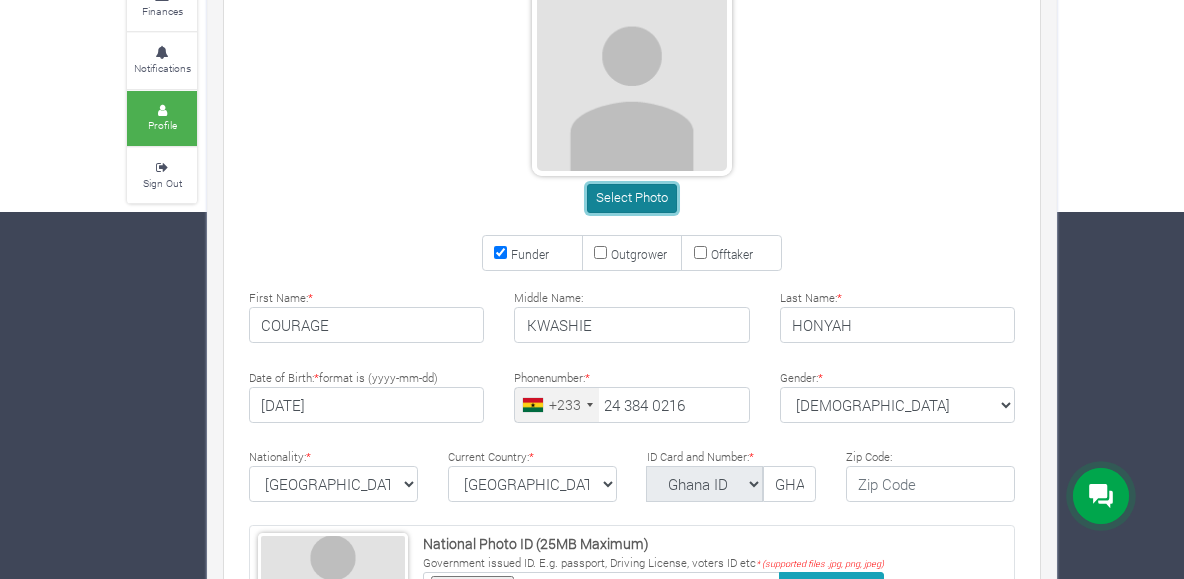 click on "Select Photo" at bounding box center (631, 198) 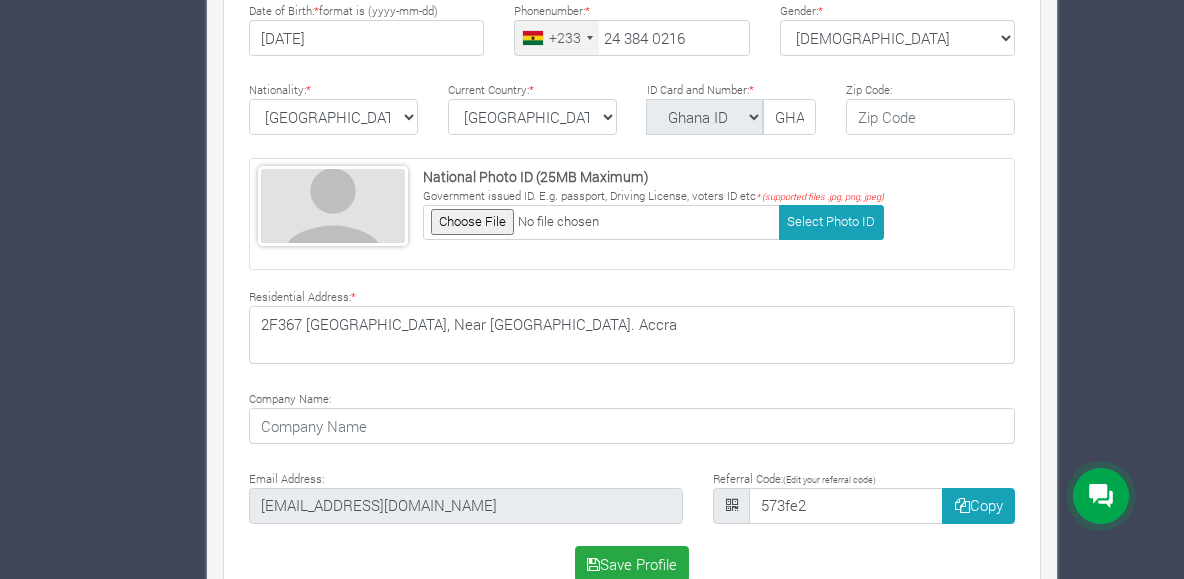 scroll, scrollTop: 747, scrollLeft: 0, axis: vertical 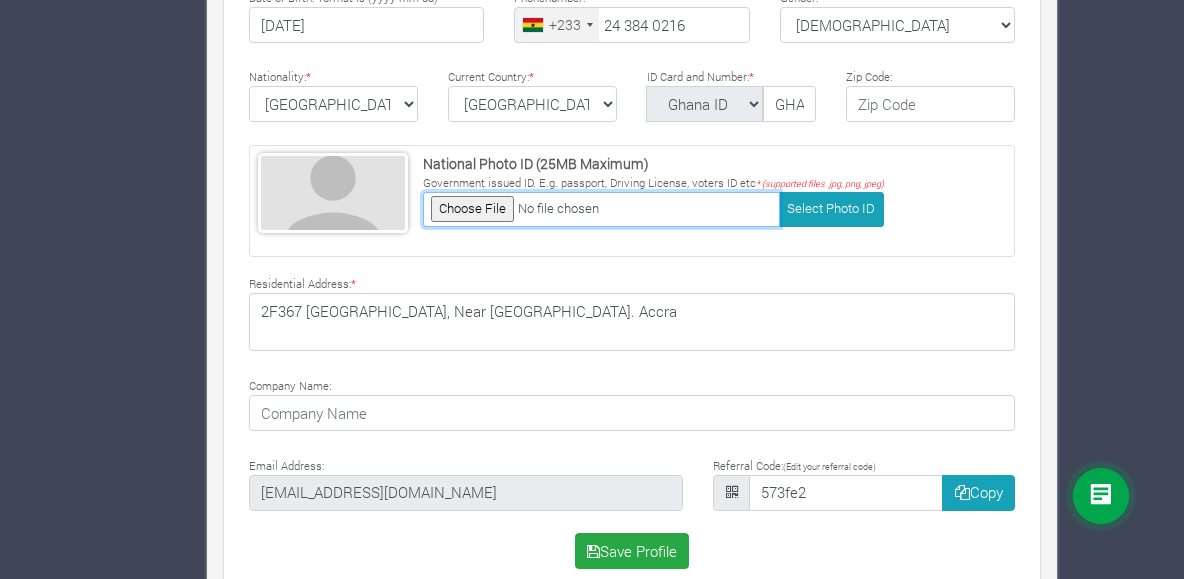 click at bounding box center (601, 209) 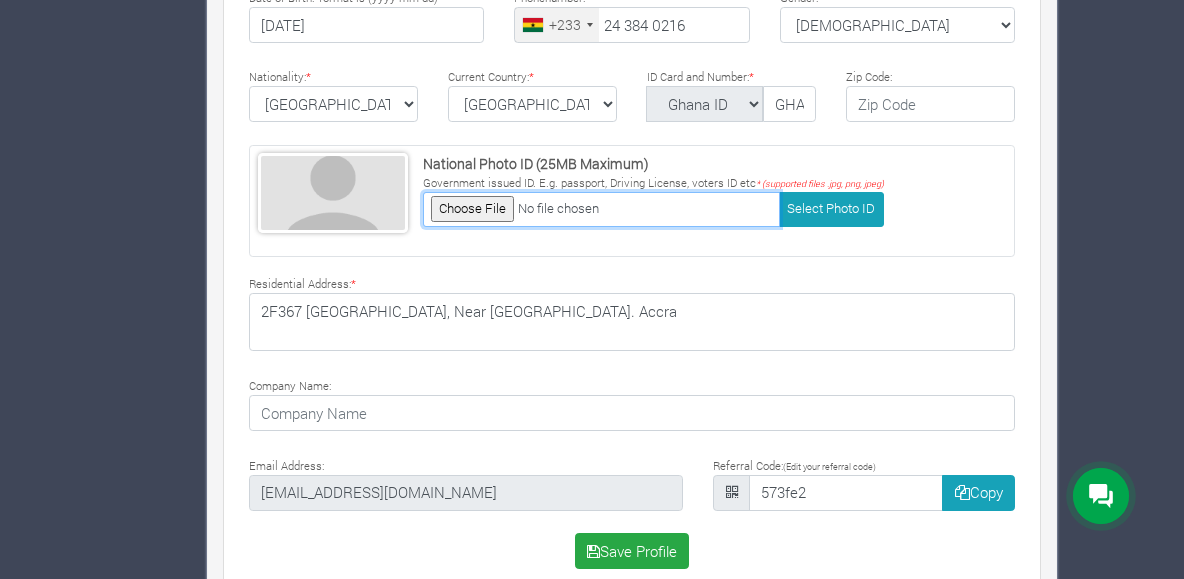 type on "C:\fakepath\1002778815.jpg" 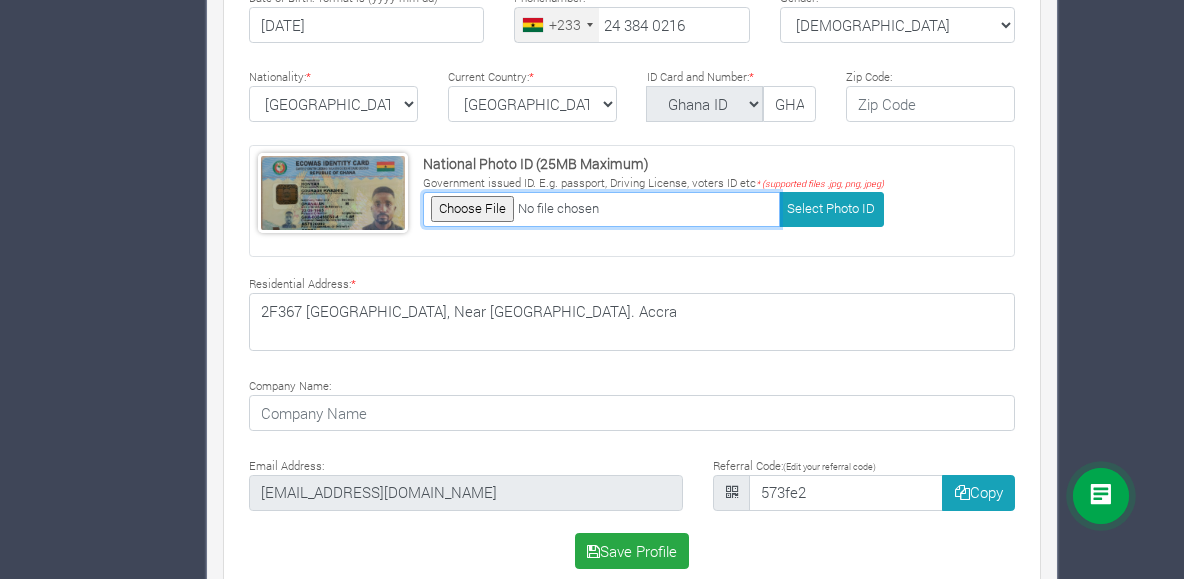 scroll, scrollTop: 753, scrollLeft: 0, axis: vertical 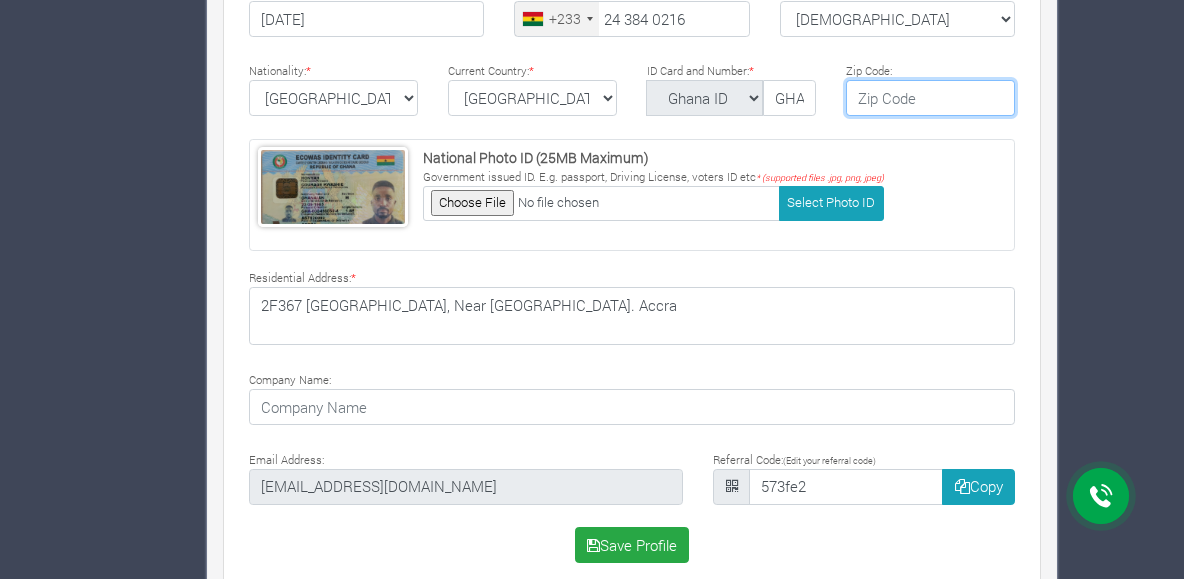 click at bounding box center [930, 98] 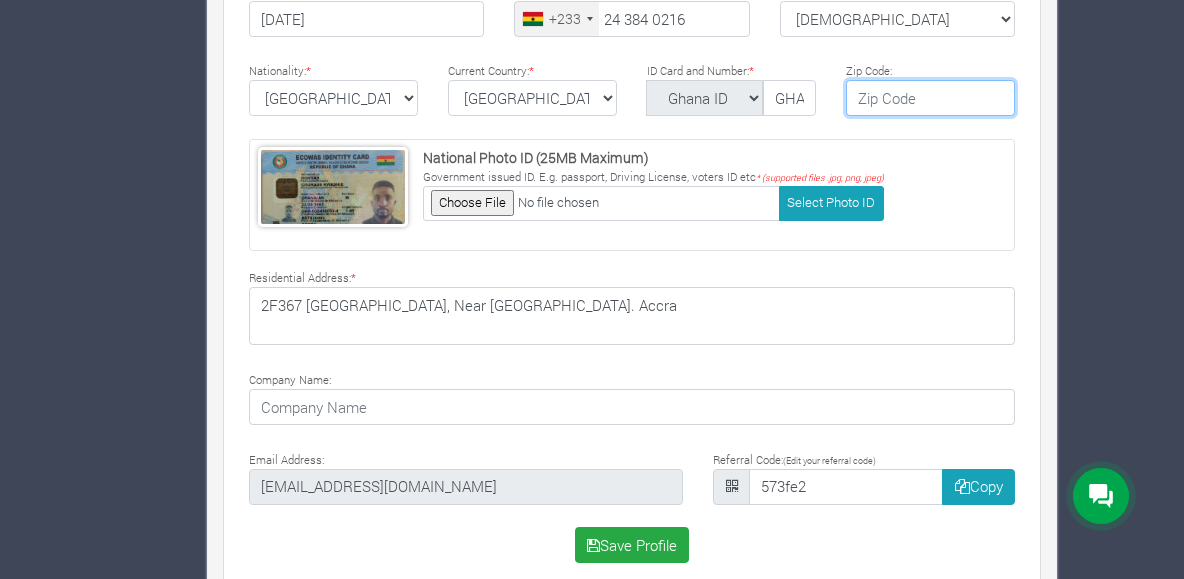 click at bounding box center [930, 98] 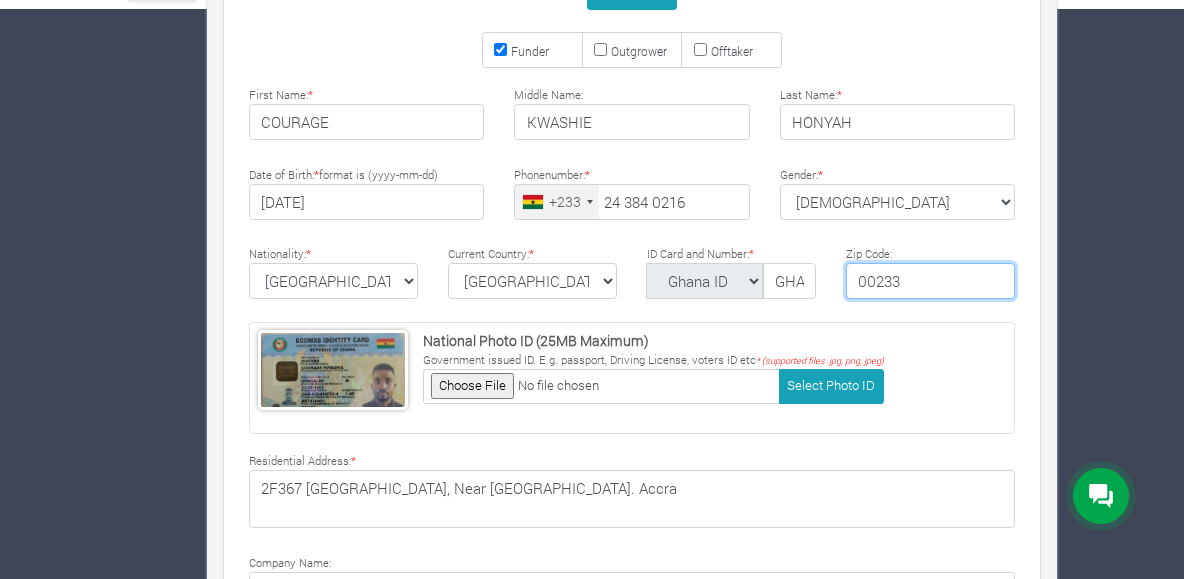 scroll, scrollTop: 753, scrollLeft: 0, axis: vertical 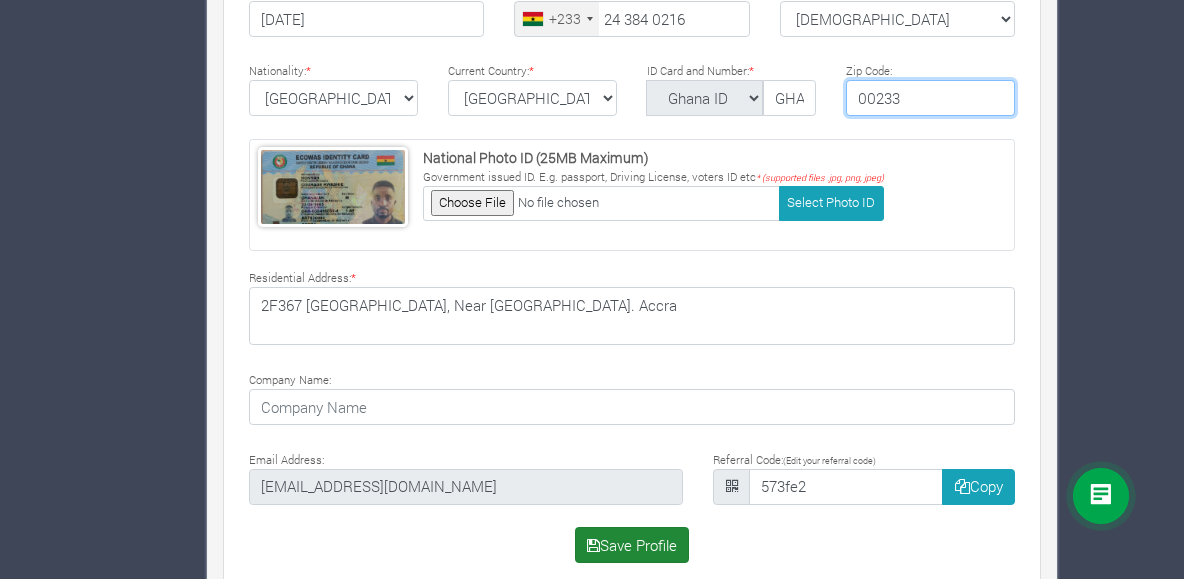 type on "00233" 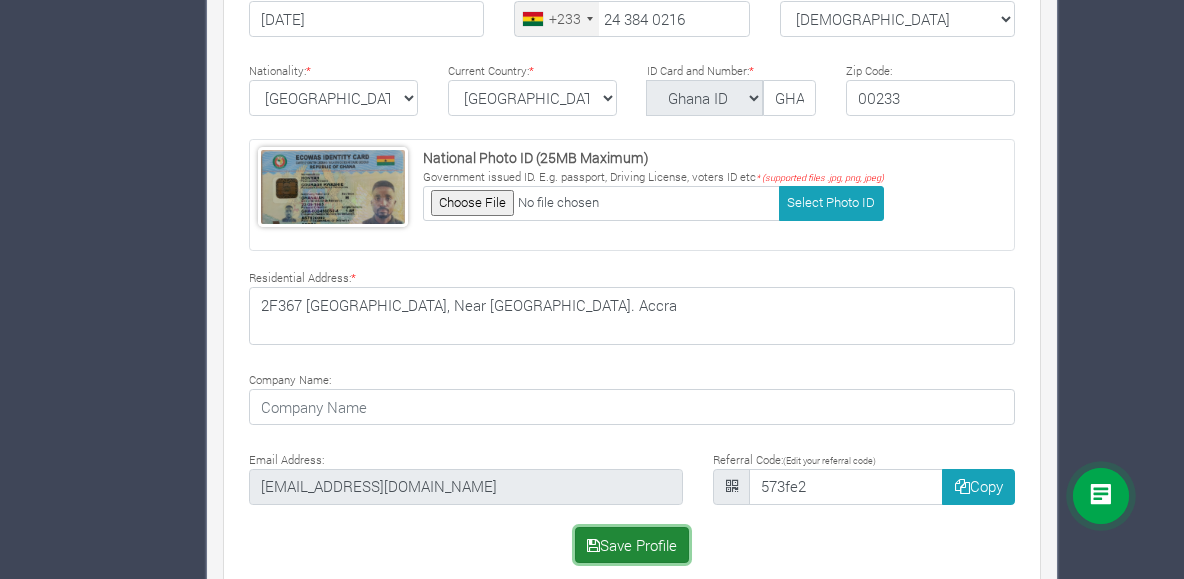 click on "Save Profile" at bounding box center [632, 545] 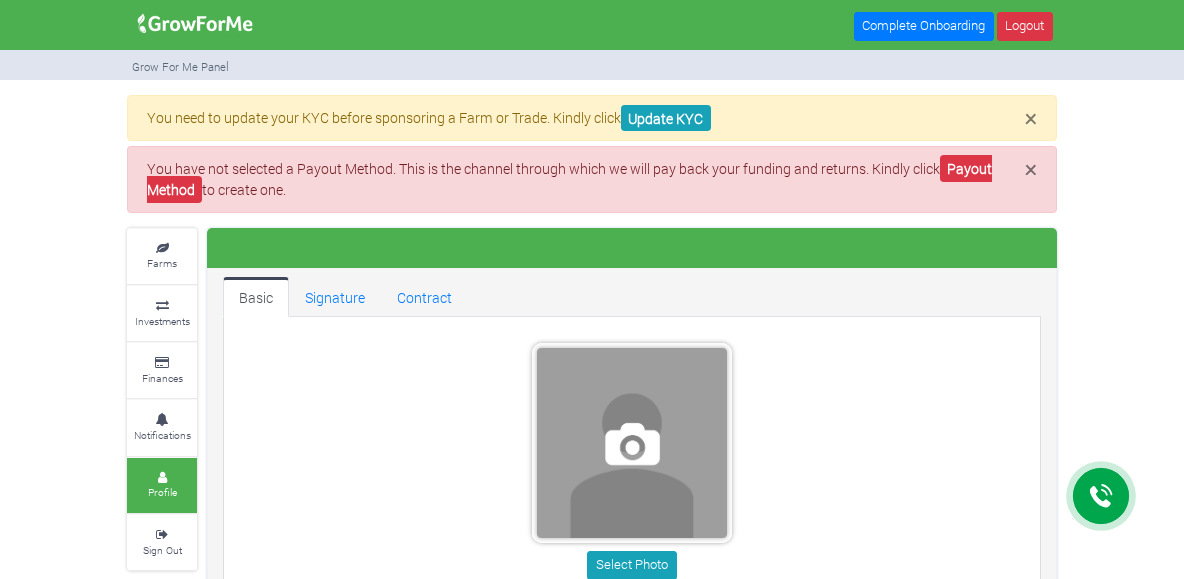 scroll, scrollTop: 0, scrollLeft: 0, axis: both 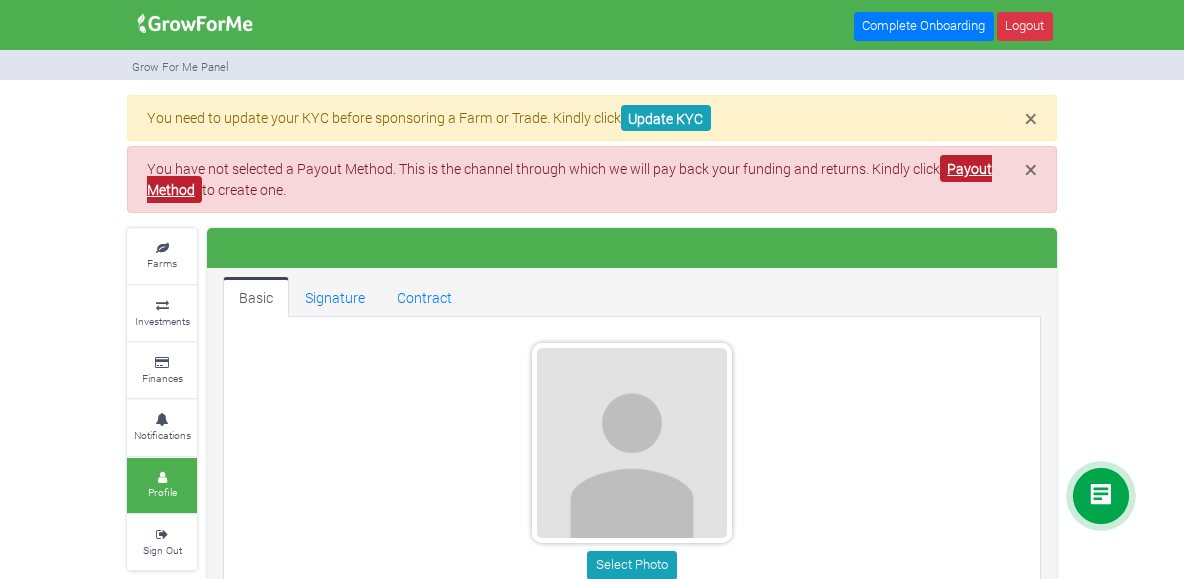 click on "Payout Method" at bounding box center [570, 179] 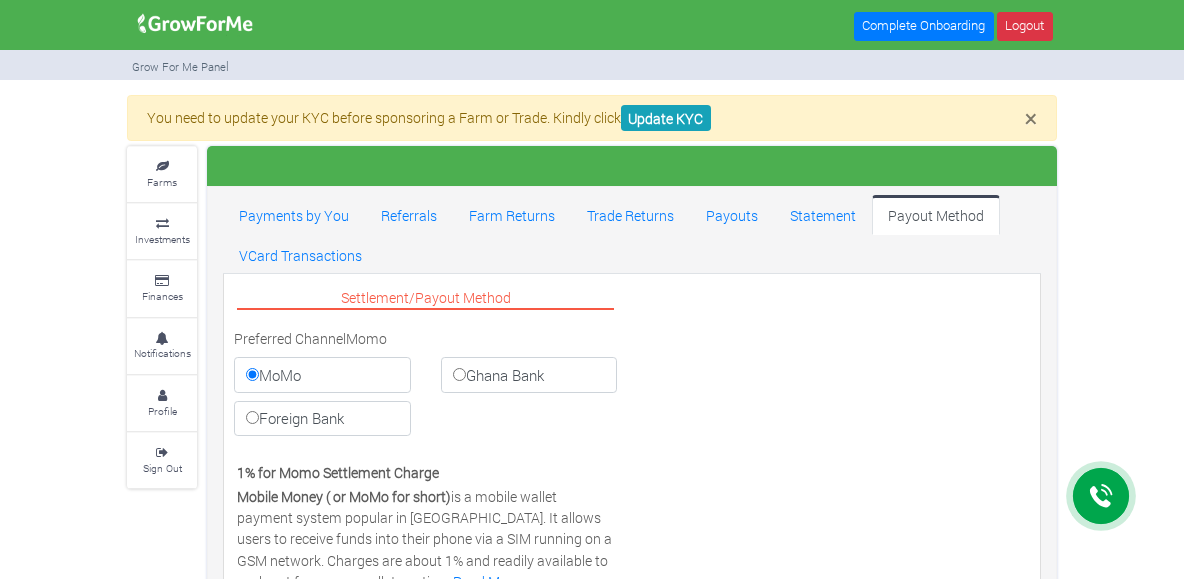 scroll, scrollTop: 0, scrollLeft: 0, axis: both 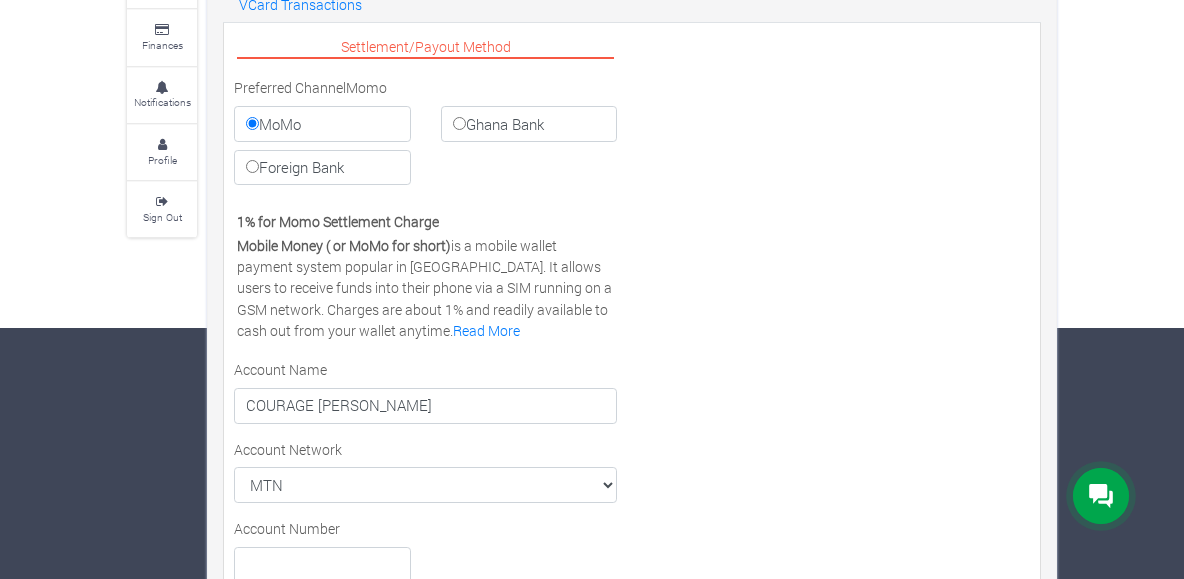 click on "Ghana Bank" at bounding box center (529, 124) 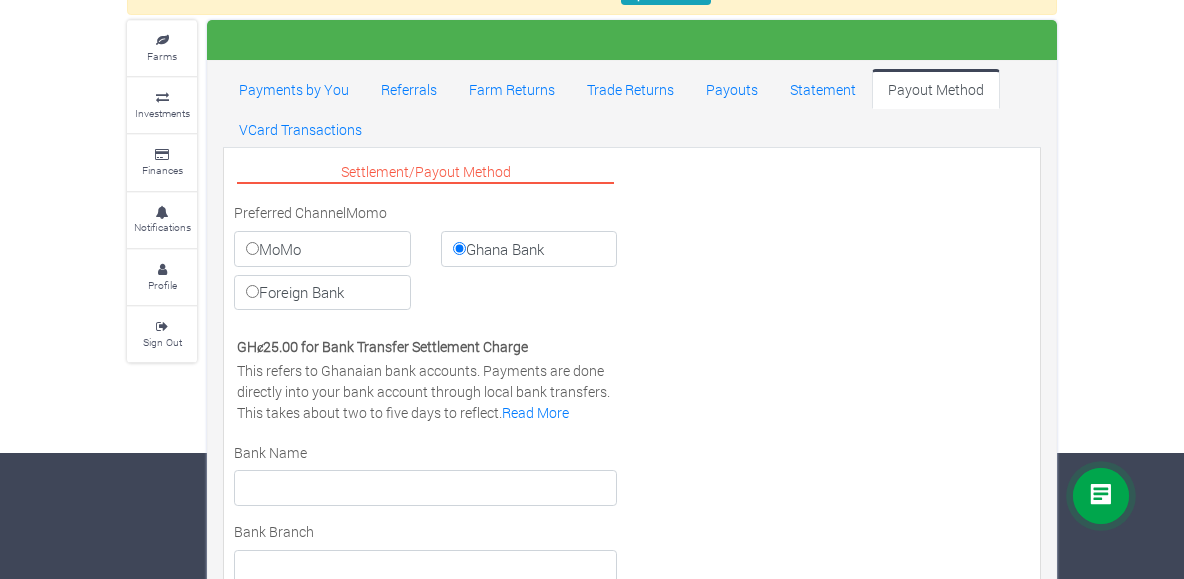 scroll, scrollTop: 114, scrollLeft: 0, axis: vertical 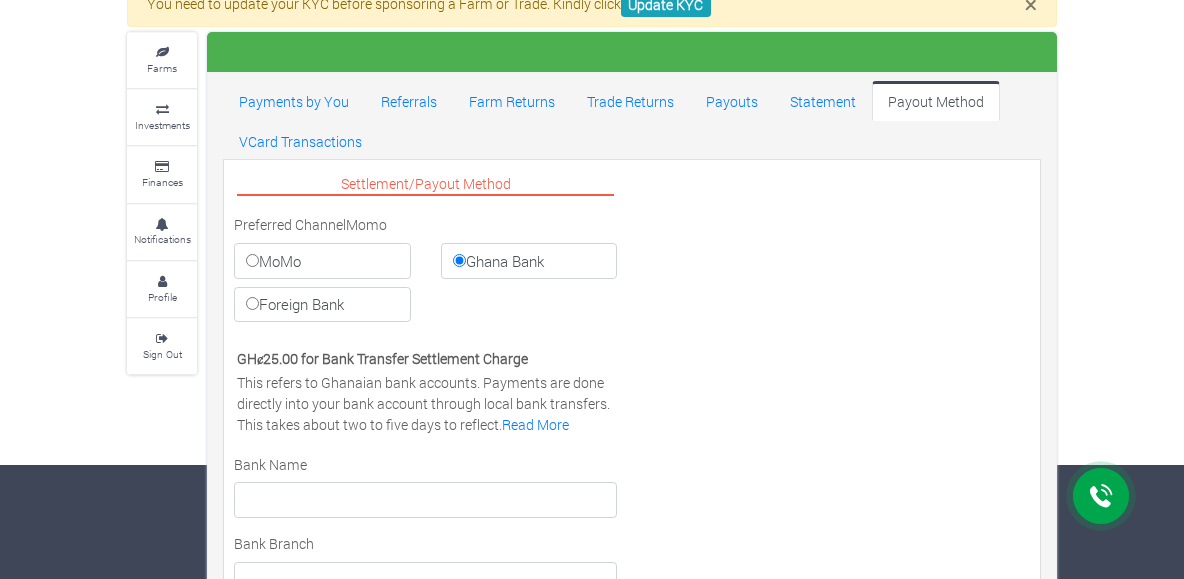 click on "Foreign Bank" at bounding box center [322, 305] 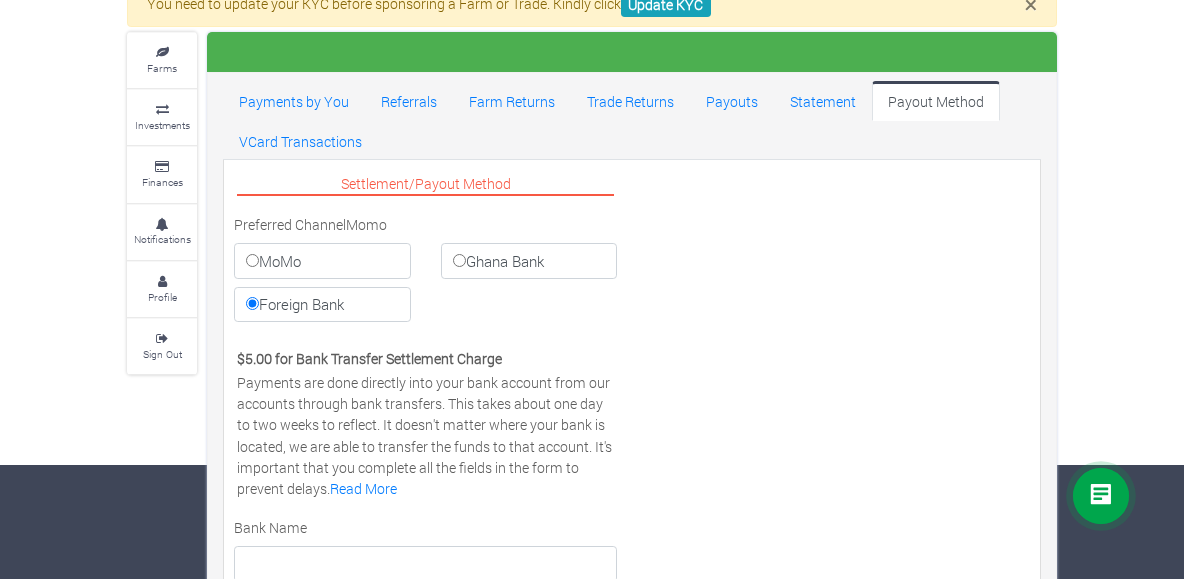 click on "Ghana Bank" at bounding box center [529, 261] 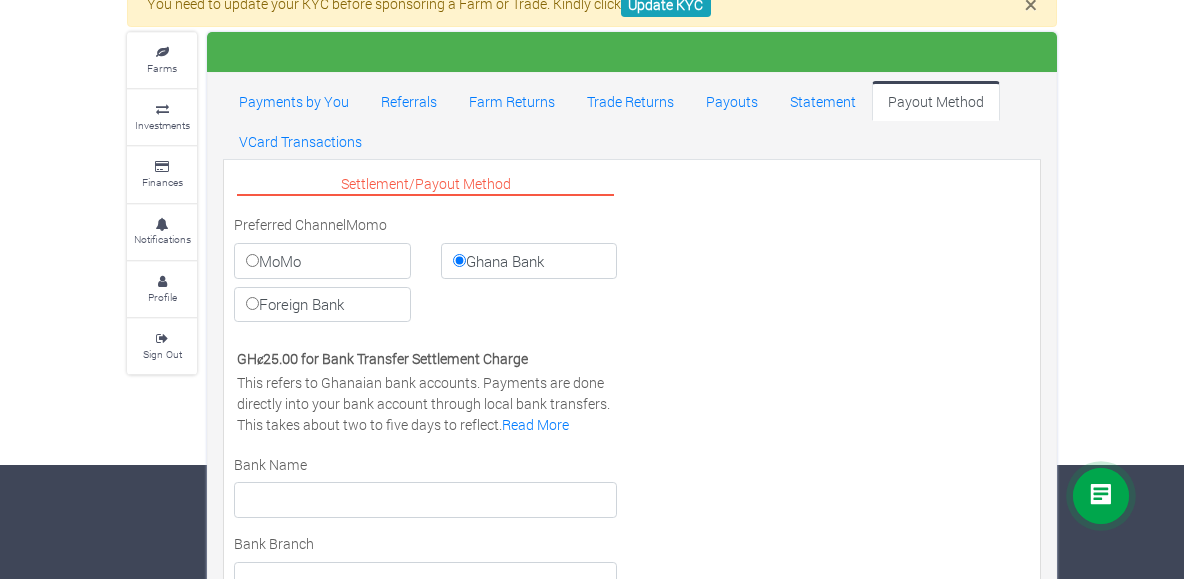 click on "Foreign Bank" at bounding box center (322, 305) 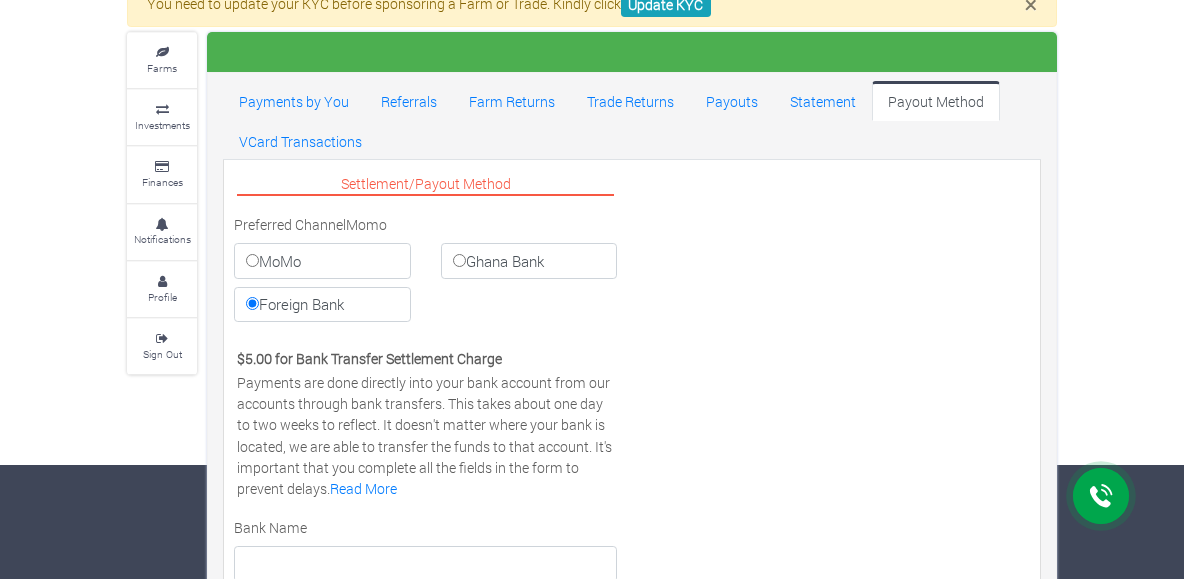 click on "MoMo" at bounding box center (322, 261) 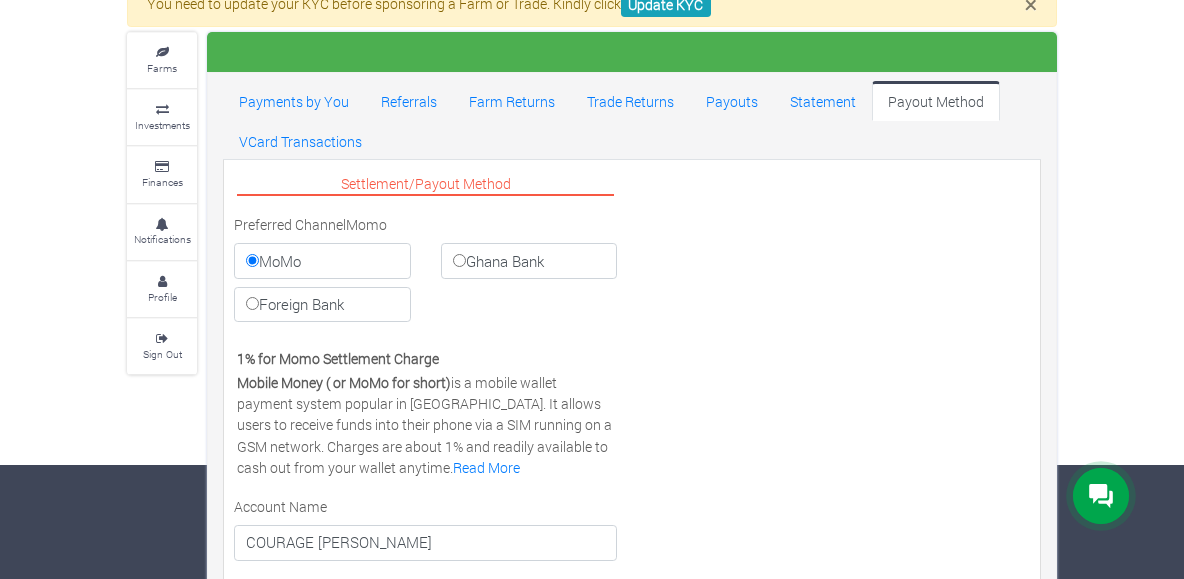 click on "MoMo" at bounding box center (322, 261) 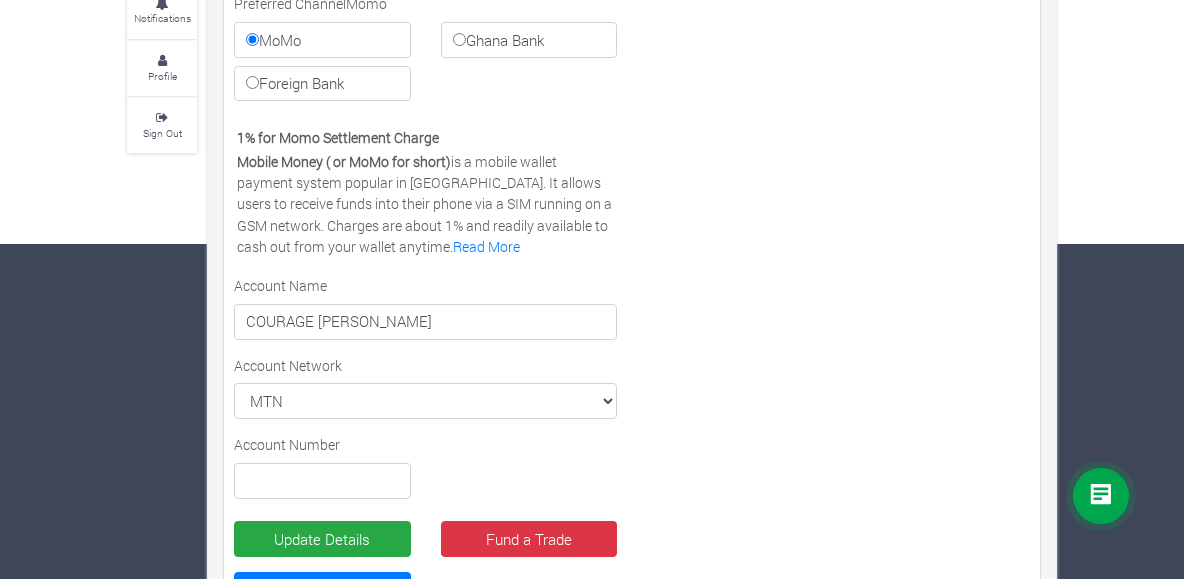 scroll, scrollTop: 378, scrollLeft: 0, axis: vertical 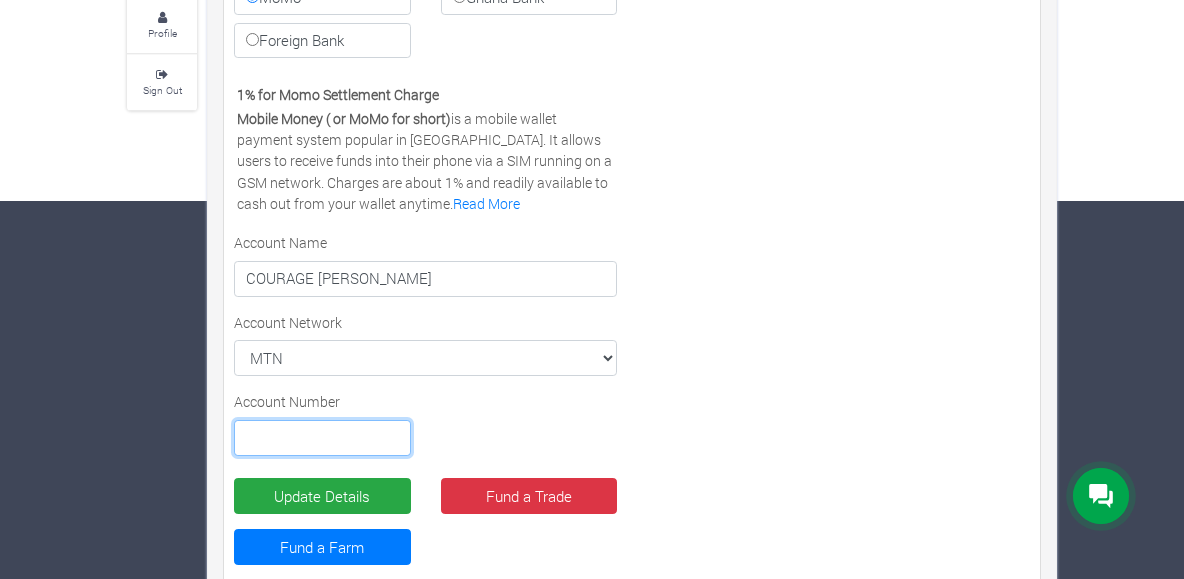 click at bounding box center (322, 438) 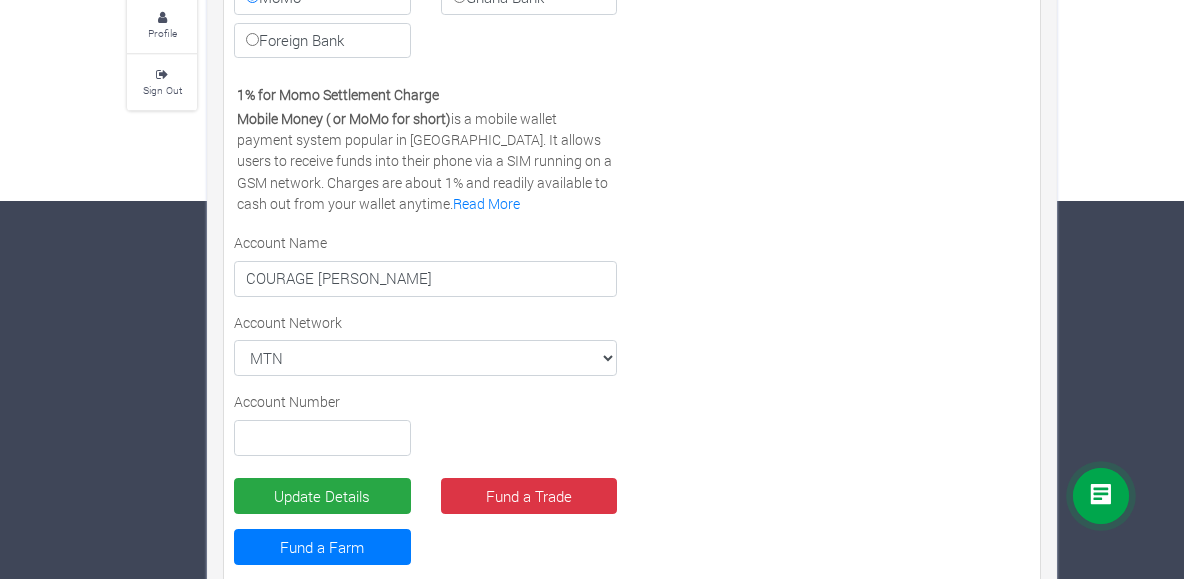 click on "Settlement/Payout Method
Preferred Channel
Momo
MoMo
Ghana Bank
Foreign Bank
Virtual Card Credentials
USD $ NONE Read More" at bounding box center [632, 246] 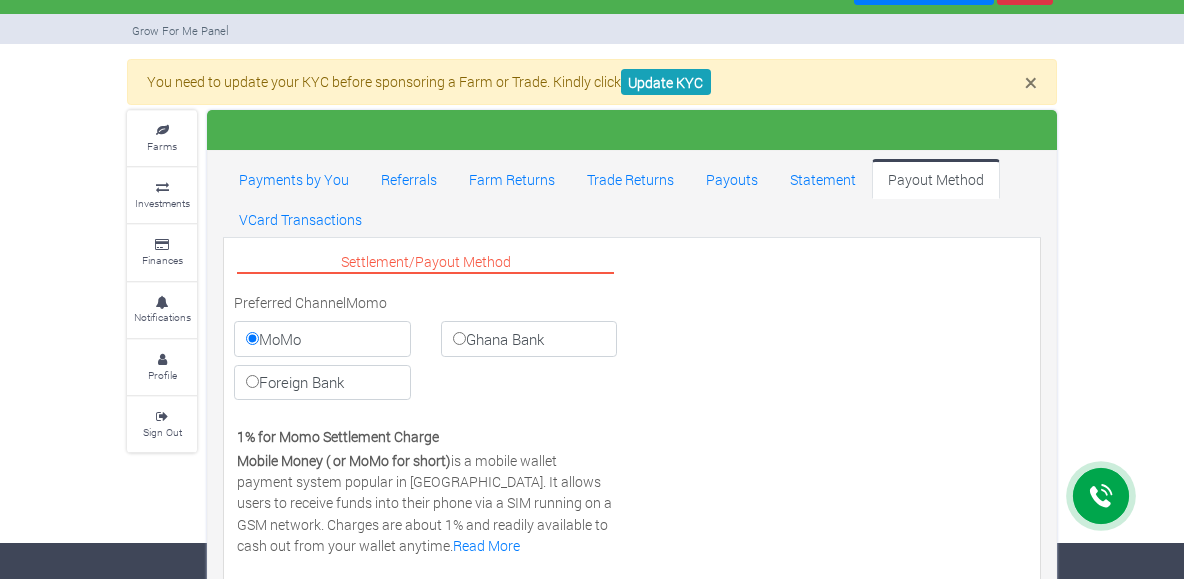 scroll, scrollTop: 22, scrollLeft: 0, axis: vertical 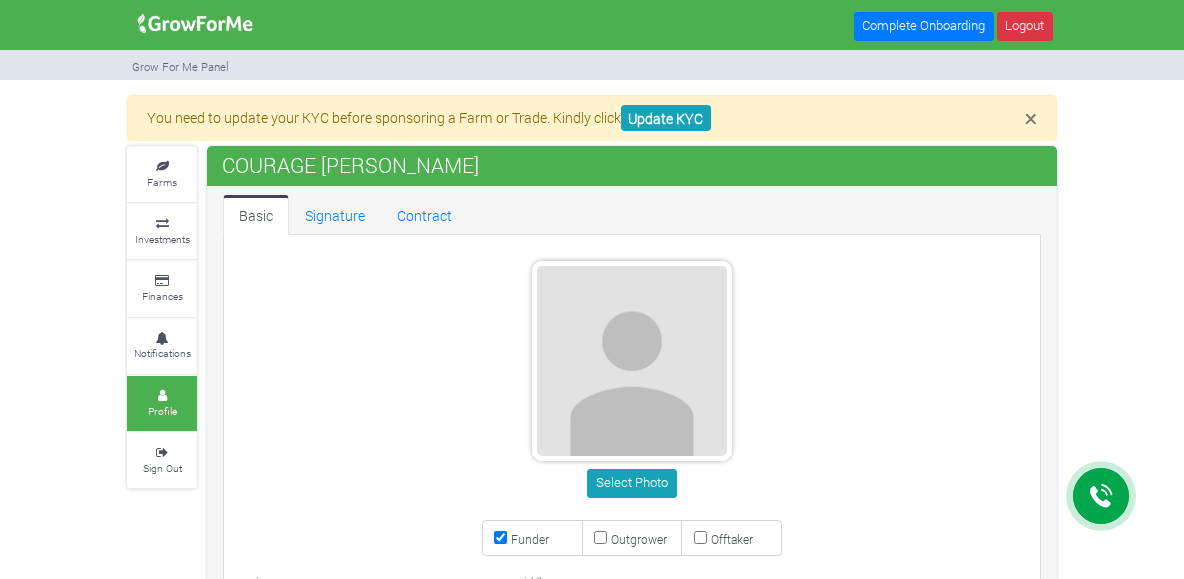 select on "Ghana ID" 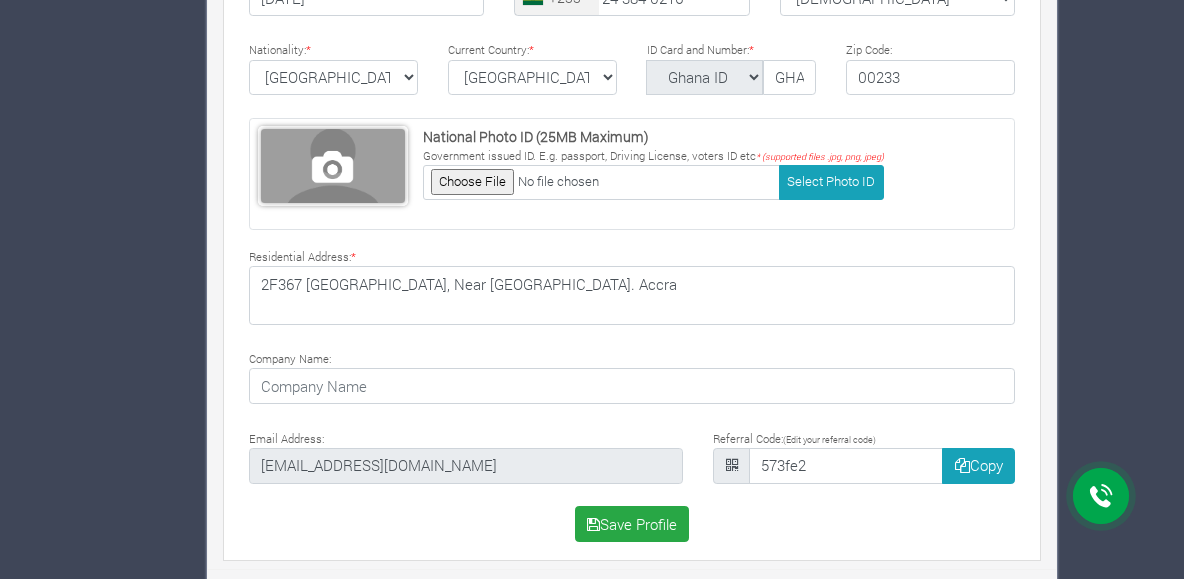 scroll, scrollTop: 0, scrollLeft: 0, axis: both 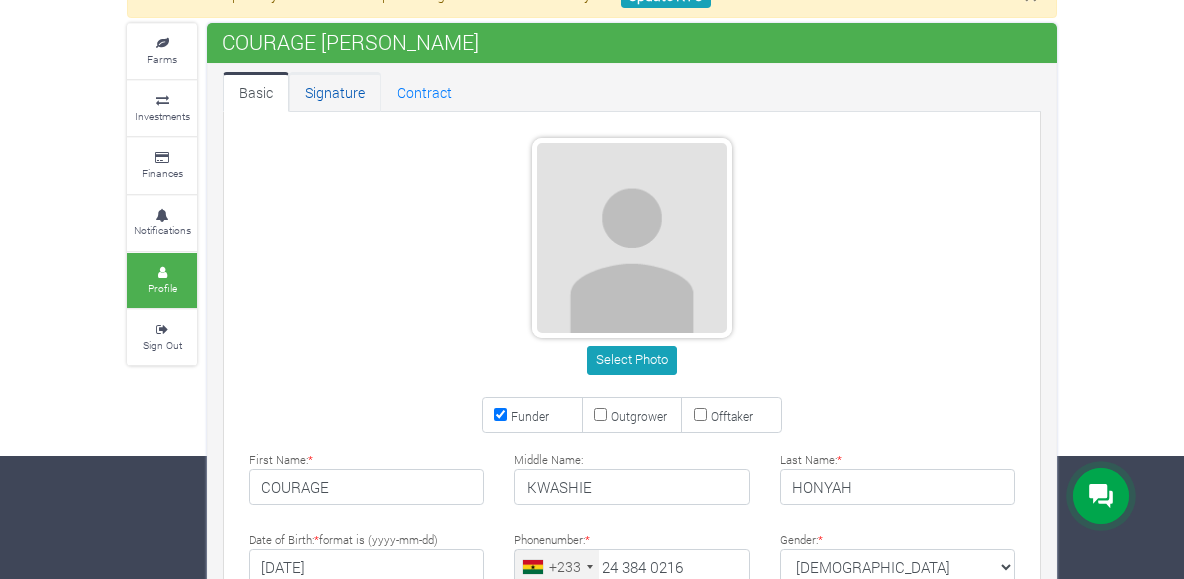 click on "Signature" at bounding box center (335, 92) 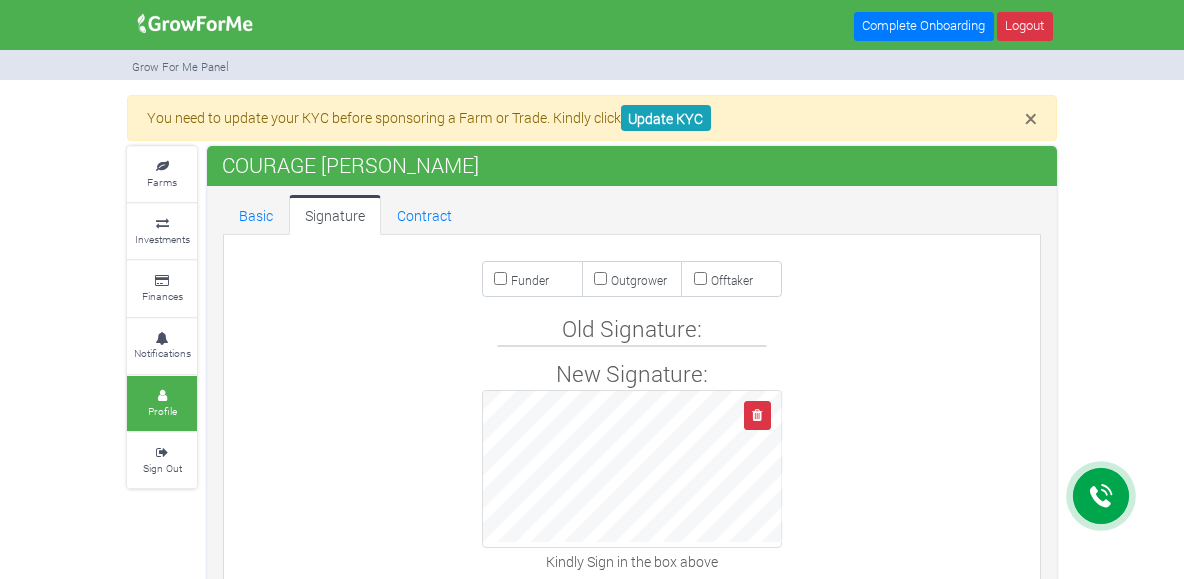 scroll, scrollTop: 0, scrollLeft: 0, axis: both 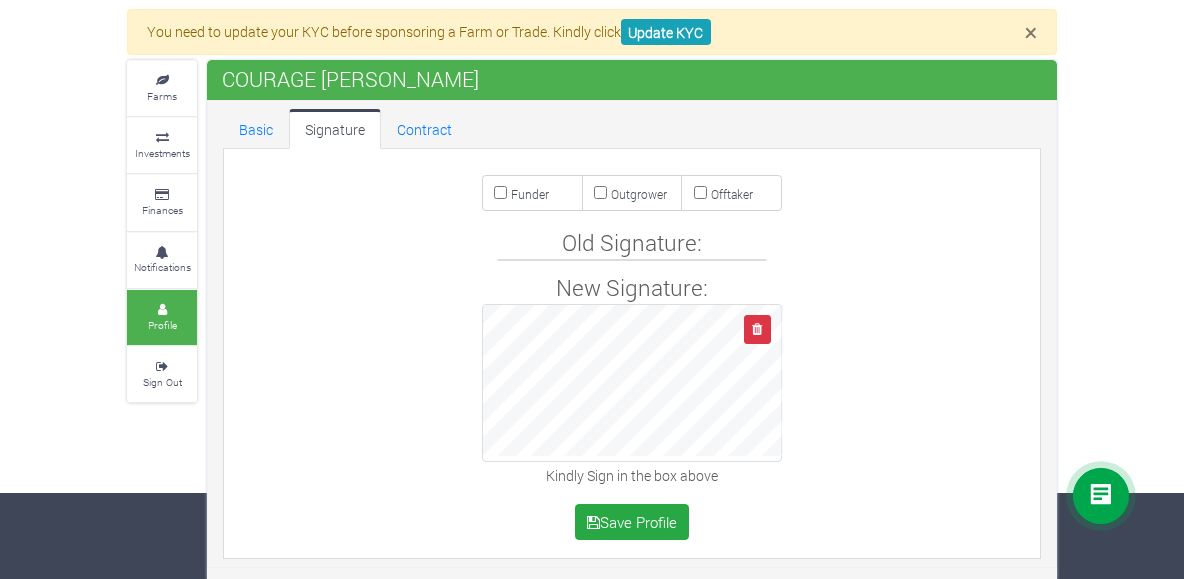 click on "Funder" at bounding box center (500, 192) 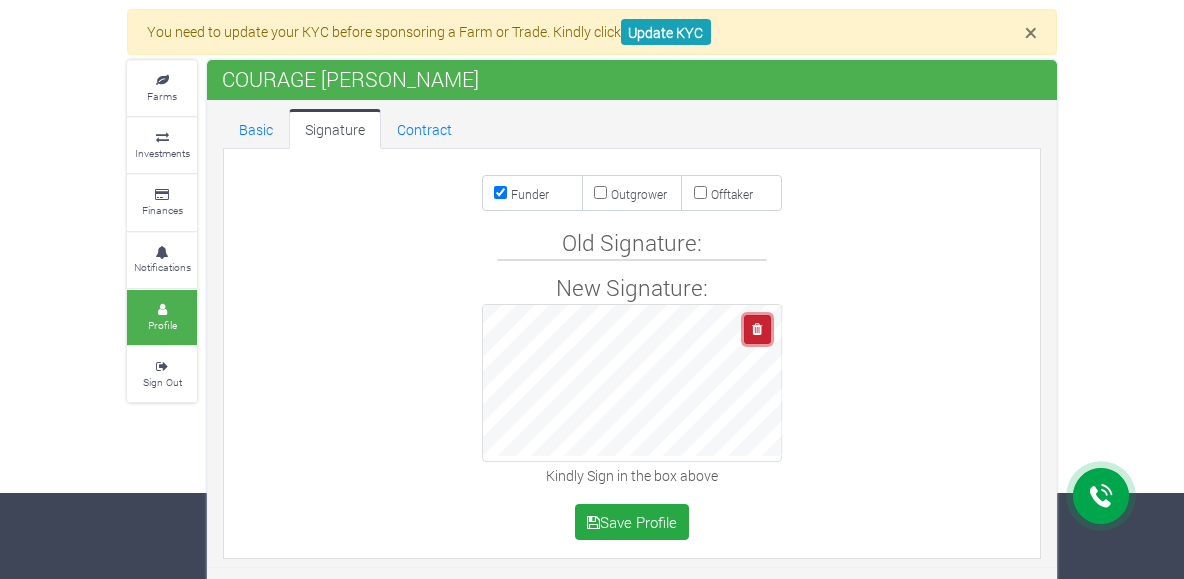 click at bounding box center [757, 329] 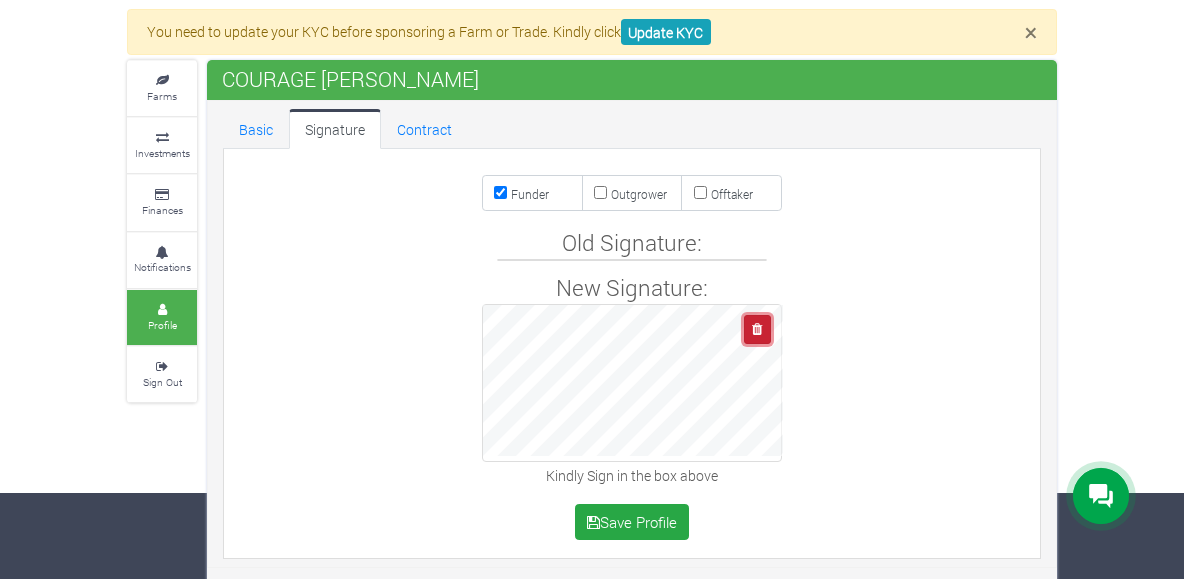 click at bounding box center [757, 329] 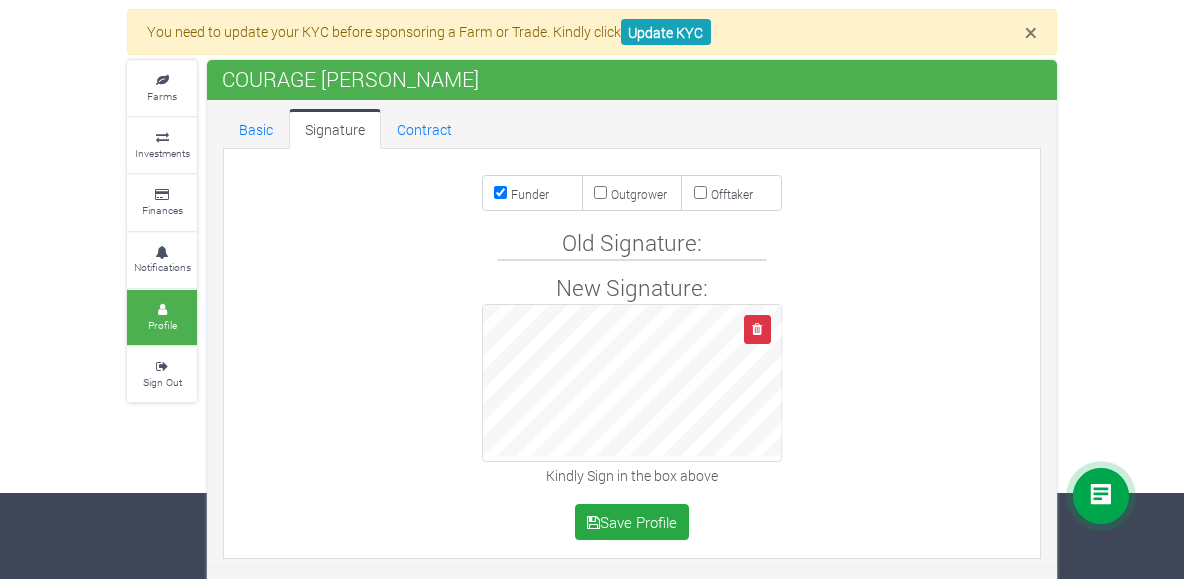 drag, startPoint x: 1178, startPoint y: 504, endPoint x: 1177, endPoint y: 463, distance: 41.01219 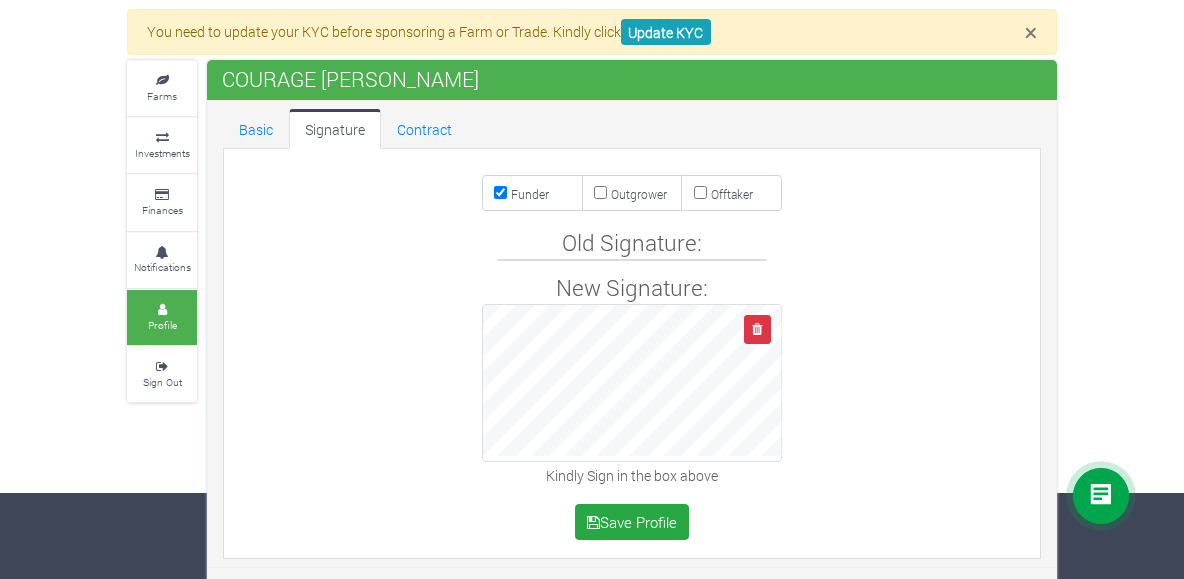click on "×
You need to update your KYC before sponsoring a Farm or Trade. Kindly click  Update KYC
Farms
Investments
Finances
Notifications
Profile
Sign Out" at bounding box center (592, 296) 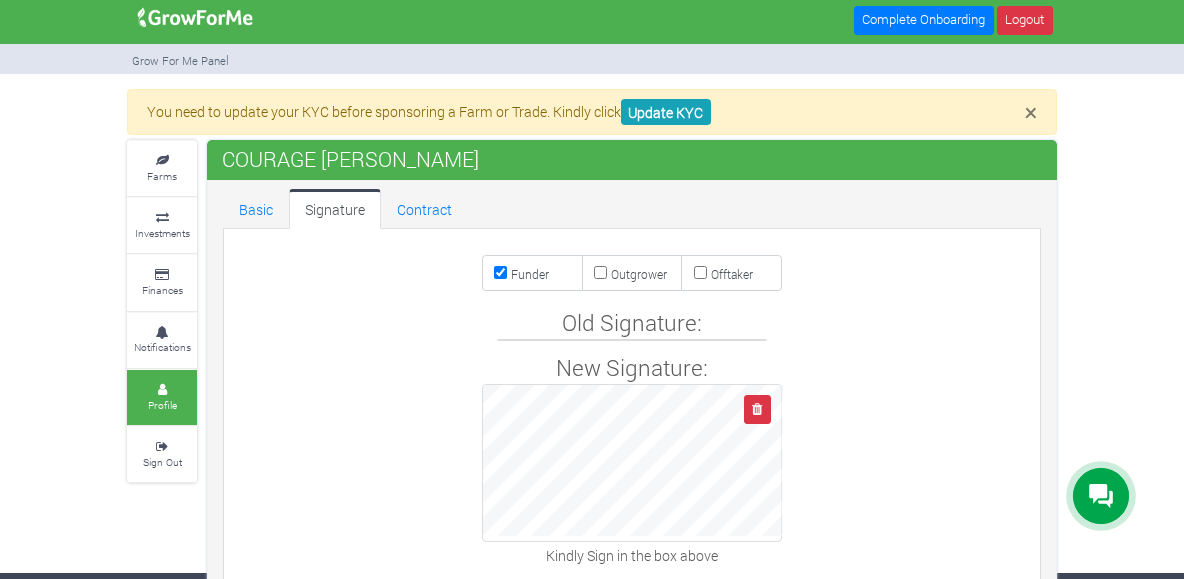 scroll, scrollTop: 0, scrollLeft: 0, axis: both 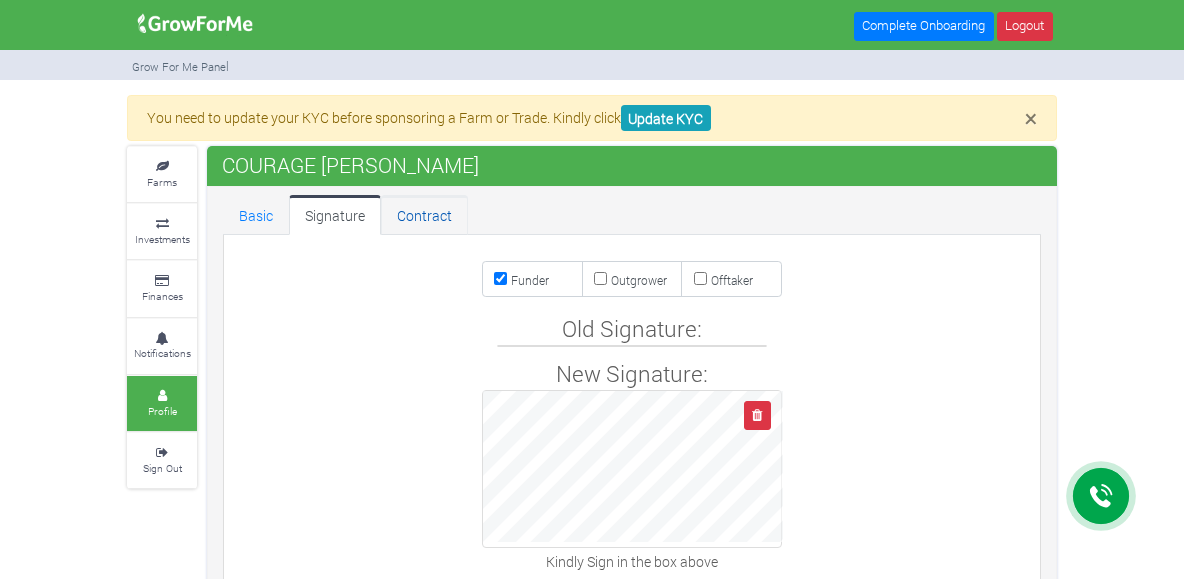 click on "Contract" at bounding box center (424, 215) 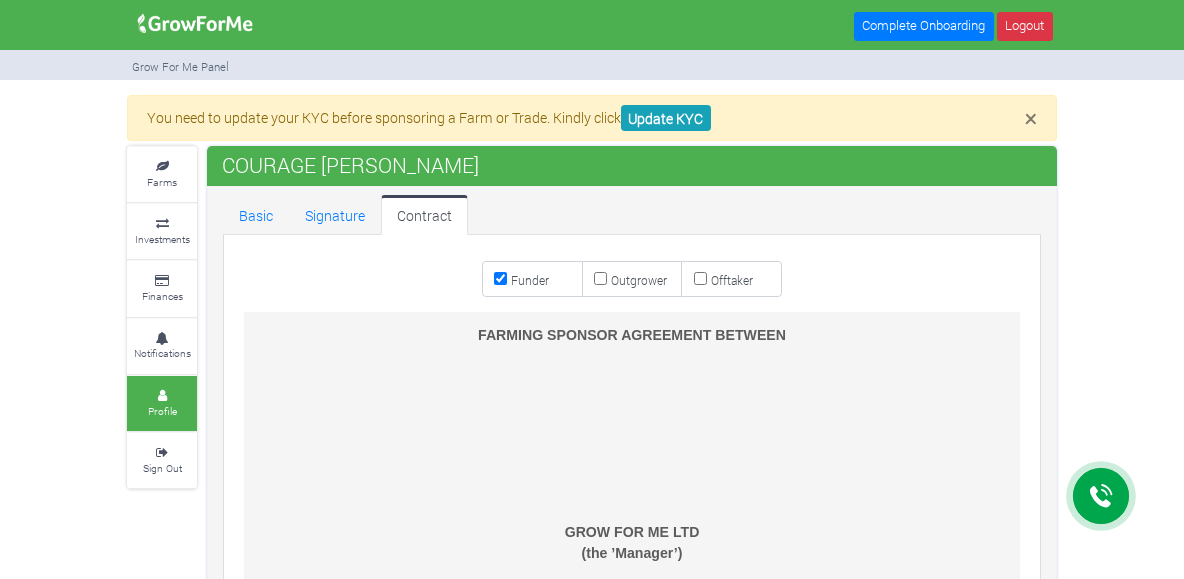 scroll, scrollTop: 0, scrollLeft: 0, axis: both 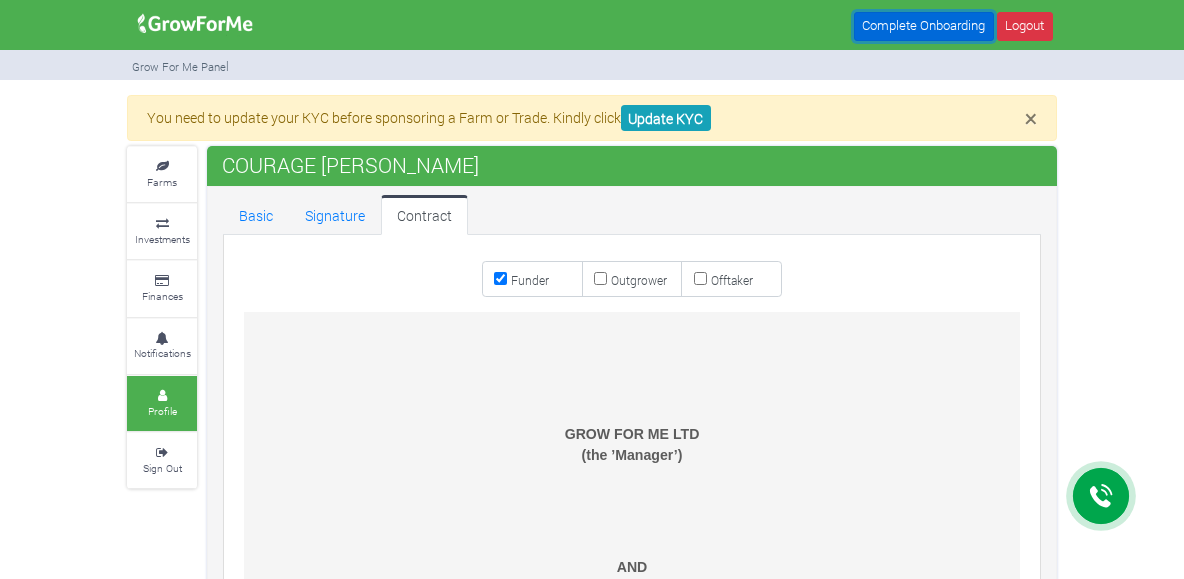 click on "Complete Onboarding" at bounding box center (924, 26) 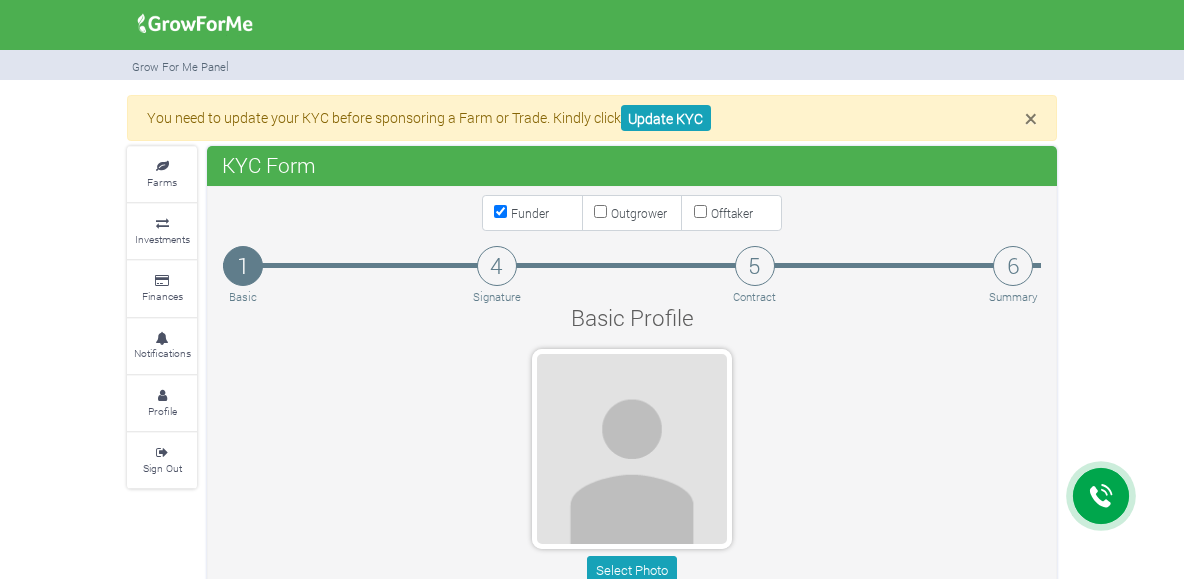 scroll, scrollTop: 0, scrollLeft: 0, axis: both 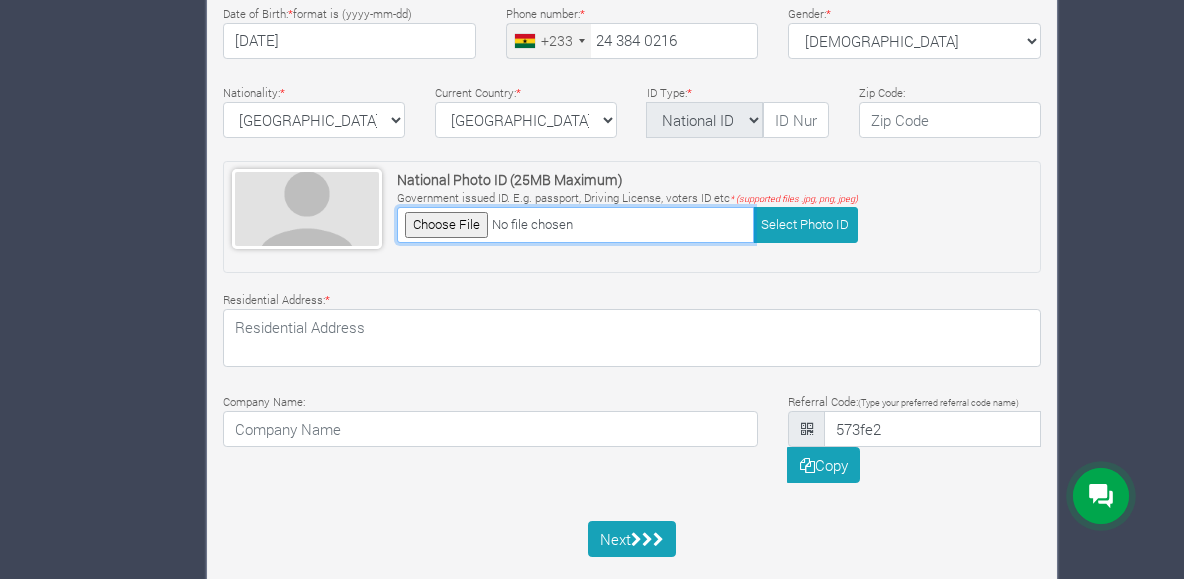 click at bounding box center (575, 224) 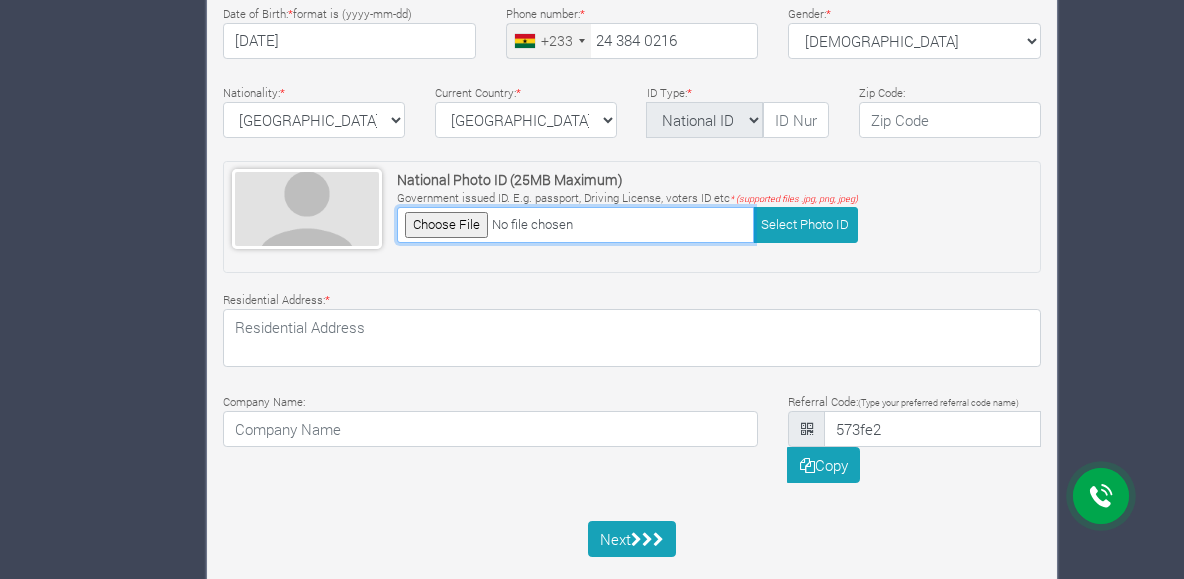 type on "C:\fakepath\1002778815.jpg" 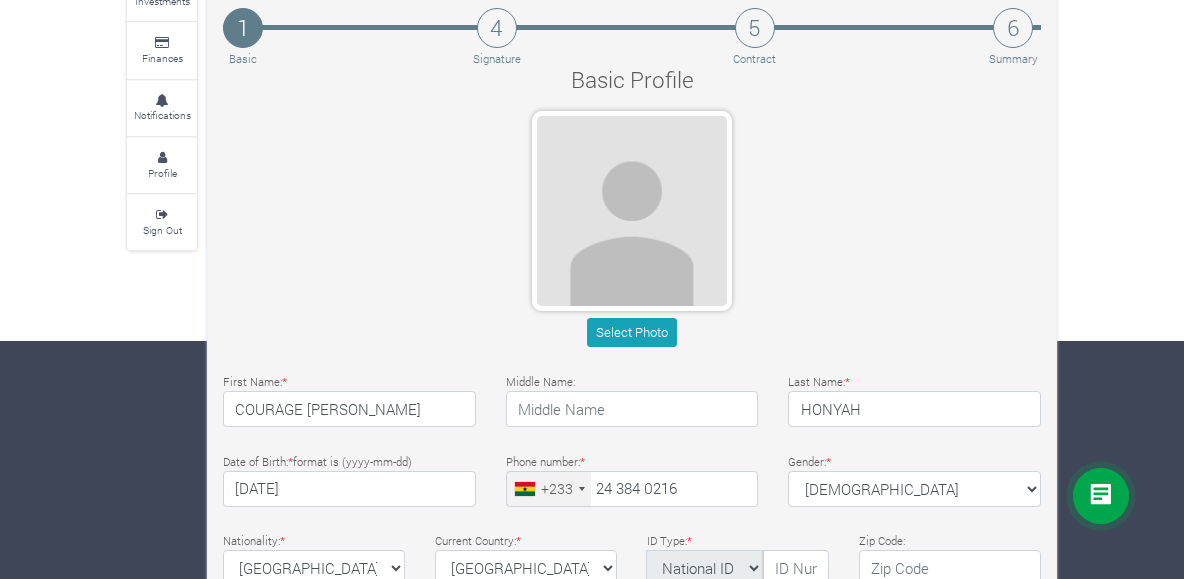 scroll, scrollTop: 226, scrollLeft: 0, axis: vertical 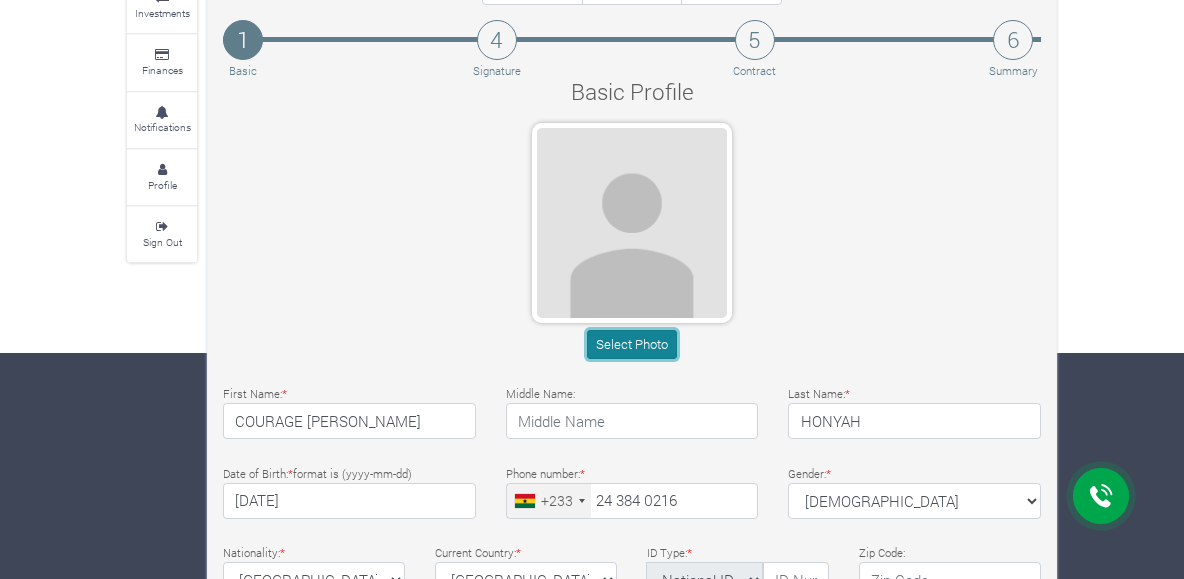 click on "Select Photo" at bounding box center (631, 344) 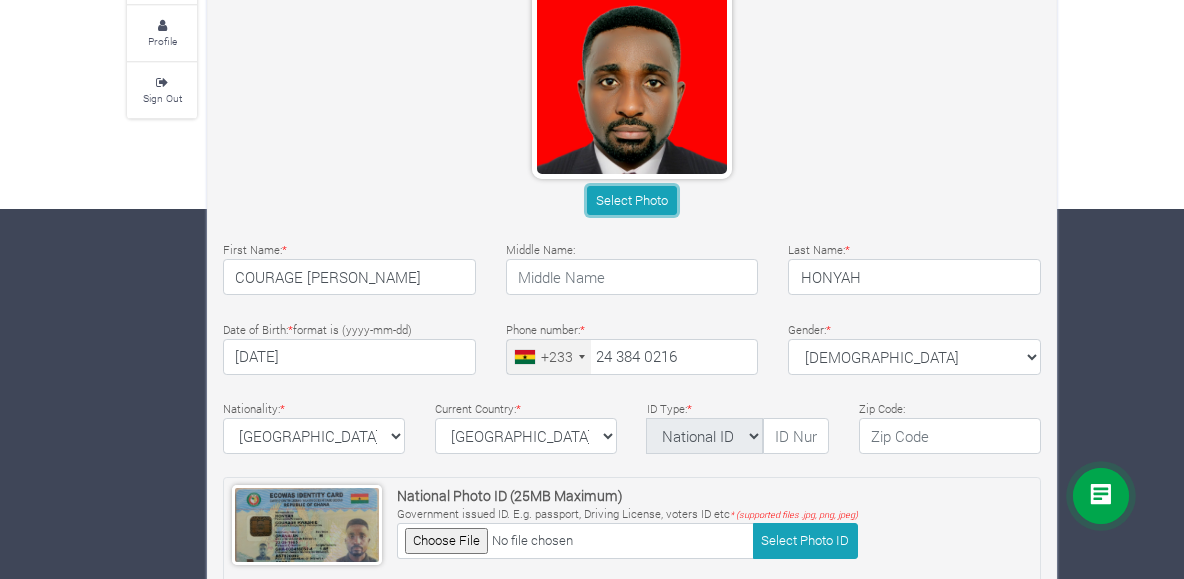 scroll, scrollTop: 319, scrollLeft: 0, axis: vertical 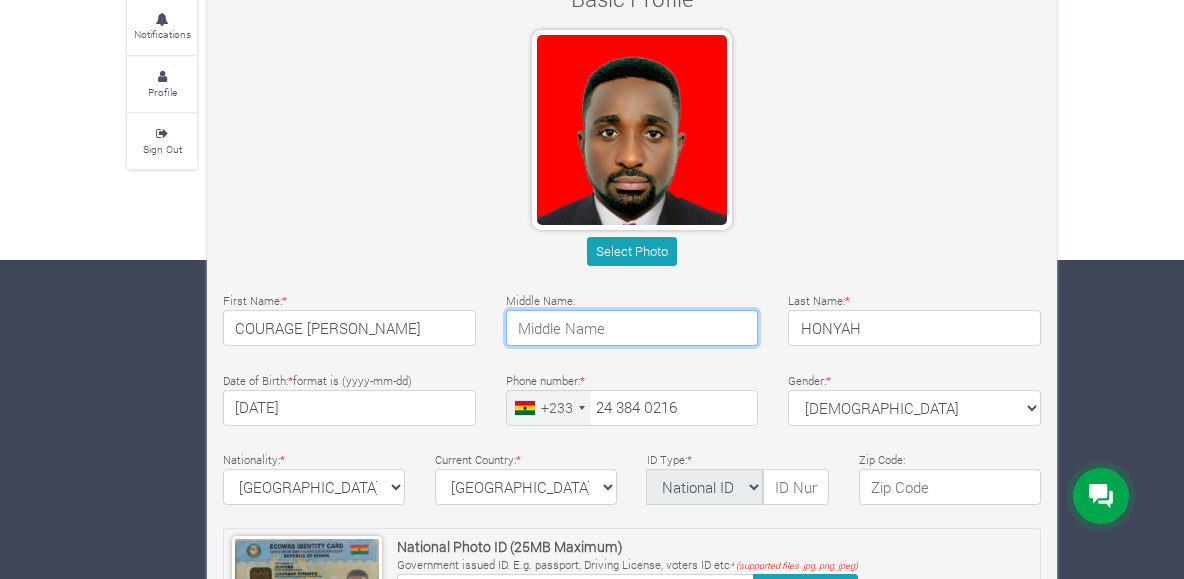 click at bounding box center [632, 328] 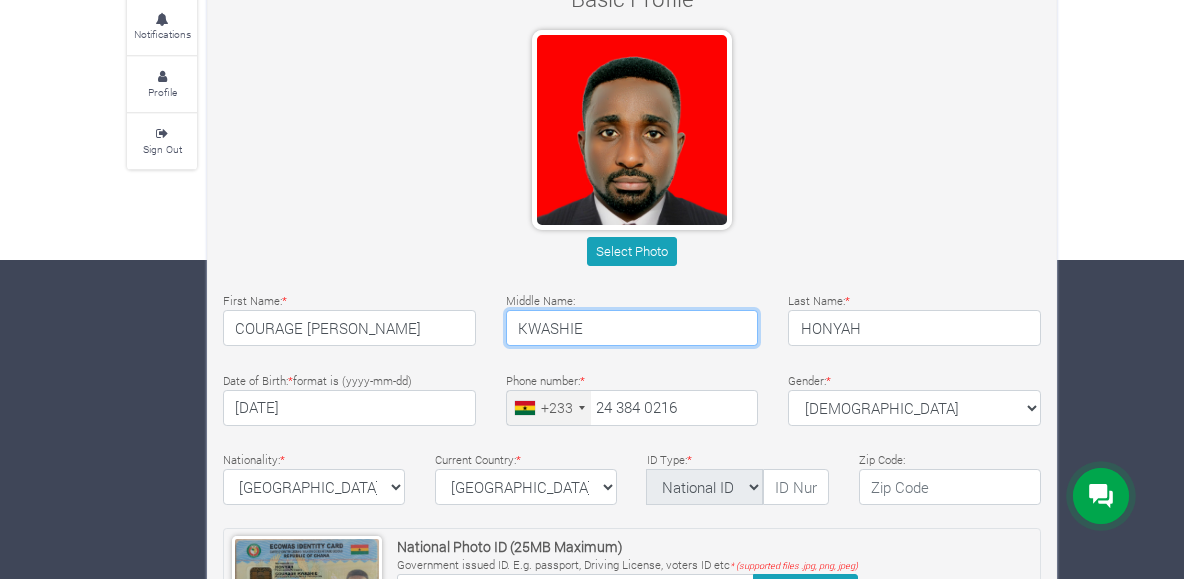 type on "KWASHIE" 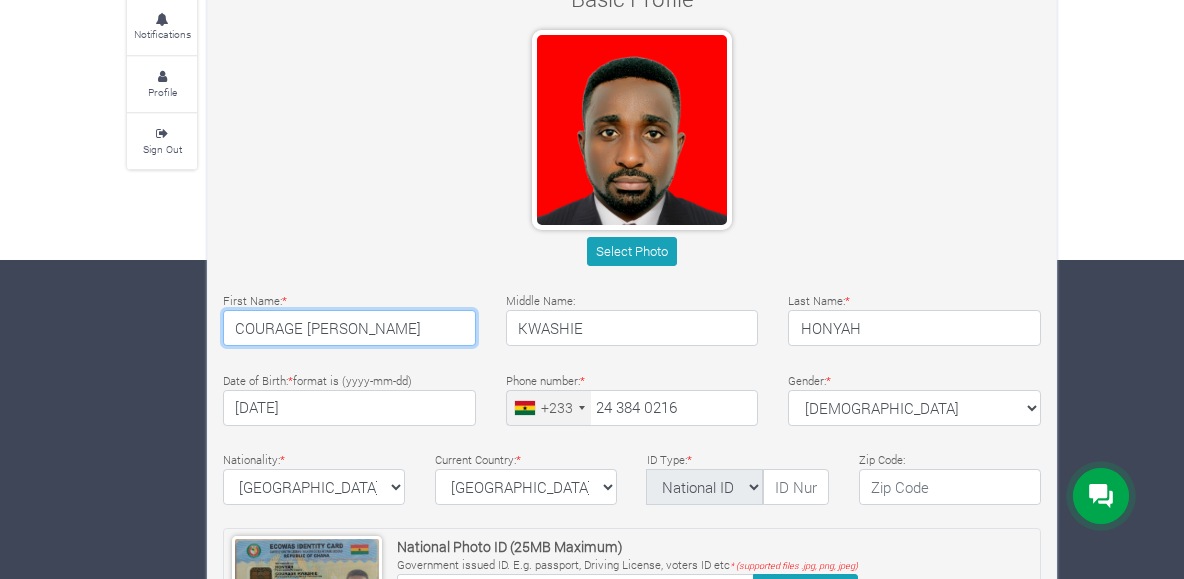 click on "COURAGE KWASHIE" at bounding box center (349, 328) 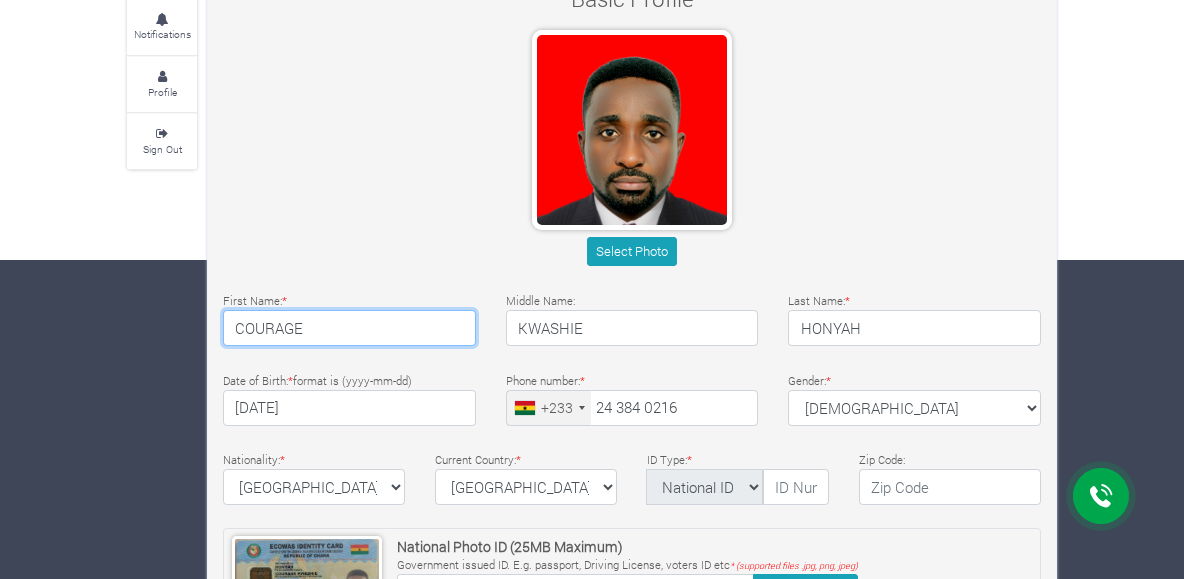type on "COURAGE" 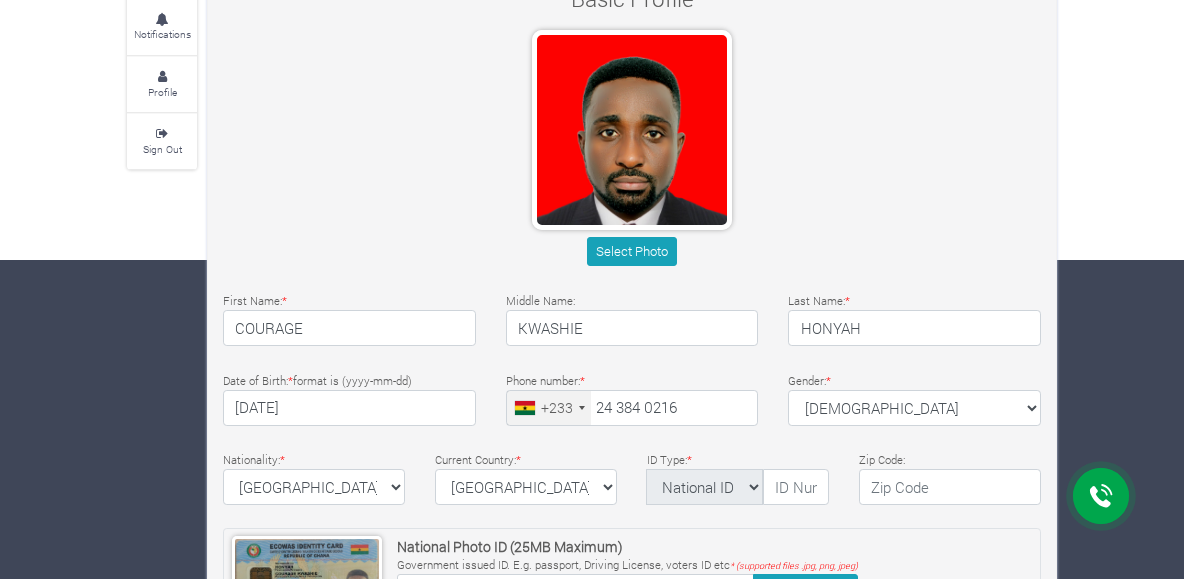click on "Select Photo" at bounding box center (632, 152) 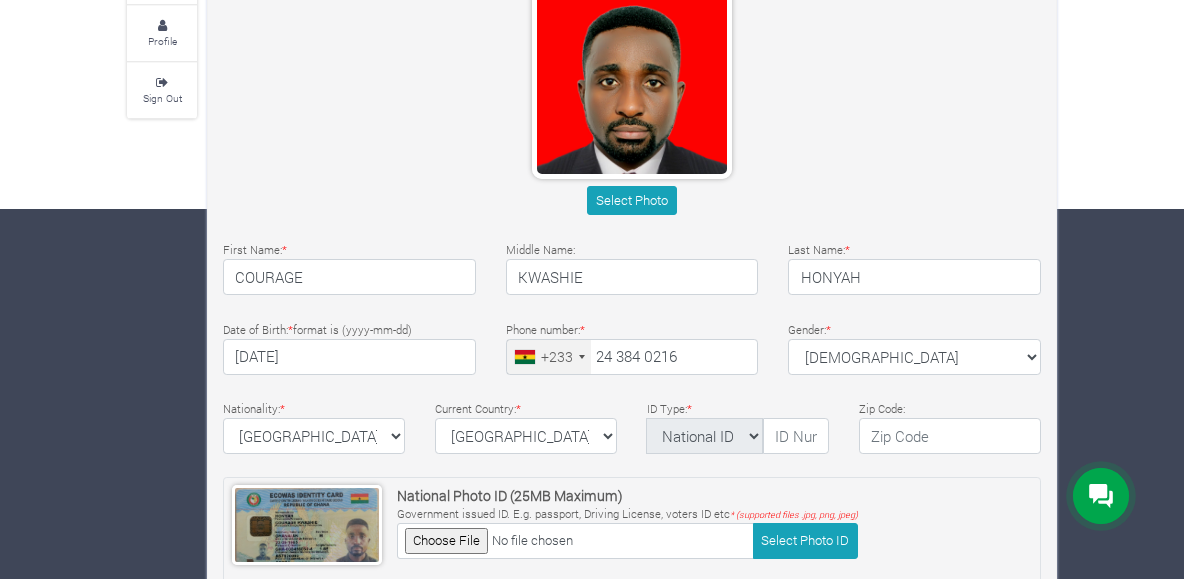 scroll, scrollTop: 348, scrollLeft: 0, axis: vertical 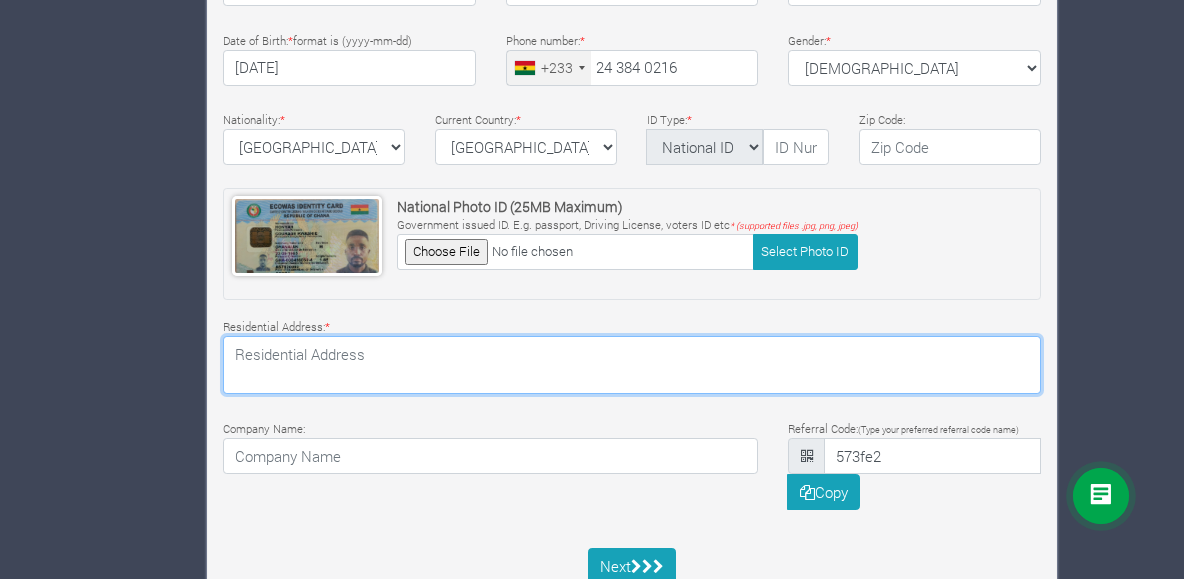 click at bounding box center (632, 365) 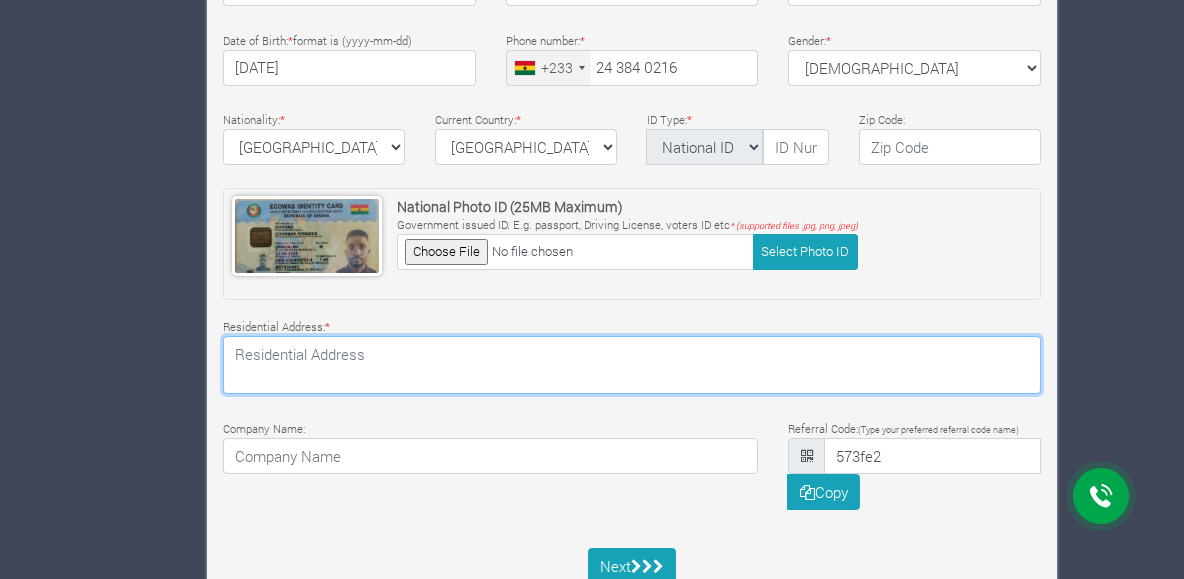paste on "2F367 KwashieBu Street, Near Rect Academy School. Accra" 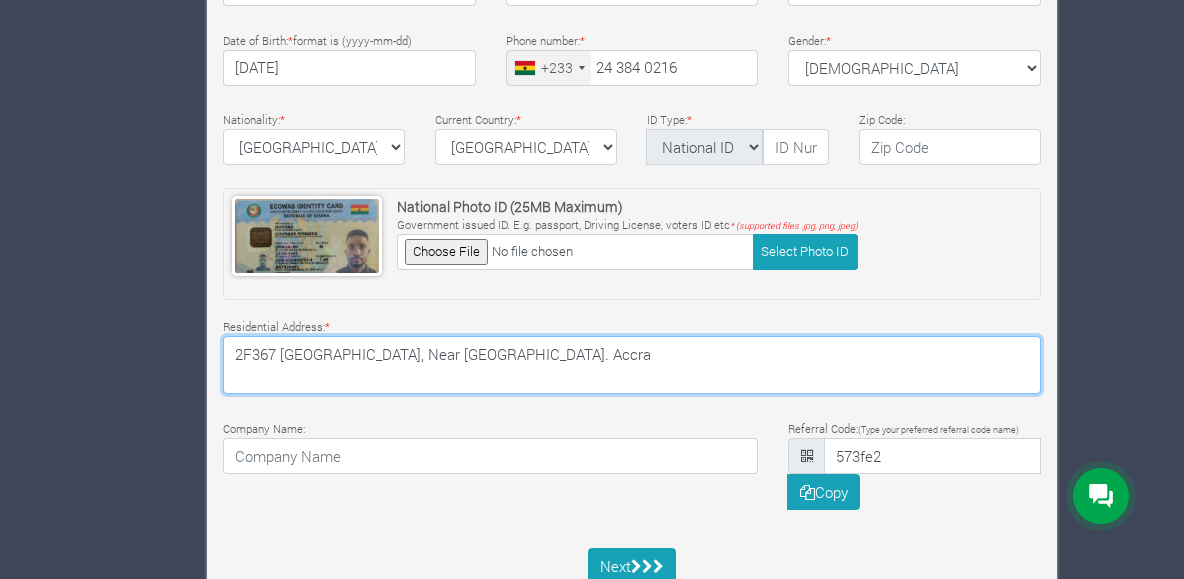 type on "2F367 KwashieBu Street, Near Rect Academy School. Accra" 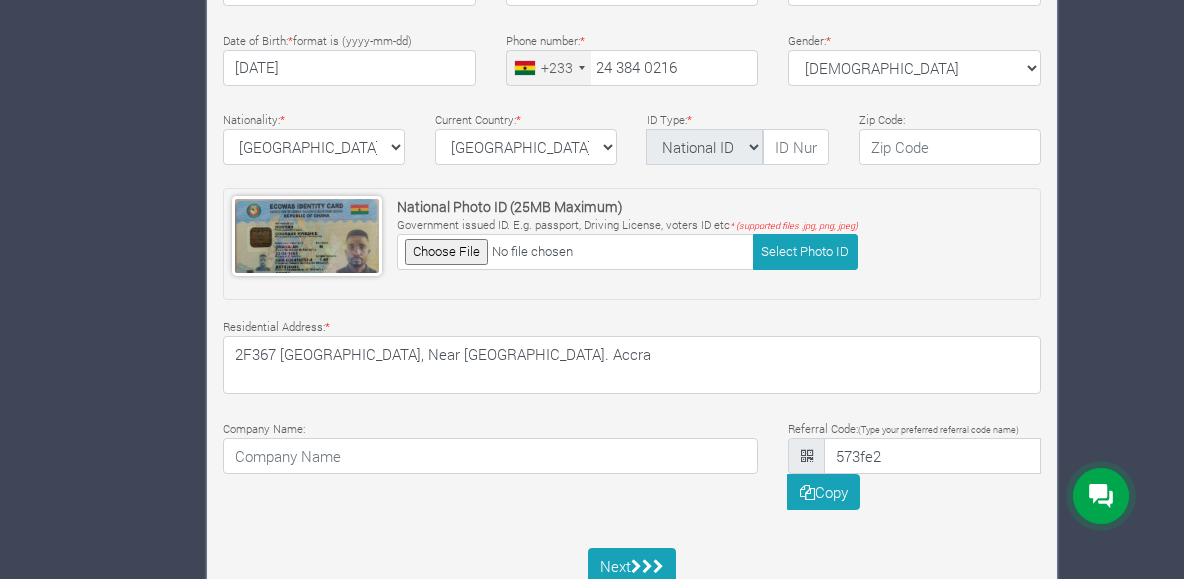 click on "Company Name:" at bounding box center [490, 463] 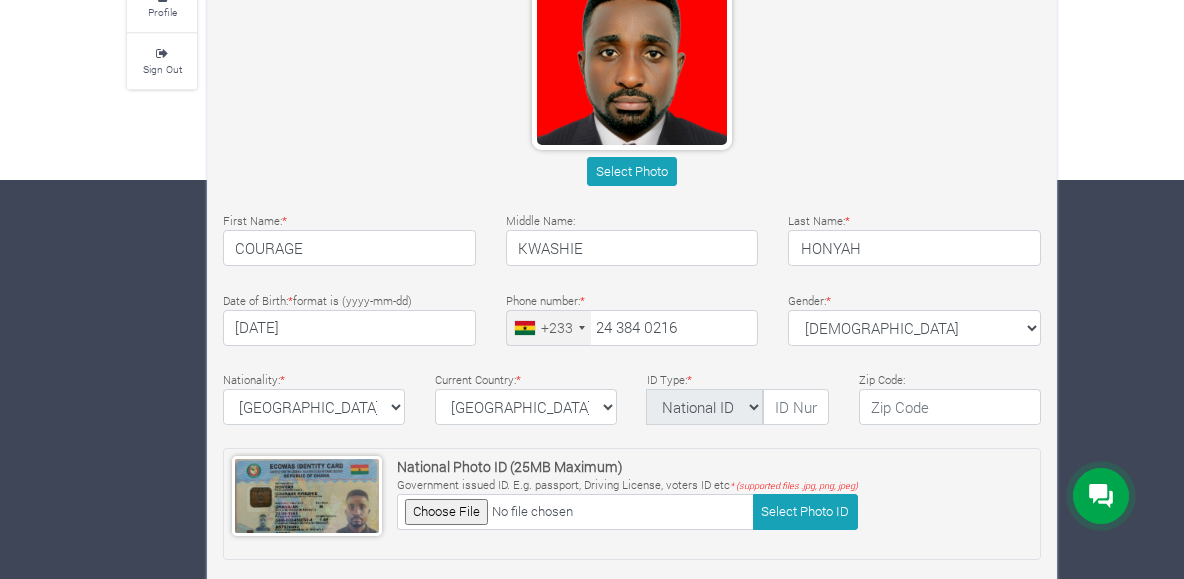 scroll, scrollTop: 400, scrollLeft: 0, axis: vertical 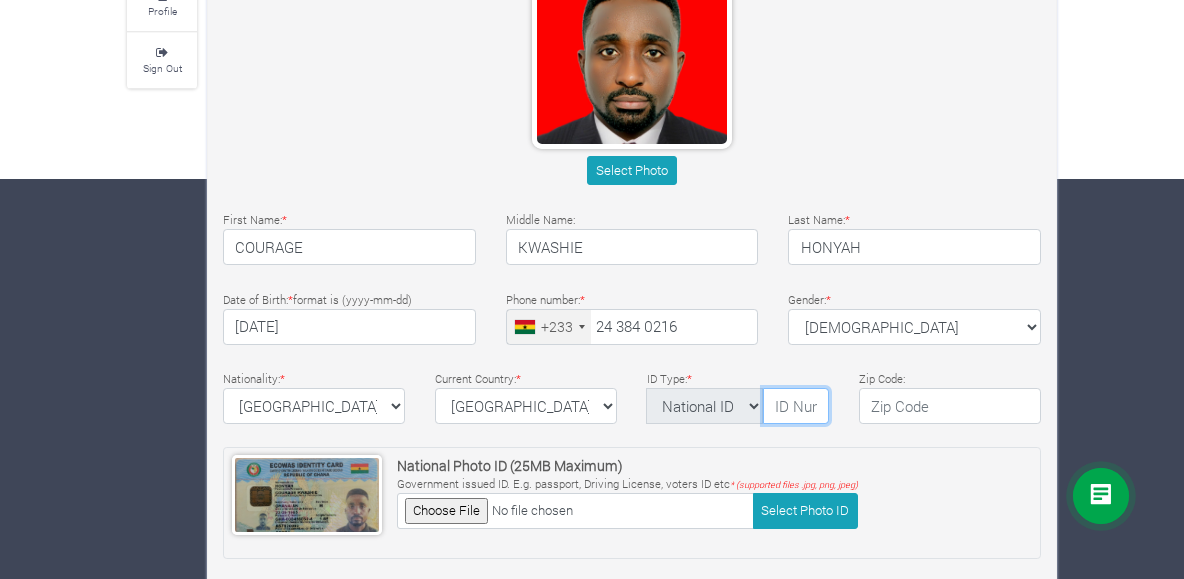 click at bounding box center [796, 406] 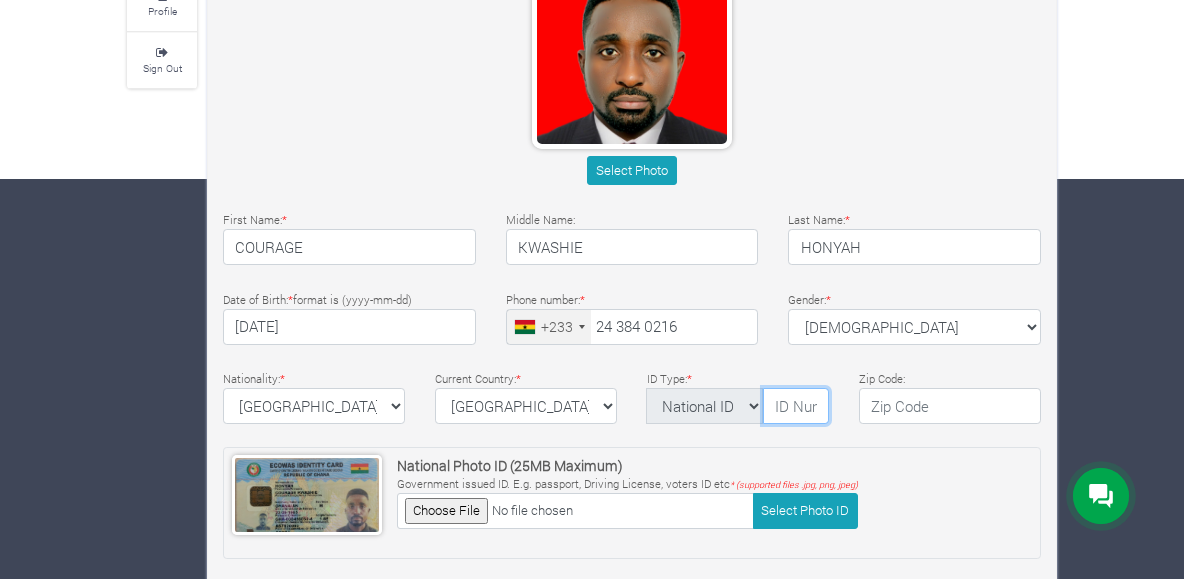 type on "GHA-000456030-4" 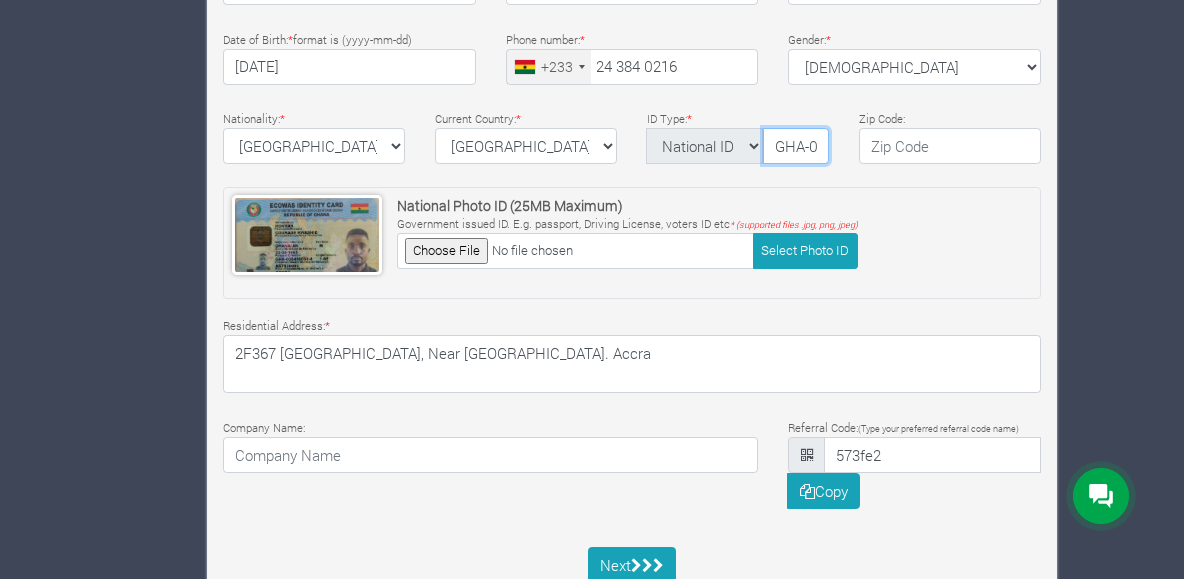 scroll, scrollTop: 686, scrollLeft: 0, axis: vertical 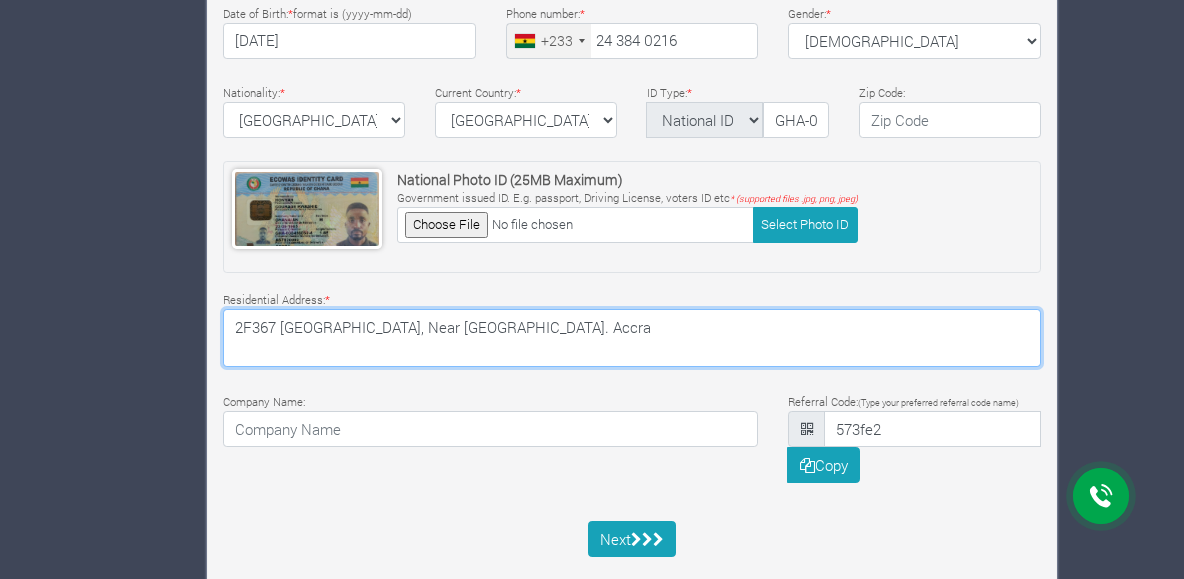drag, startPoint x: 341, startPoint y: 330, endPoint x: 210, endPoint y: 326, distance: 131.06105 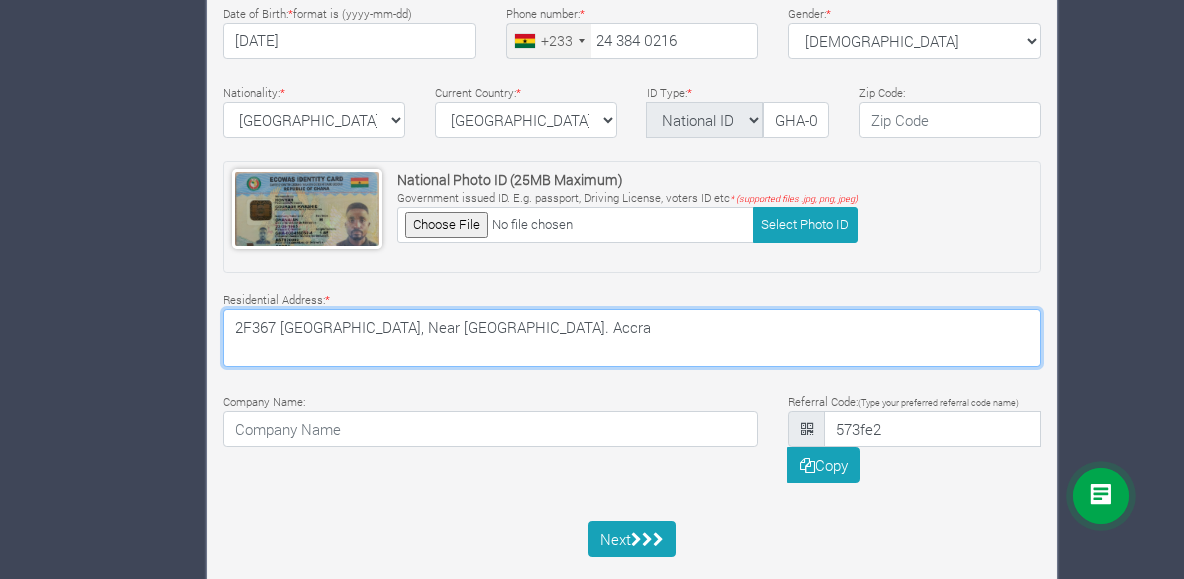 click on "2F367 KwashieBu Street, Near Rect Academy School. Accra" at bounding box center (632, 338) 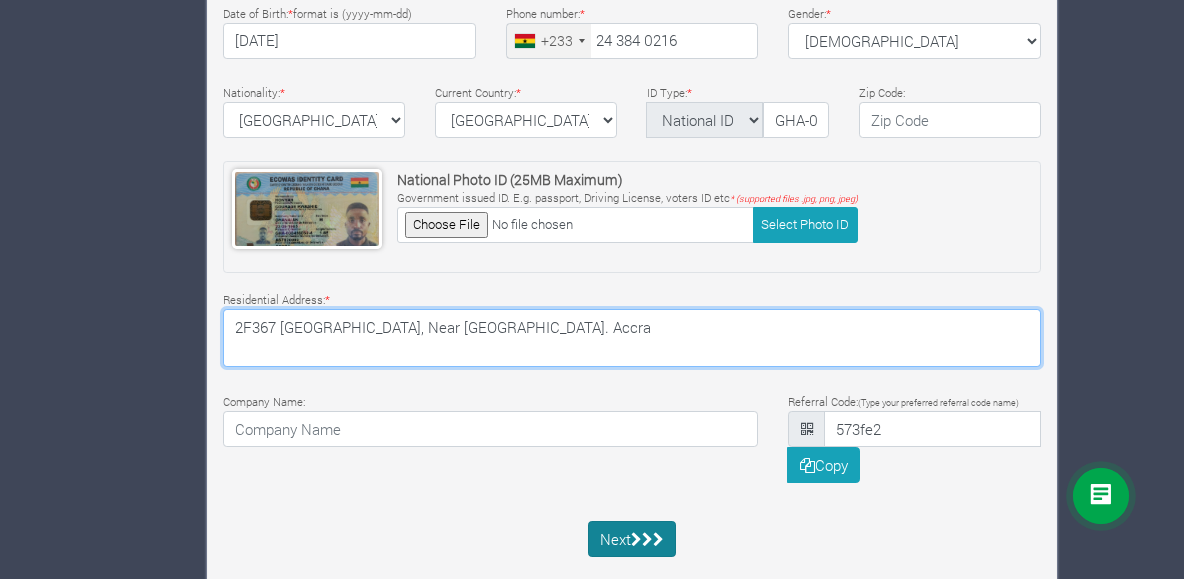 type on "2F367 [GEOGRAPHIC_DATA], Near [GEOGRAPHIC_DATA]. Accra" 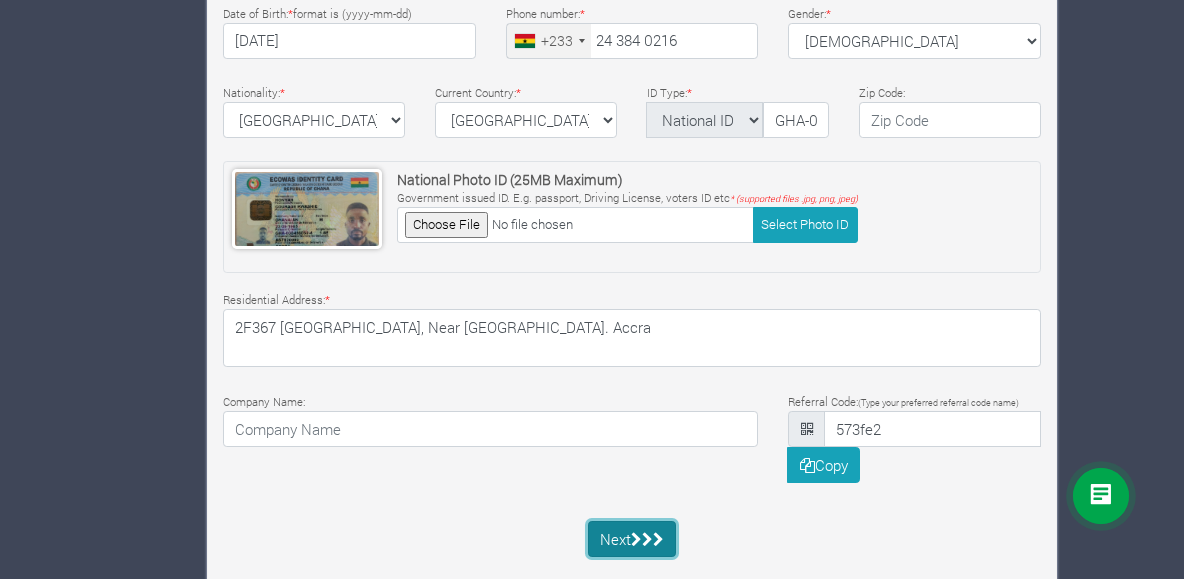 click at bounding box center [647, 539] 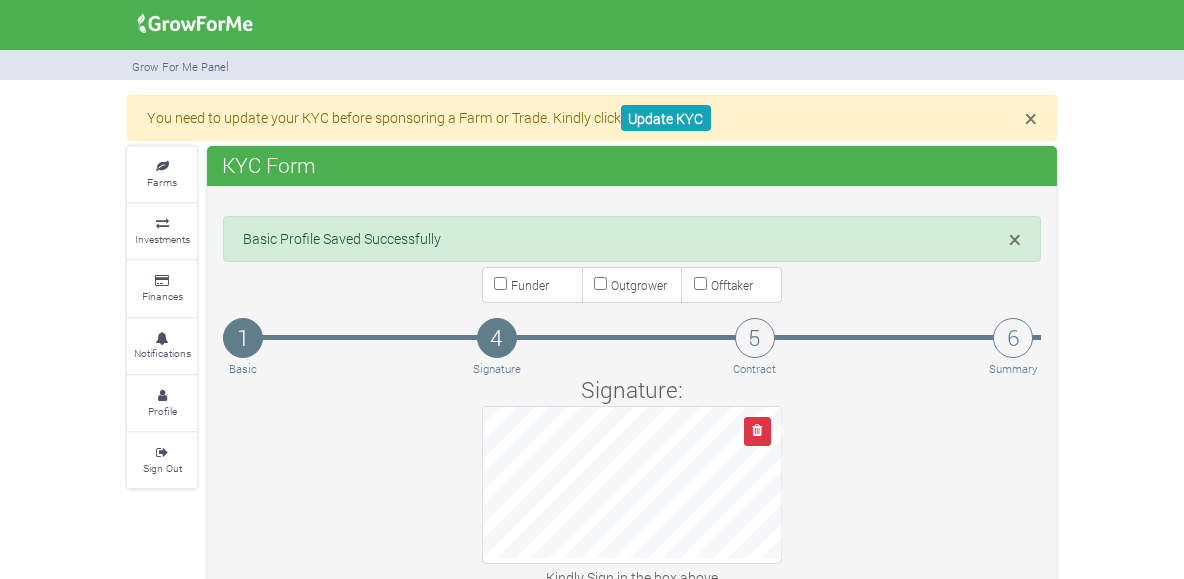 scroll, scrollTop: 0, scrollLeft: 0, axis: both 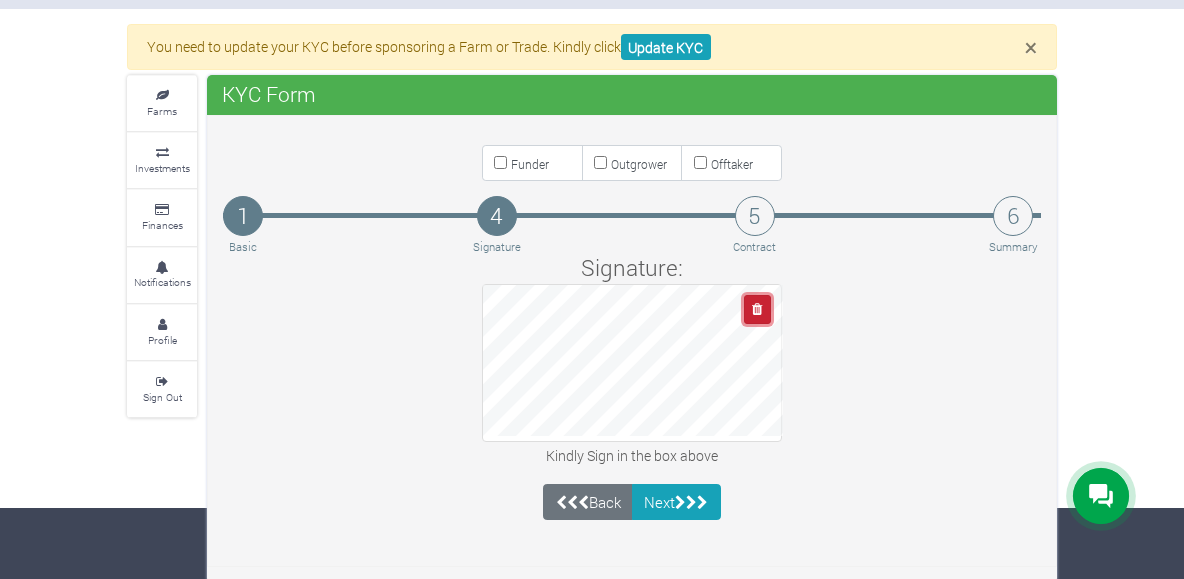 click at bounding box center (757, 309) 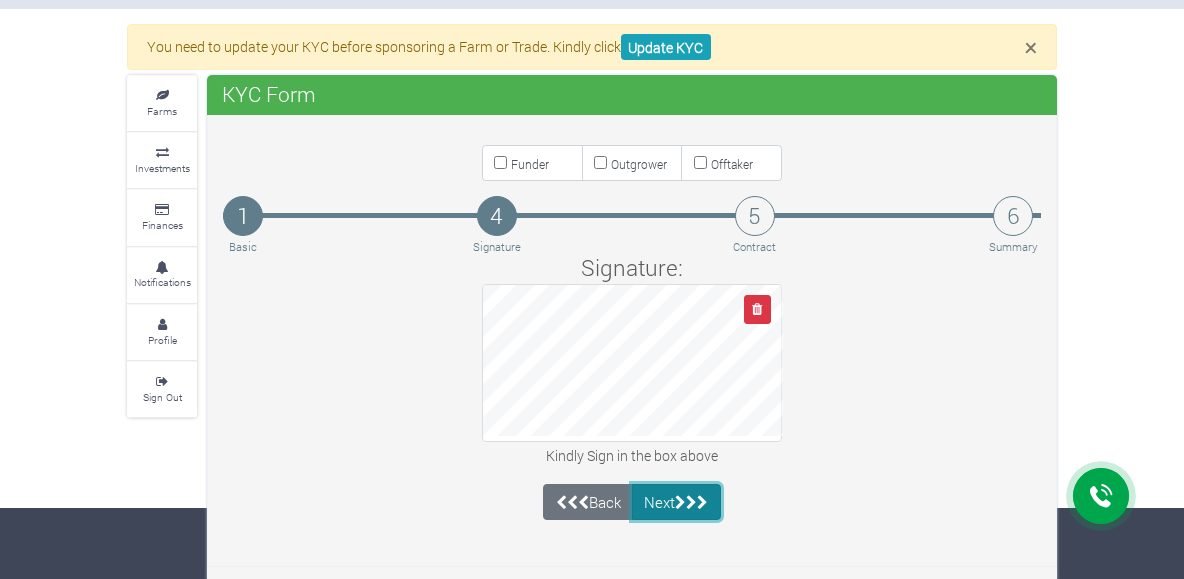click at bounding box center [680, 502] 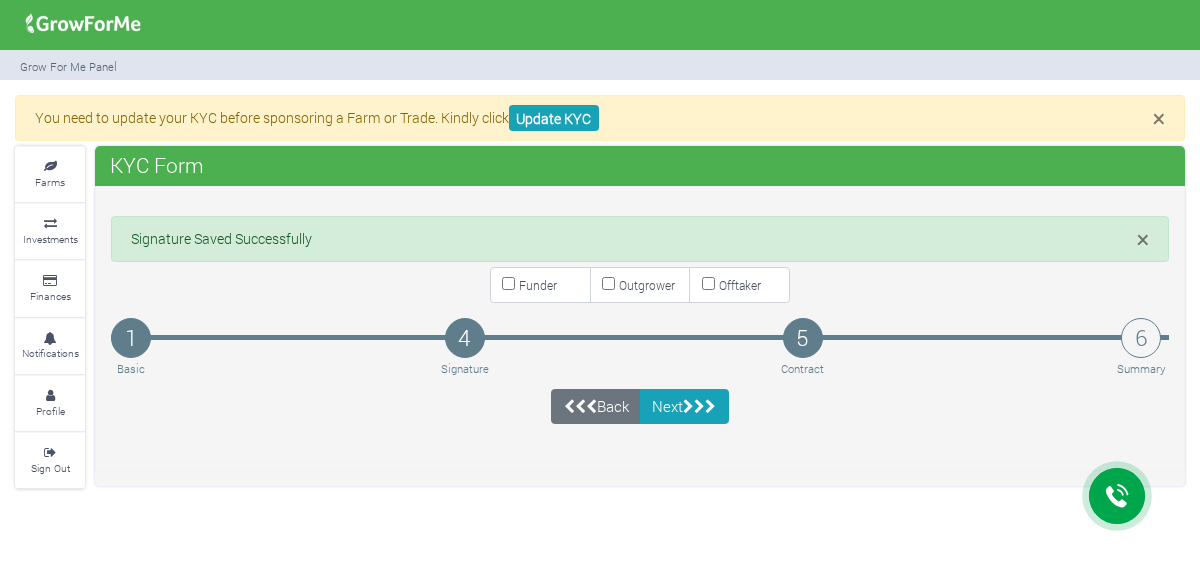 scroll, scrollTop: 0, scrollLeft: 0, axis: both 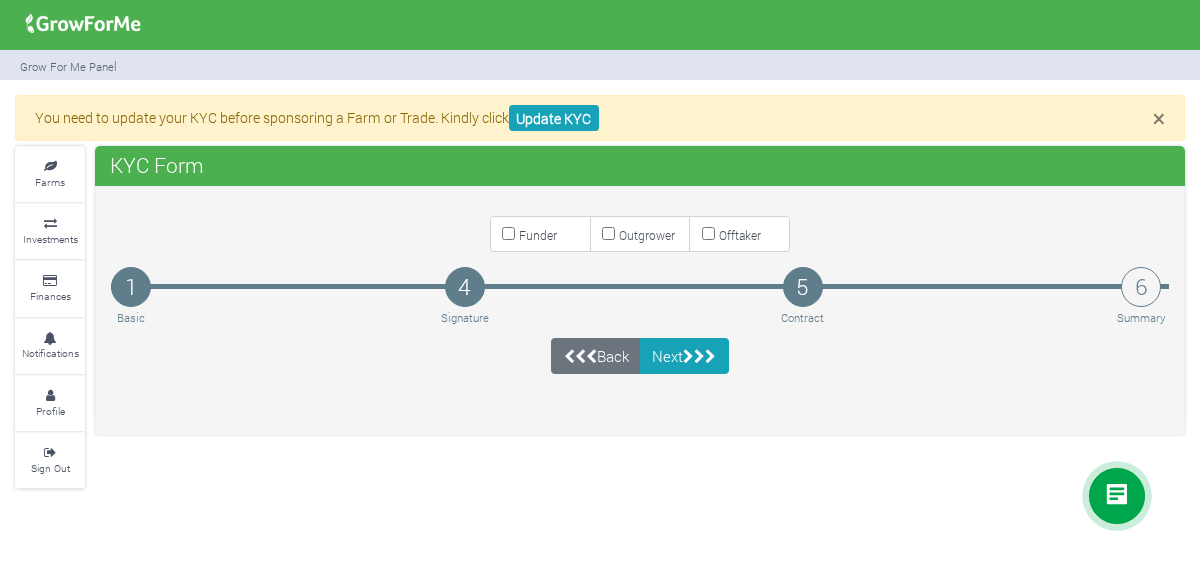 click on "Funder" at bounding box center [508, 233] 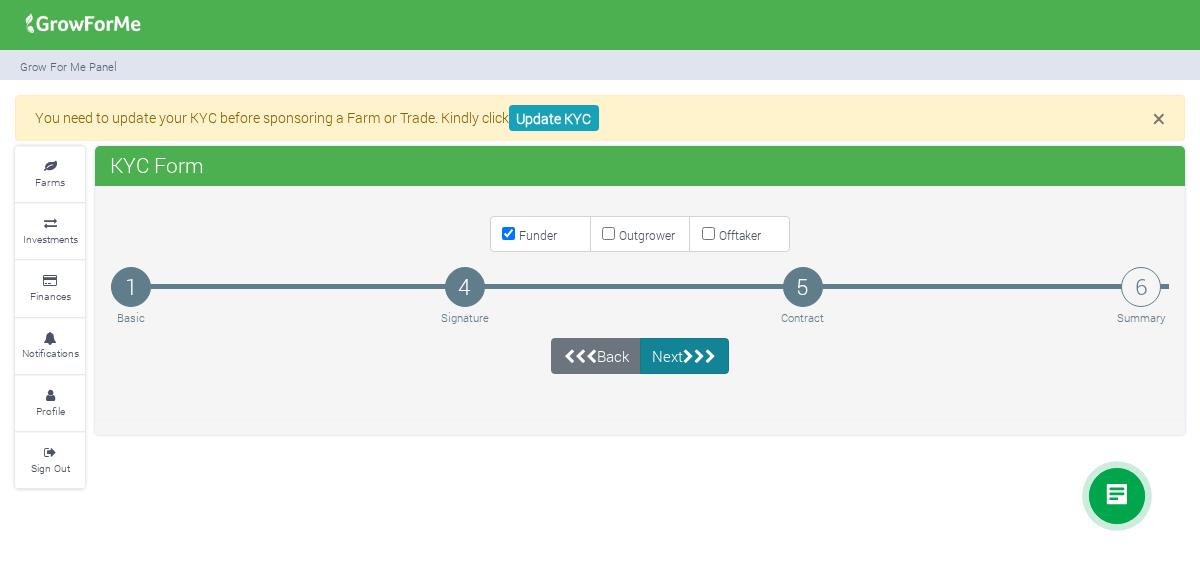 click on "Next" at bounding box center (684, 356) 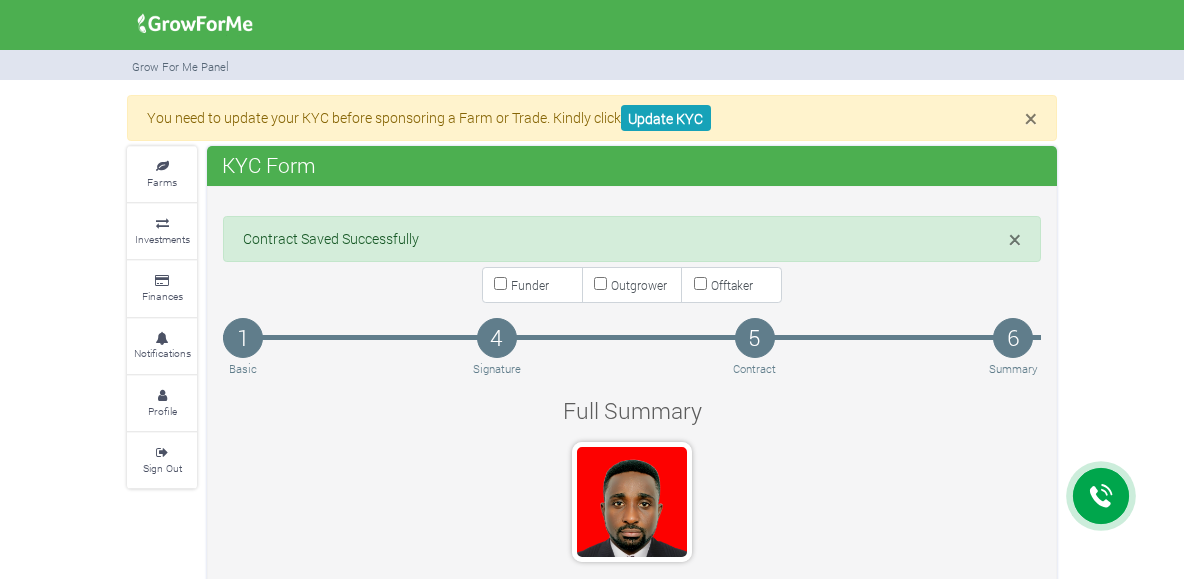 scroll, scrollTop: 0, scrollLeft: 0, axis: both 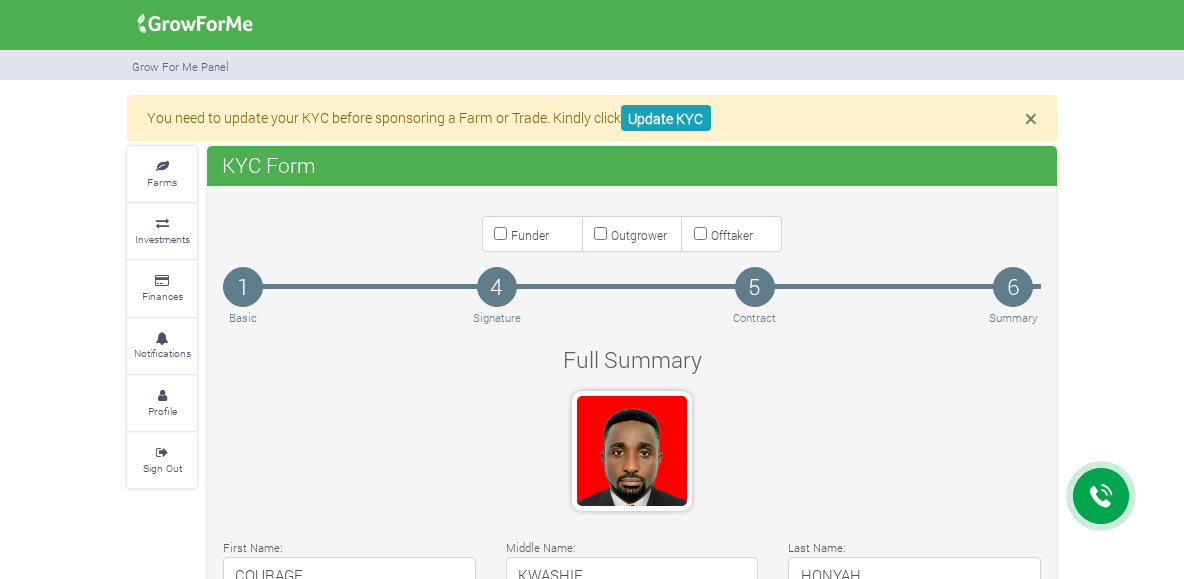 click on "Funder" at bounding box center (500, 233) 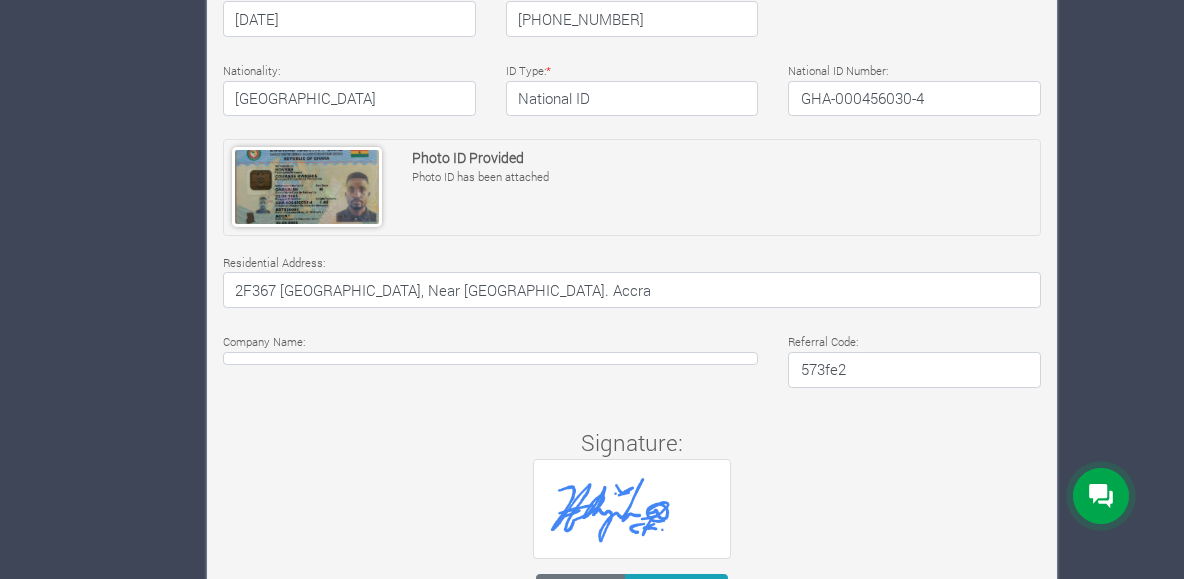 scroll, scrollTop: 656, scrollLeft: 0, axis: vertical 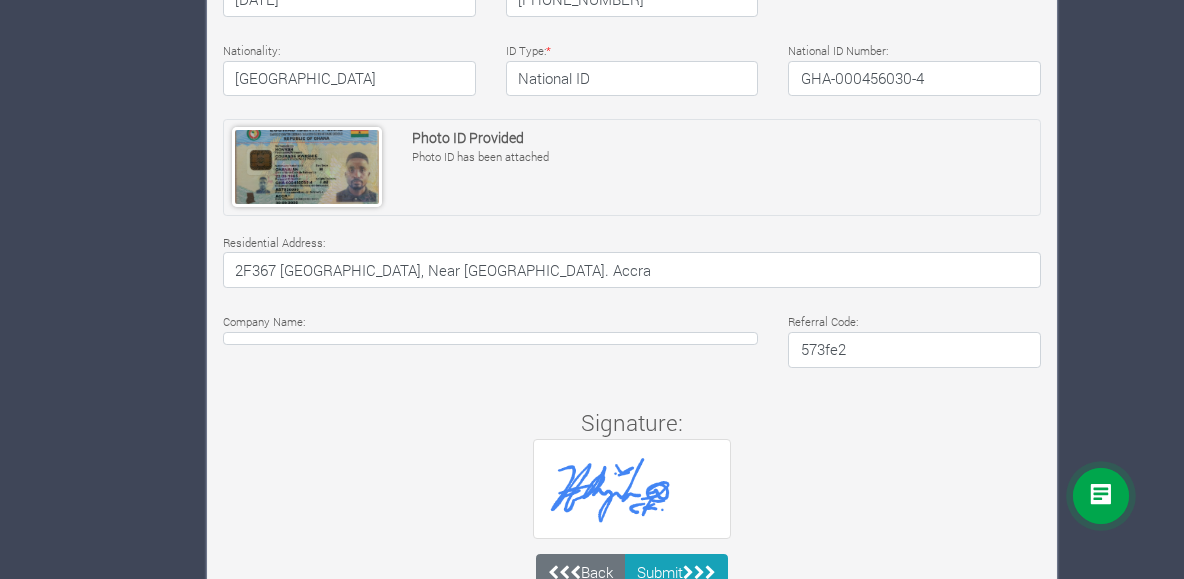 click on "573fe2" at bounding box center [914, 350] 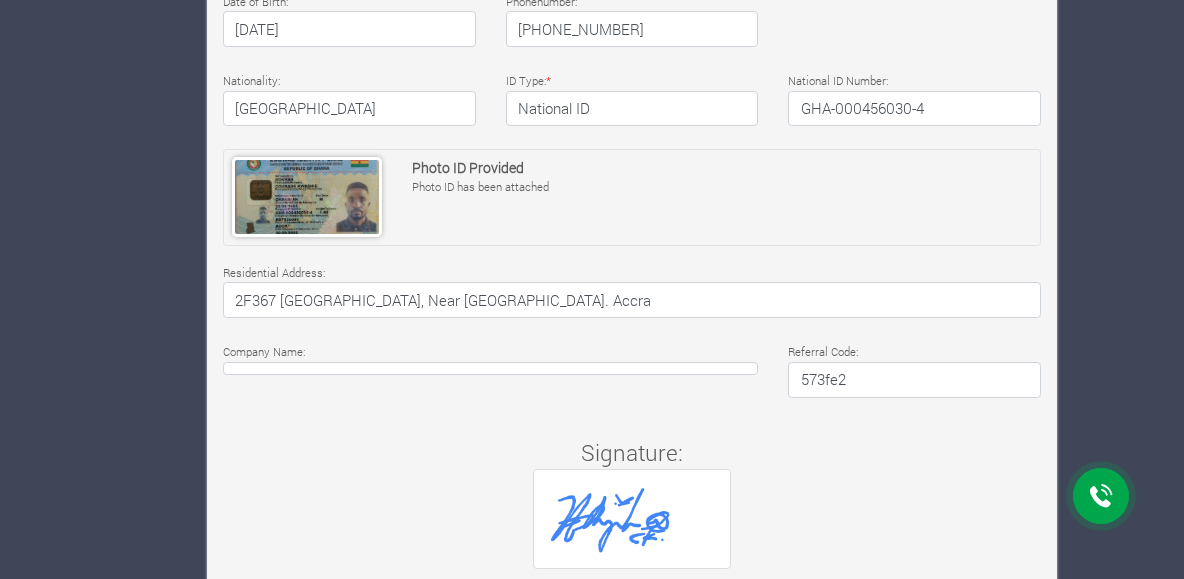 scroll, scrollTop: 724, scrollLeft: 0, axis: vertical 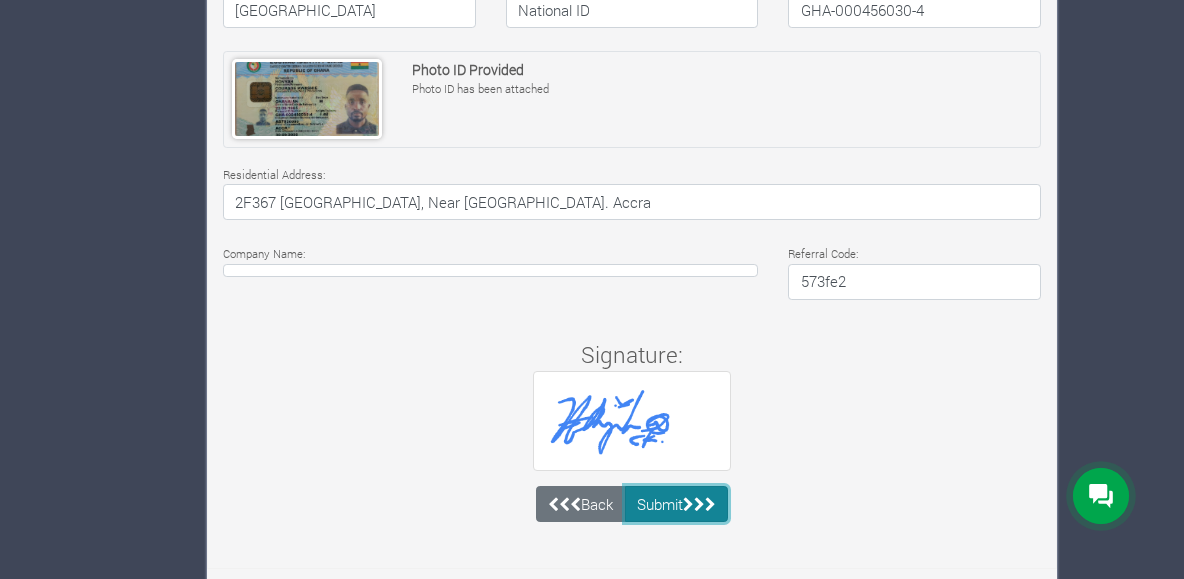 click at bounding box center (688, 504) 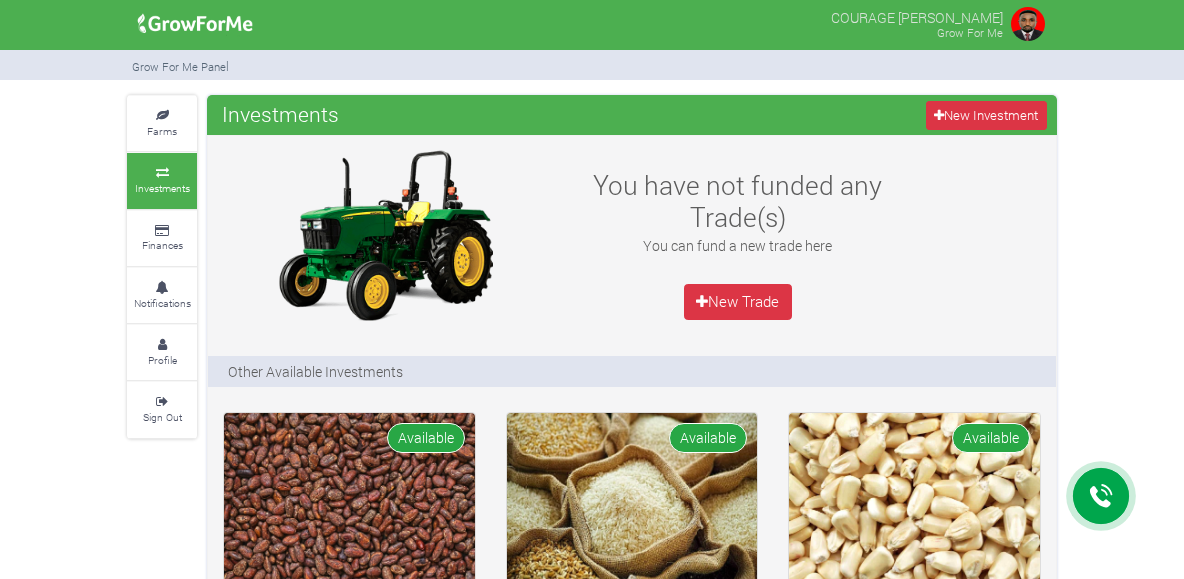 scroll, scrollTop: 0, scrollLeft: 0, axis: both 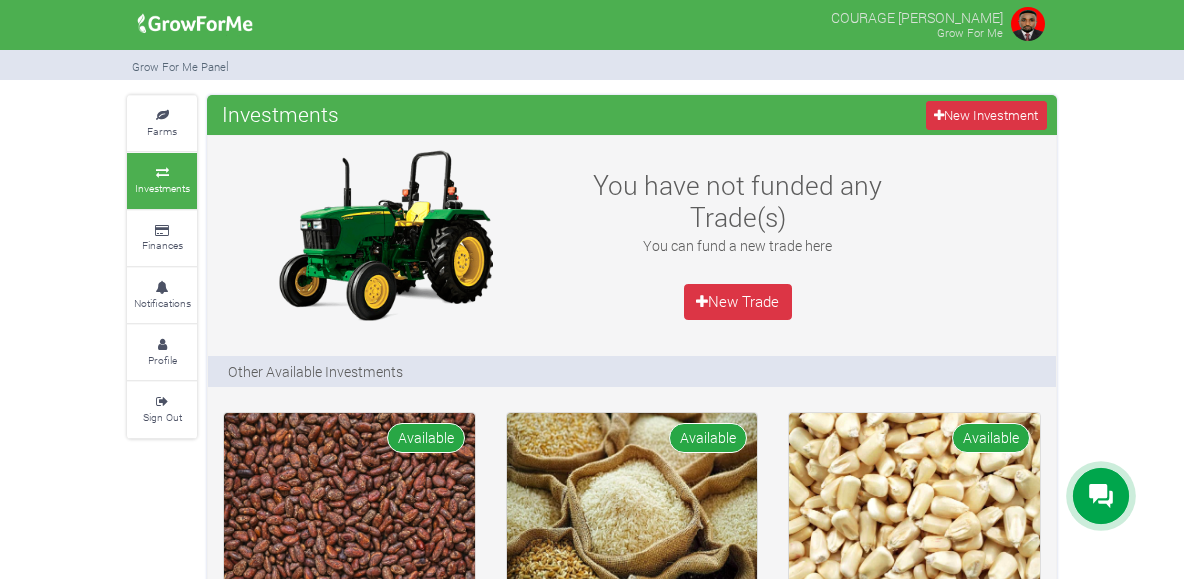click on "Grow For Me" at bounding box center [970, 32] 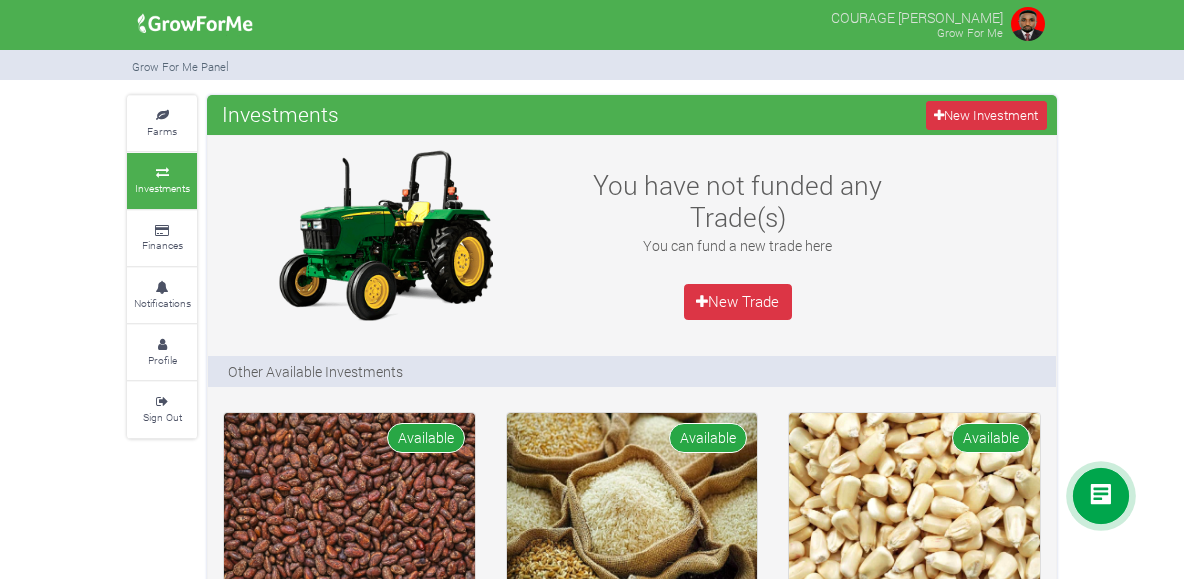 click at bounding box center (1028, 24) 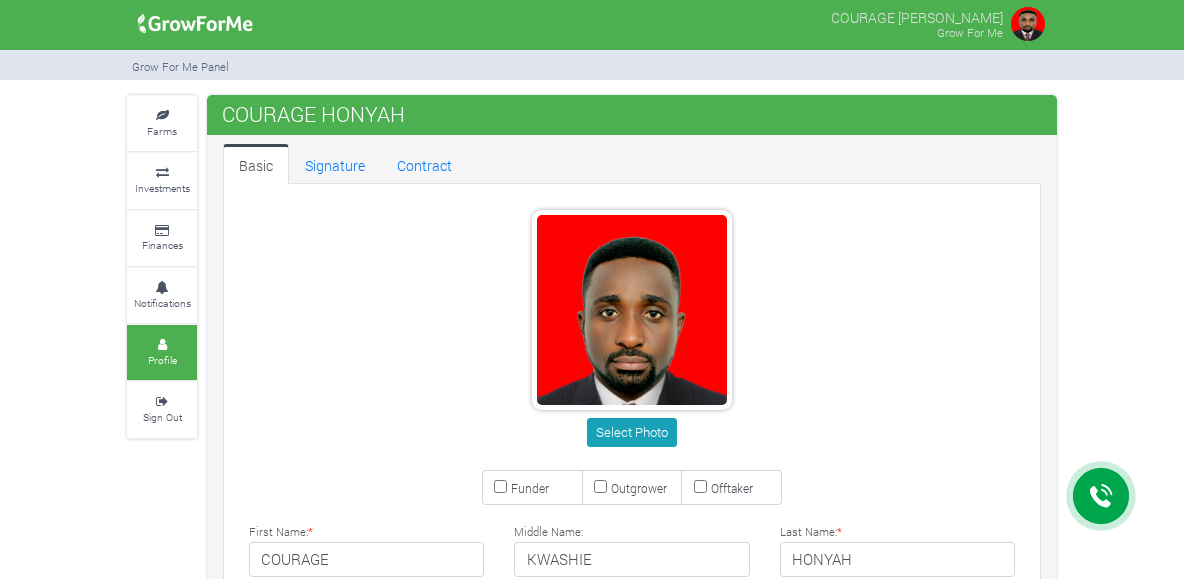 scroll, scrollTop: 0, scrollLeft: 0, axis: both 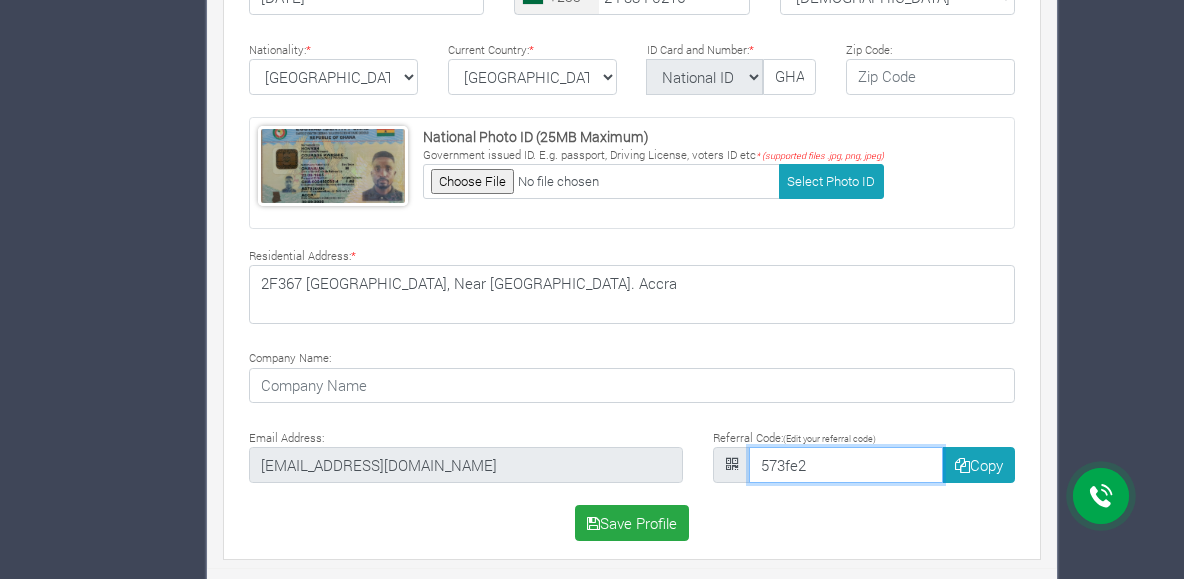 click on "573fe2" at bounding box center (846, 465) 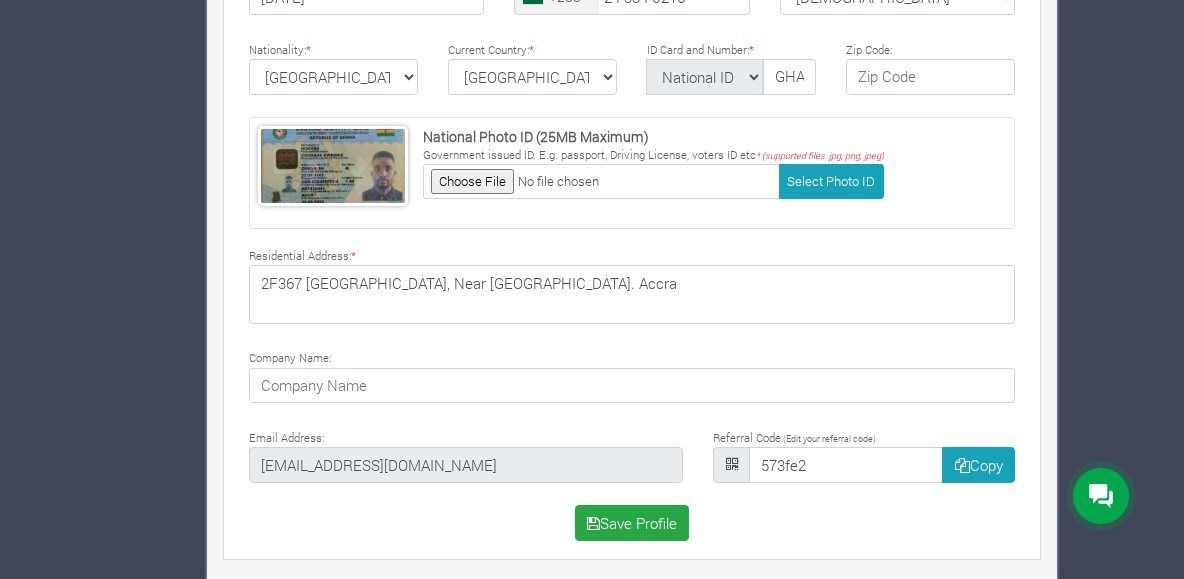 click on "Company Name:" at bounding box center [632, 374] 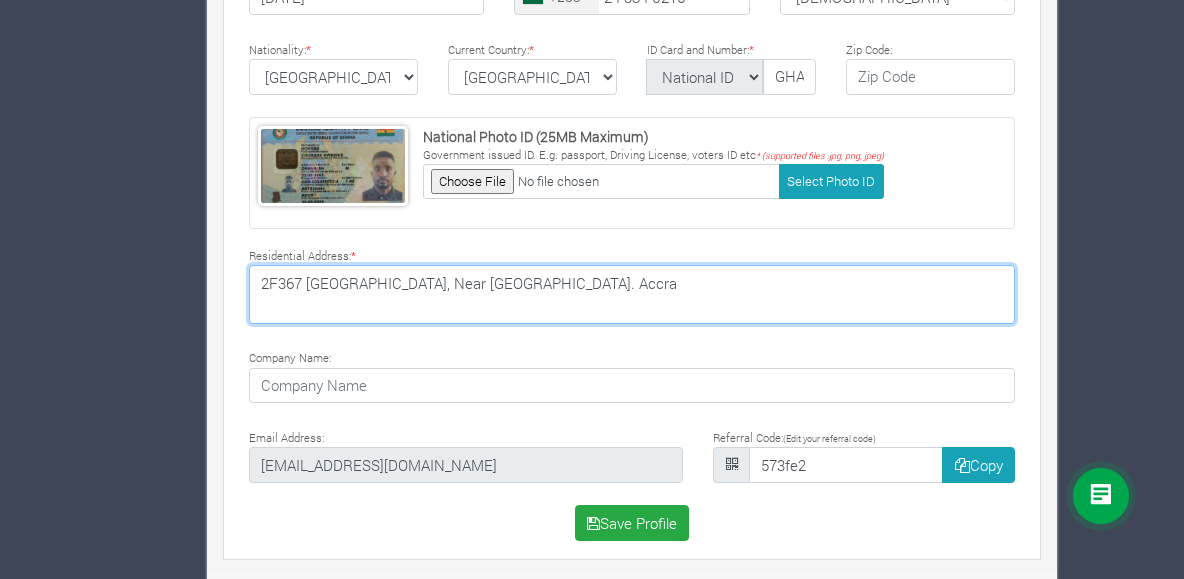 drag, startPoint x: 1199, startPoint y: 369, endPoint x: 662, endPoint y: 288, distance: 543.0746 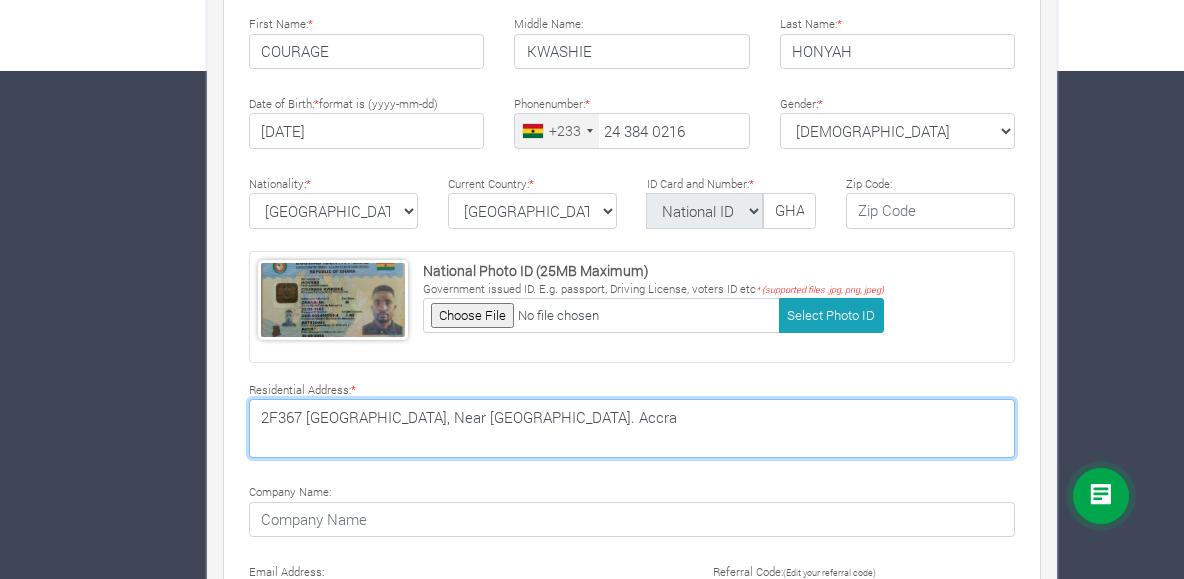 scroll, scrollTop: 508, scrollLeft: 0, axis: vertical 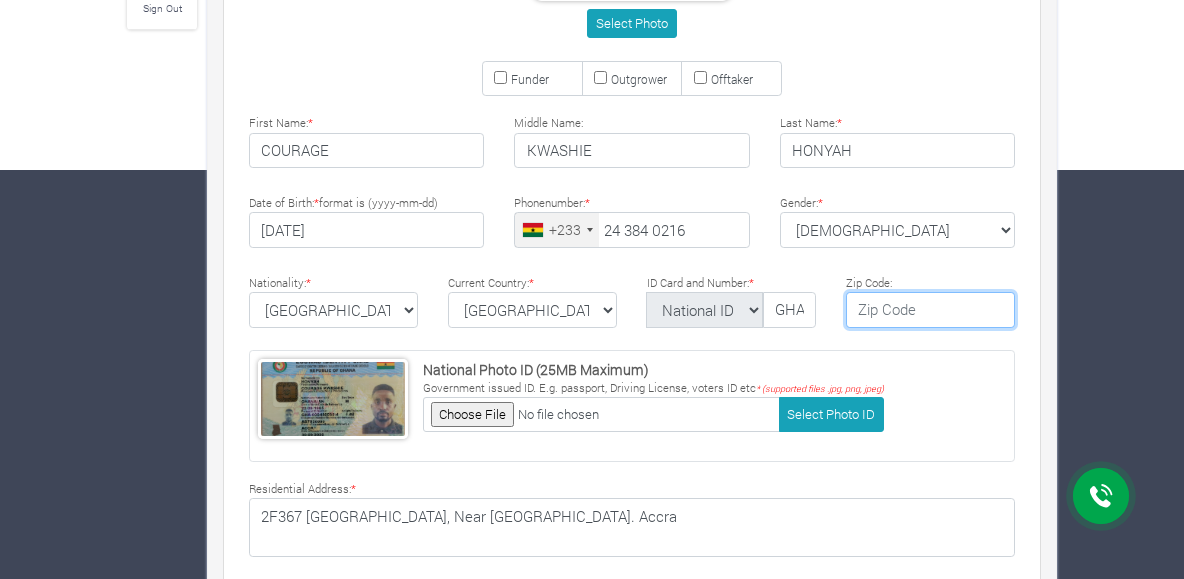 click at bounding box center [930, 310] 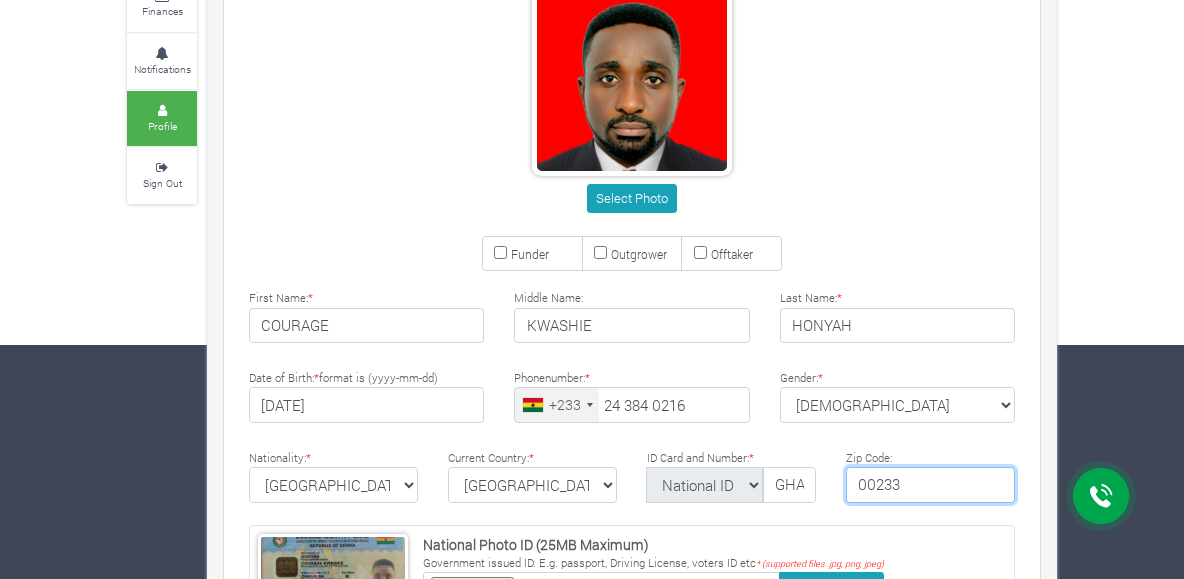 scroll, scrollTop: 233, scrollLeft: 0, axis: vertical 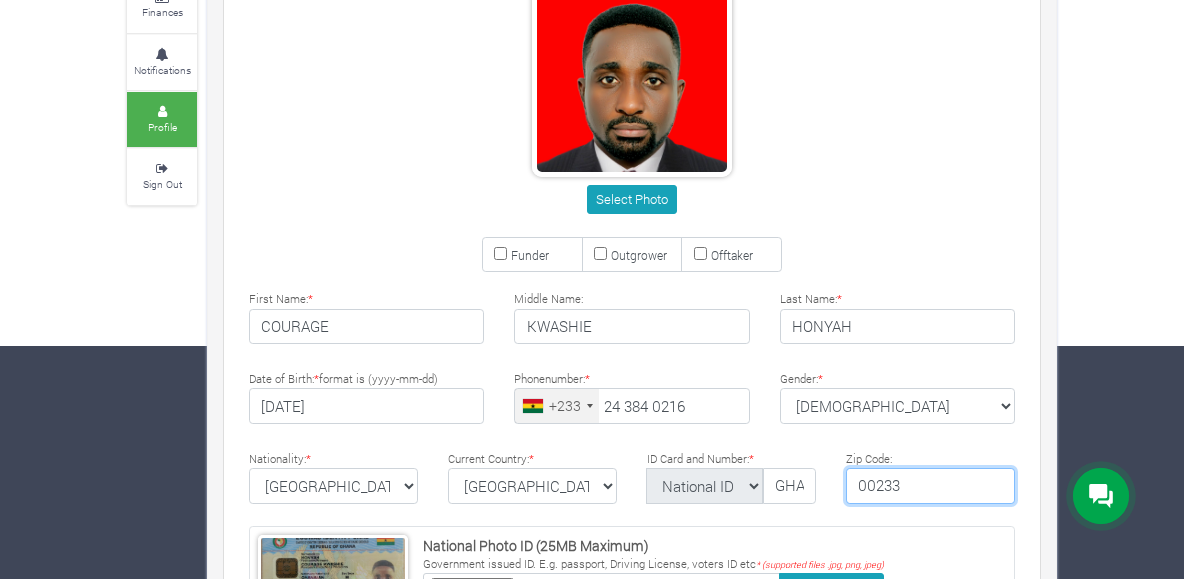 type on "00233" 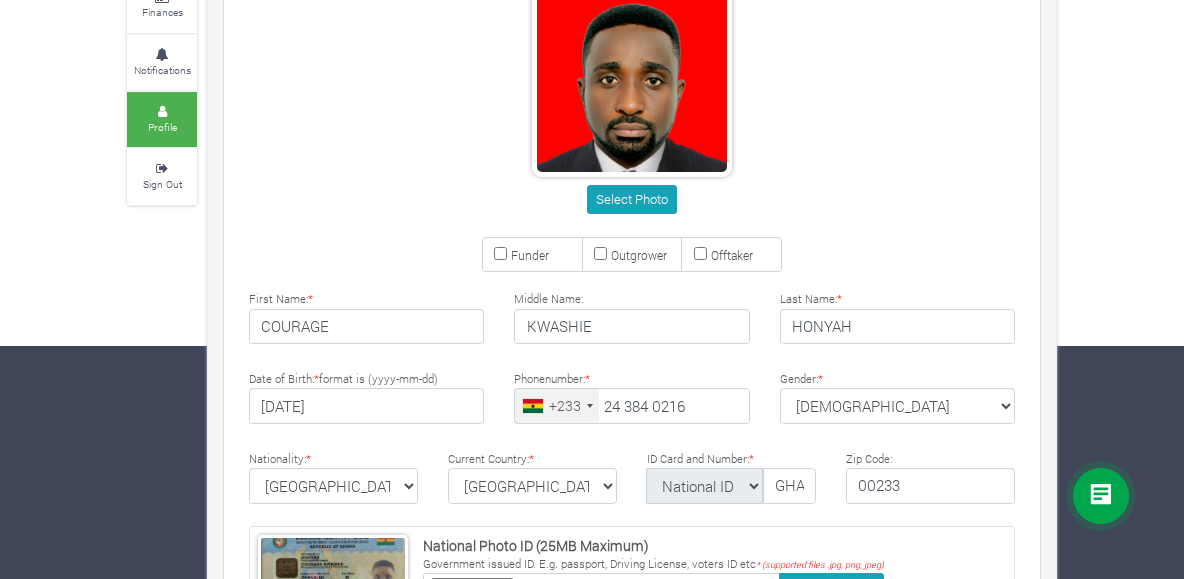 click on "Funder" at bounding box center [532, 255] 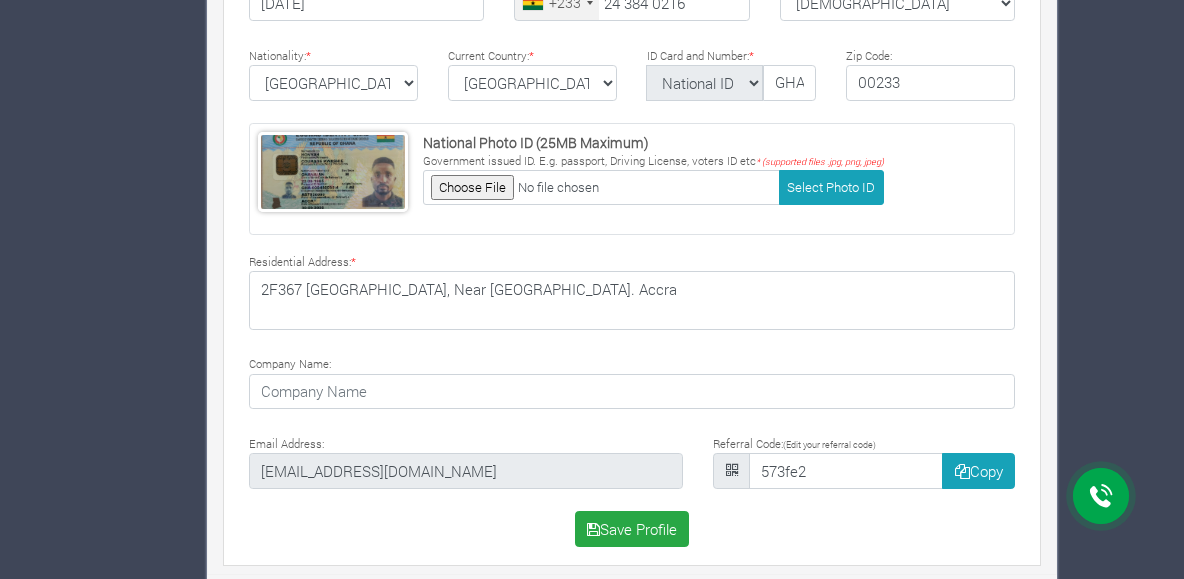 scroll, scrollTop: 642, scrollLeft: 0, axis: vertical 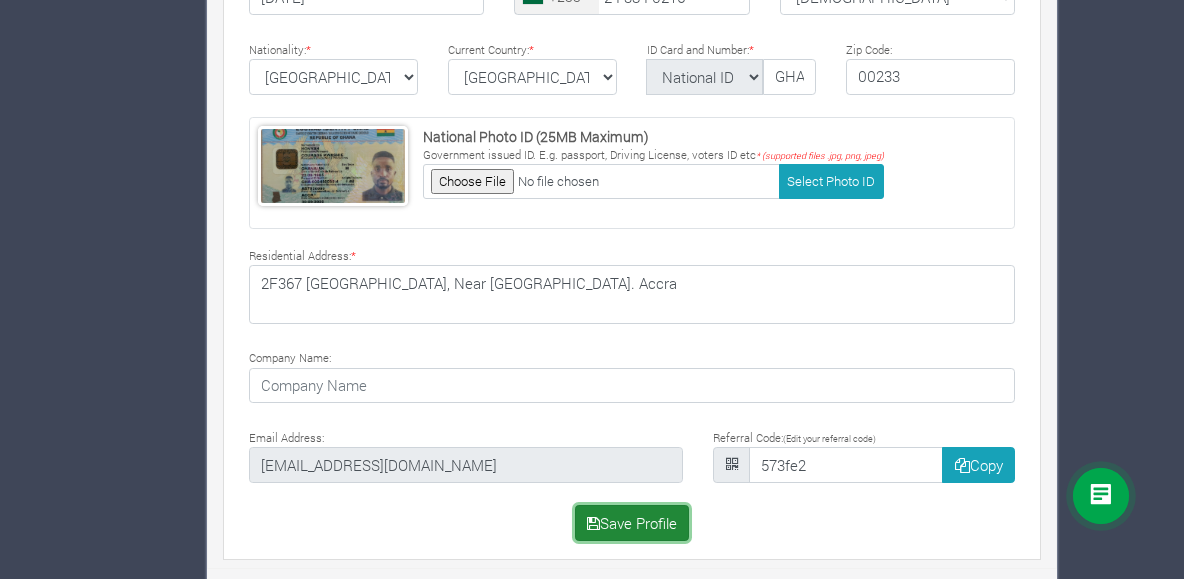 click on "Save Profile" at bounding box center (632, 523) 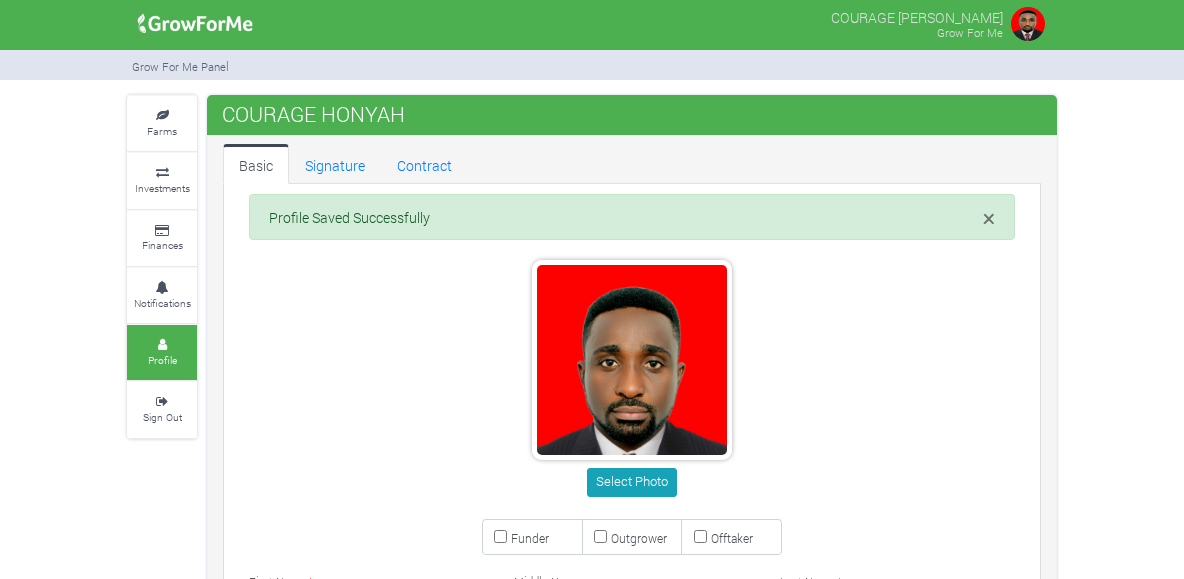 scroll, scrollTop: 0, scrollLeft: 0, axis: both 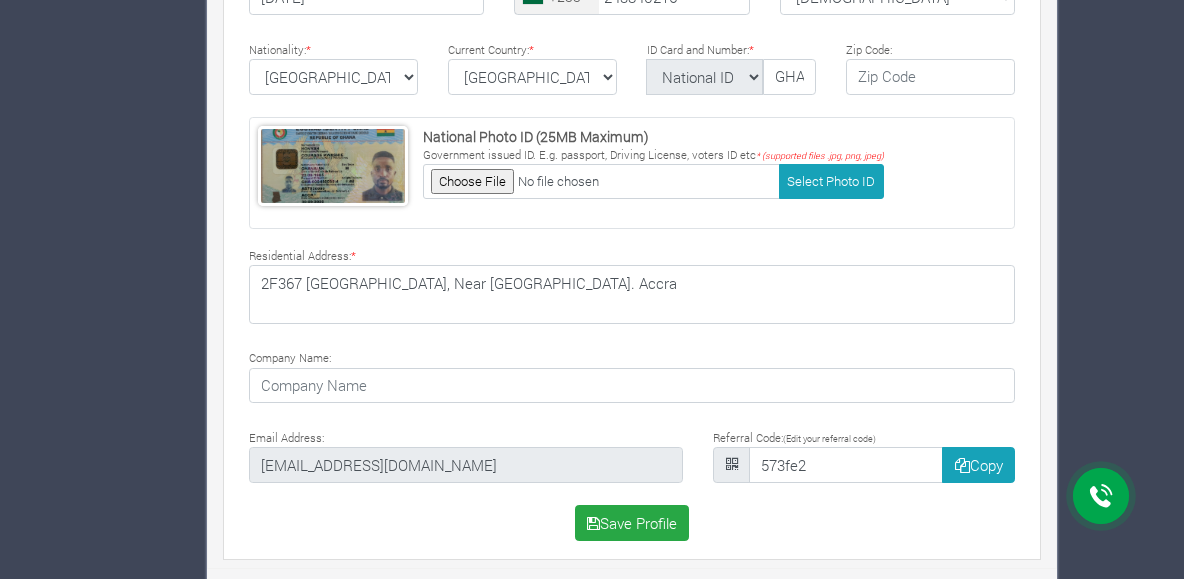 type on "24 384 0216" 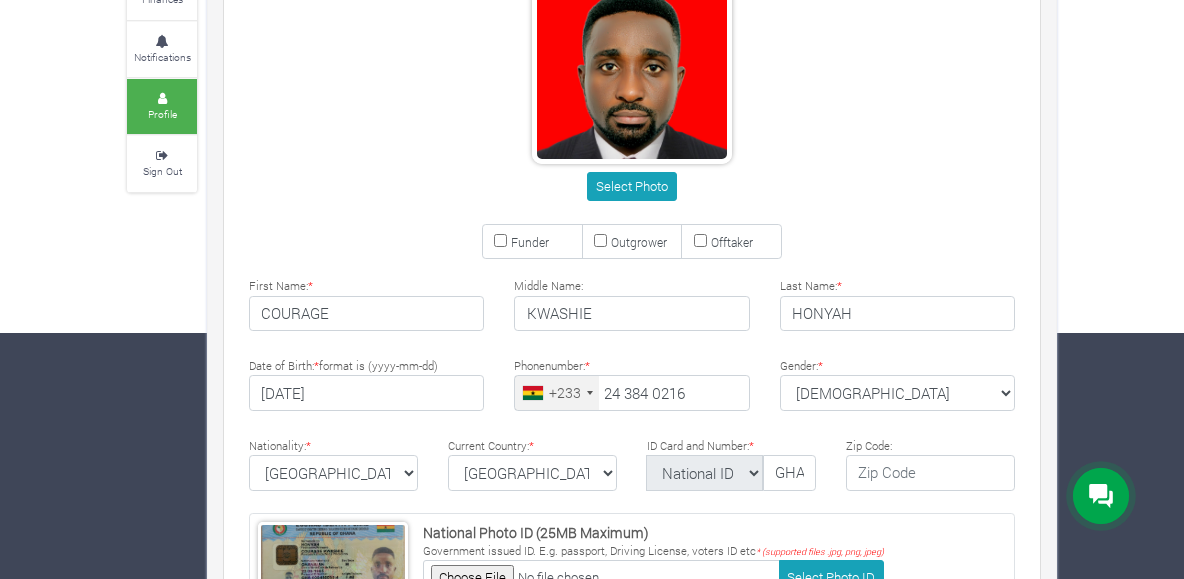 scroll, scrollTop: 0, scrollLeft: 0, axis: both 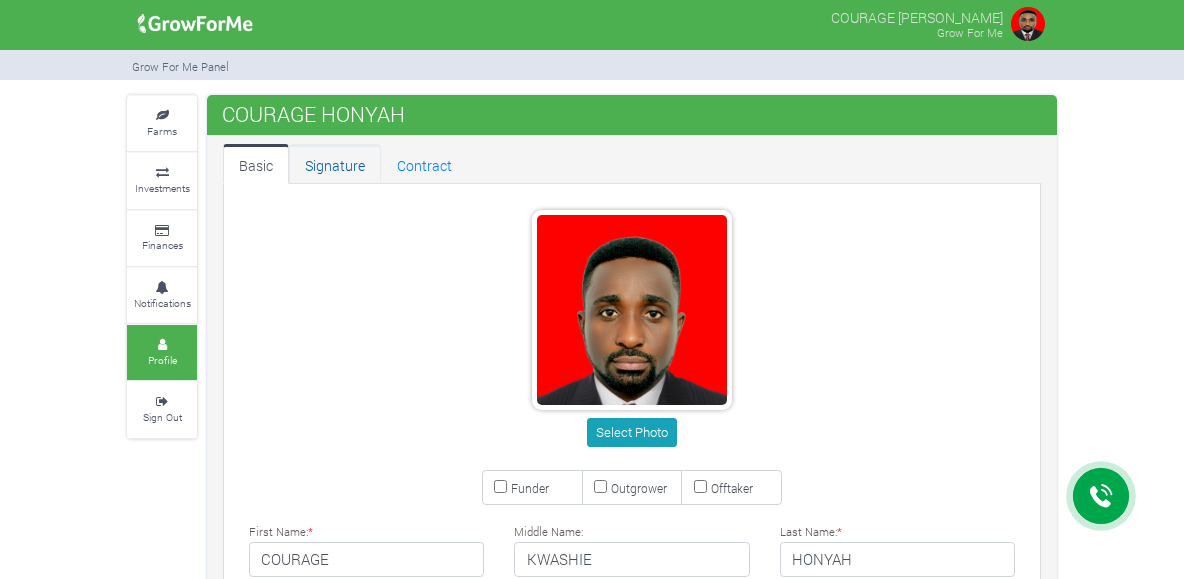 click on "Signature" at bounding box center (335, 164) 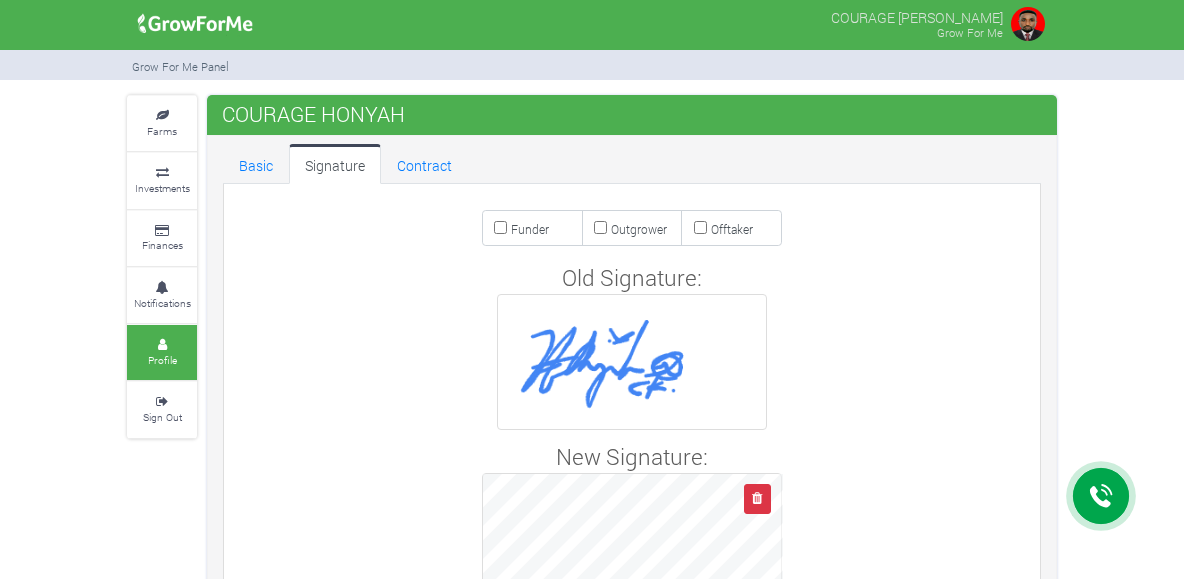 scroll, scrollTop: 0, scrollLeft: 0, axis: both 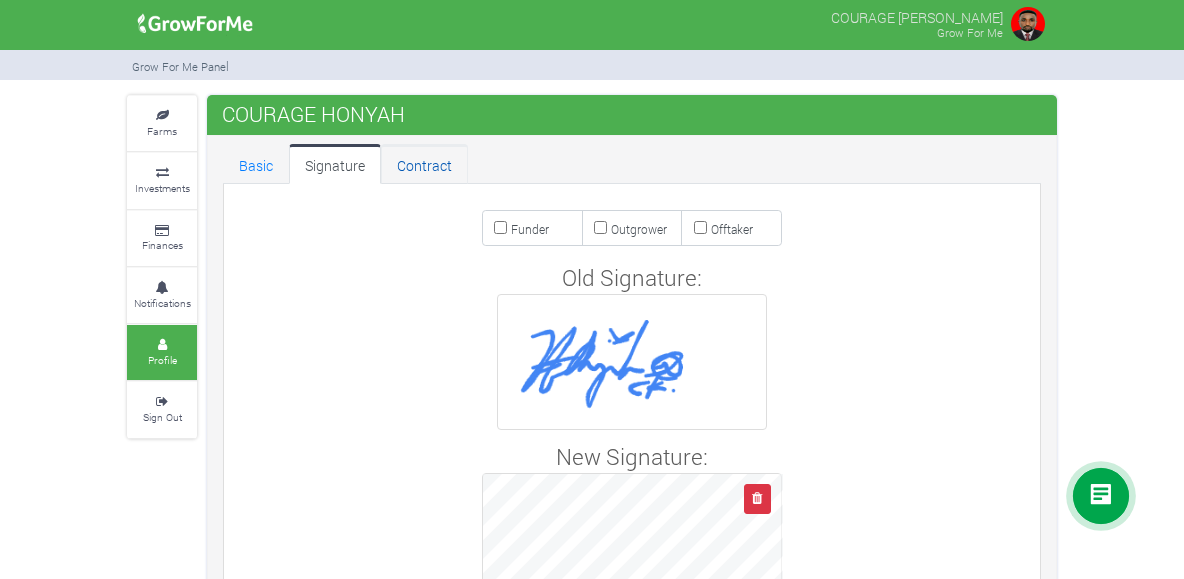 click on "Contract" at bounding box center [424, 164] 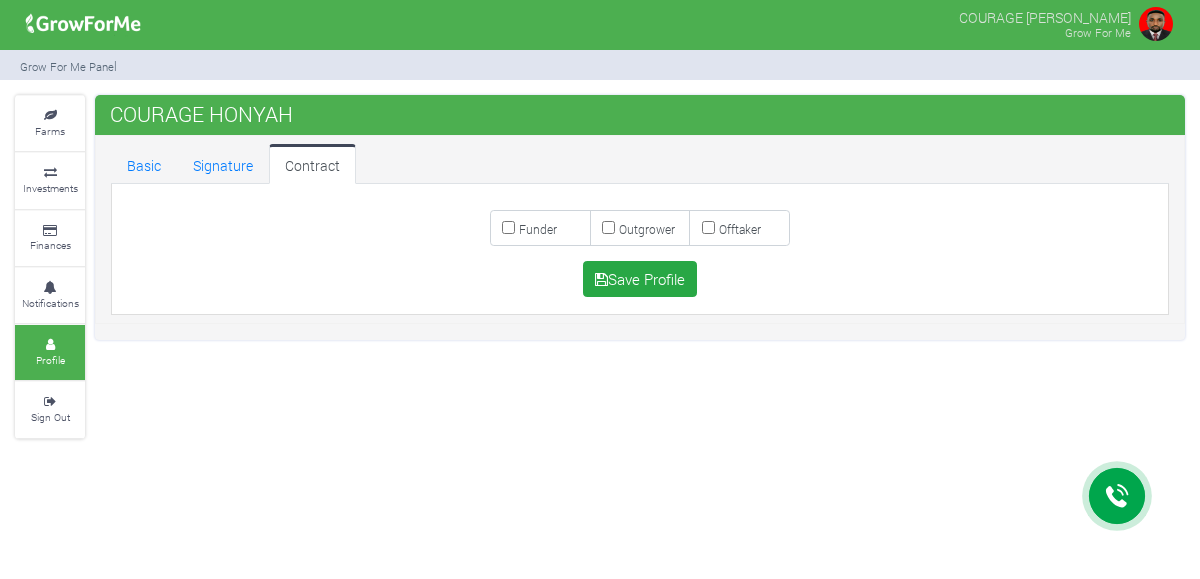 scroll, scrollTop: 0, scrollLeft: 0, axis: both 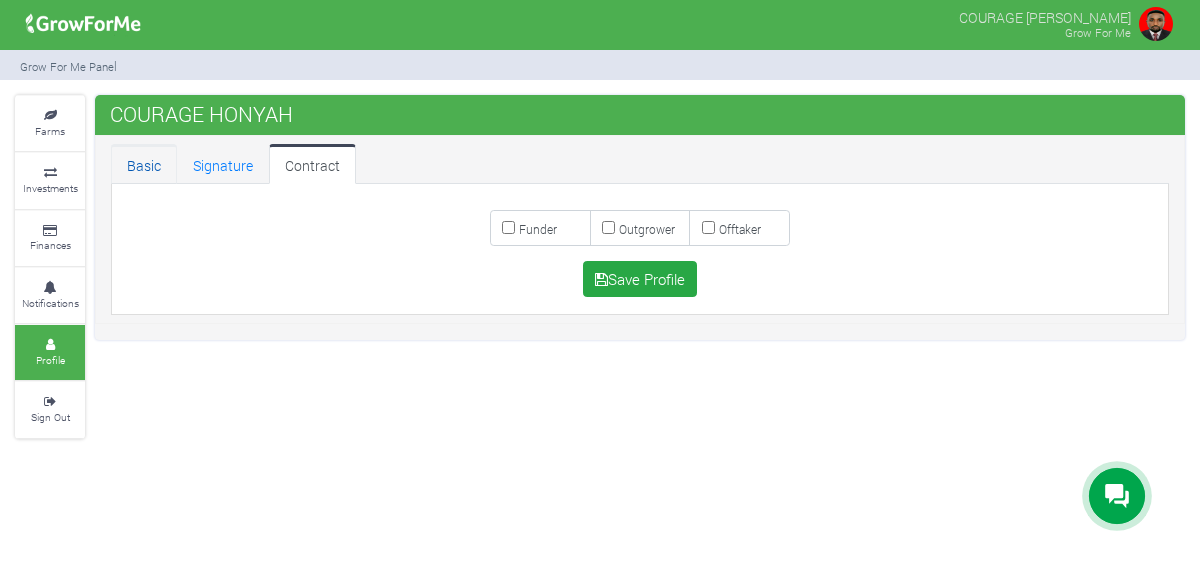 click on "Basic" at bounding box center (144, 164) 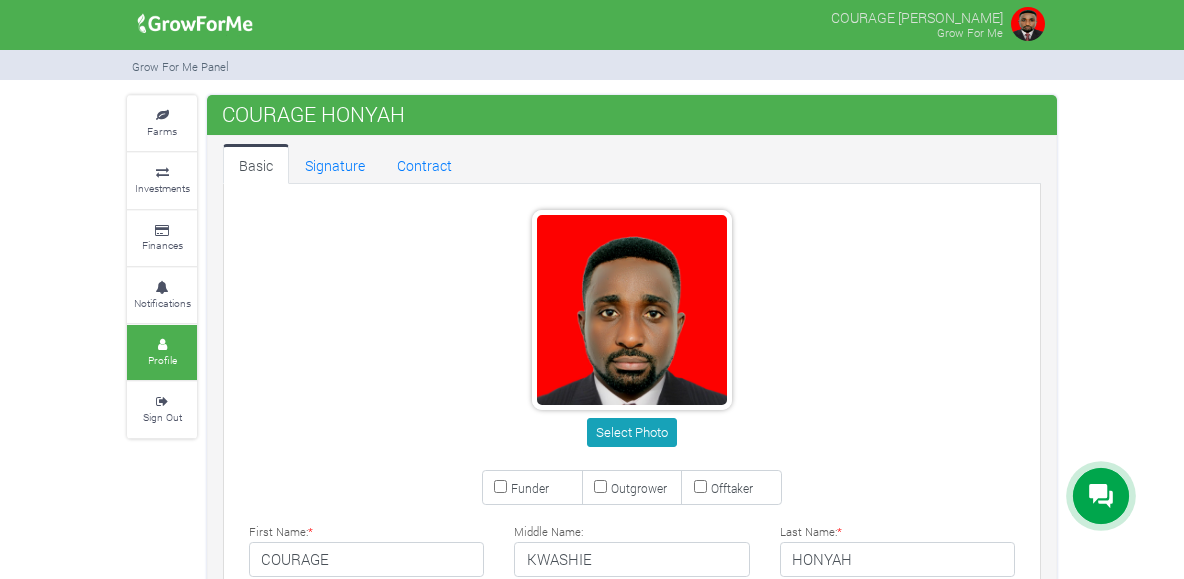 scroll, scrollTop: 467, scrollLeft: 0, axis: vertical 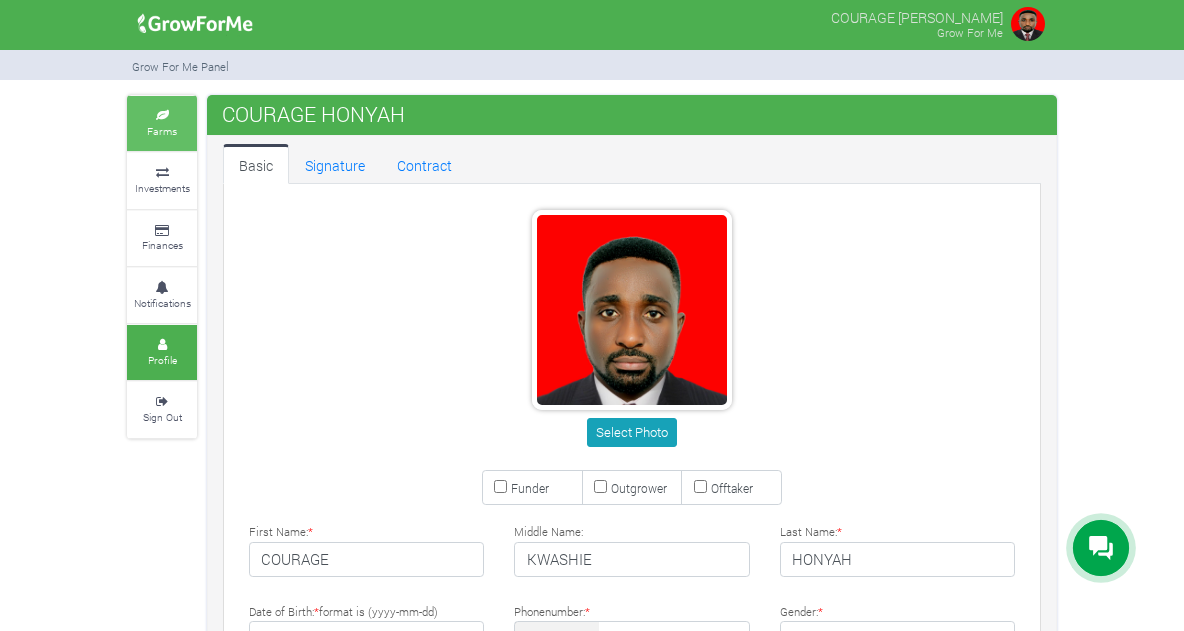 click on "Farms" at bounding box center (162, 123) 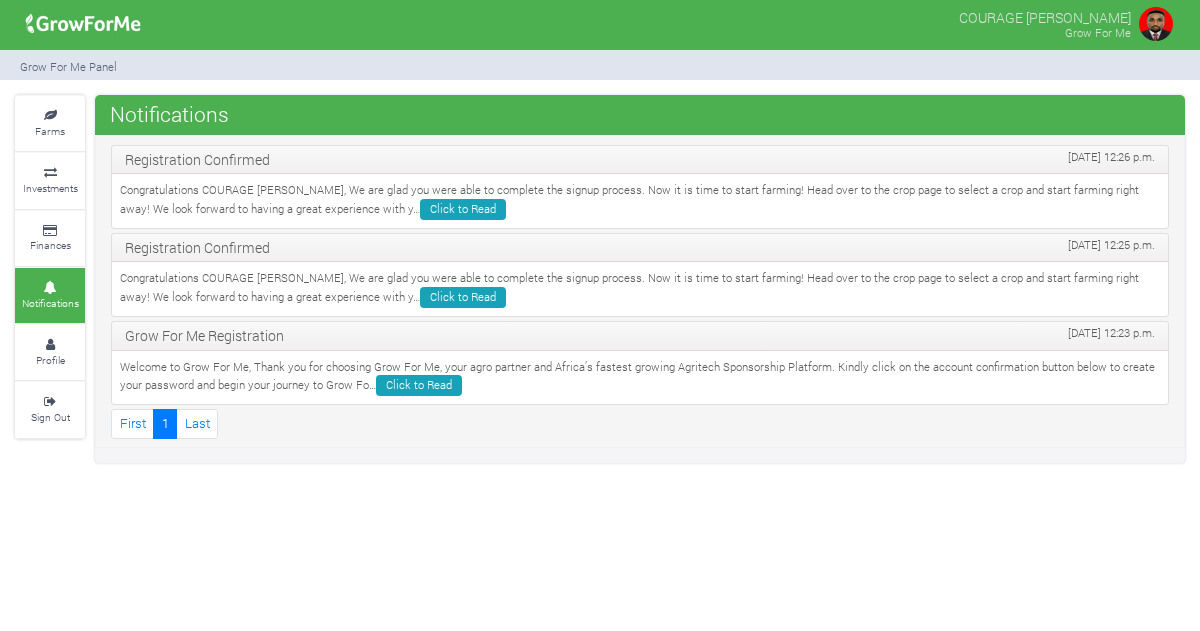 scroll, scrollTop: 0, scrollLeft: 0, axis: both 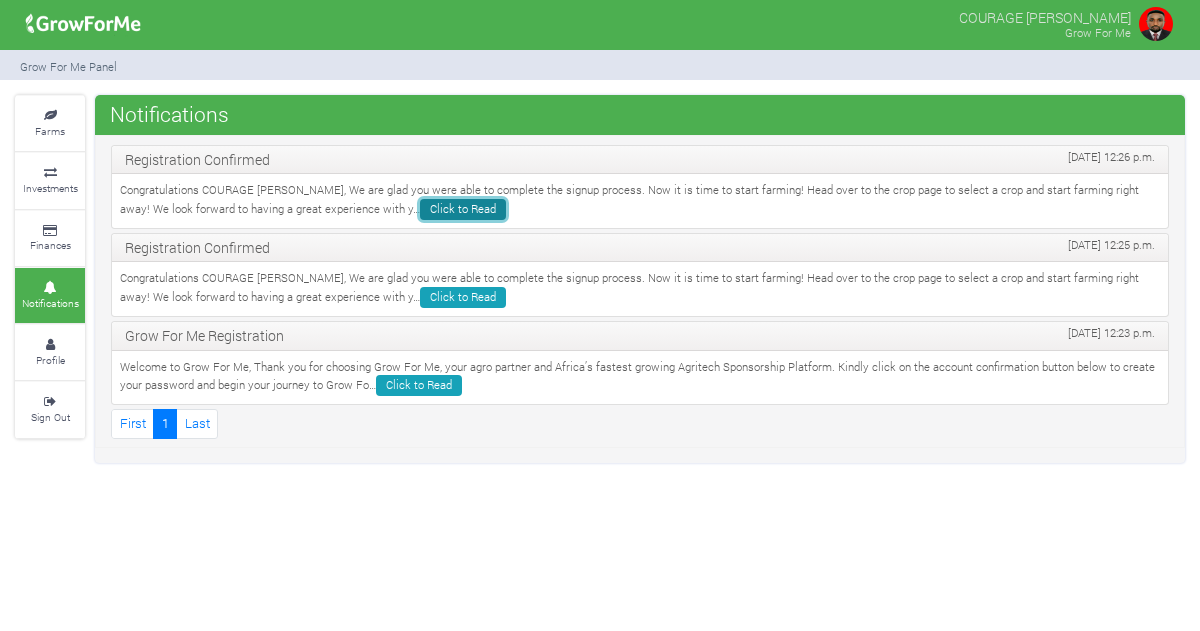 click on "Click to Read" at bounding box center [463, 209] 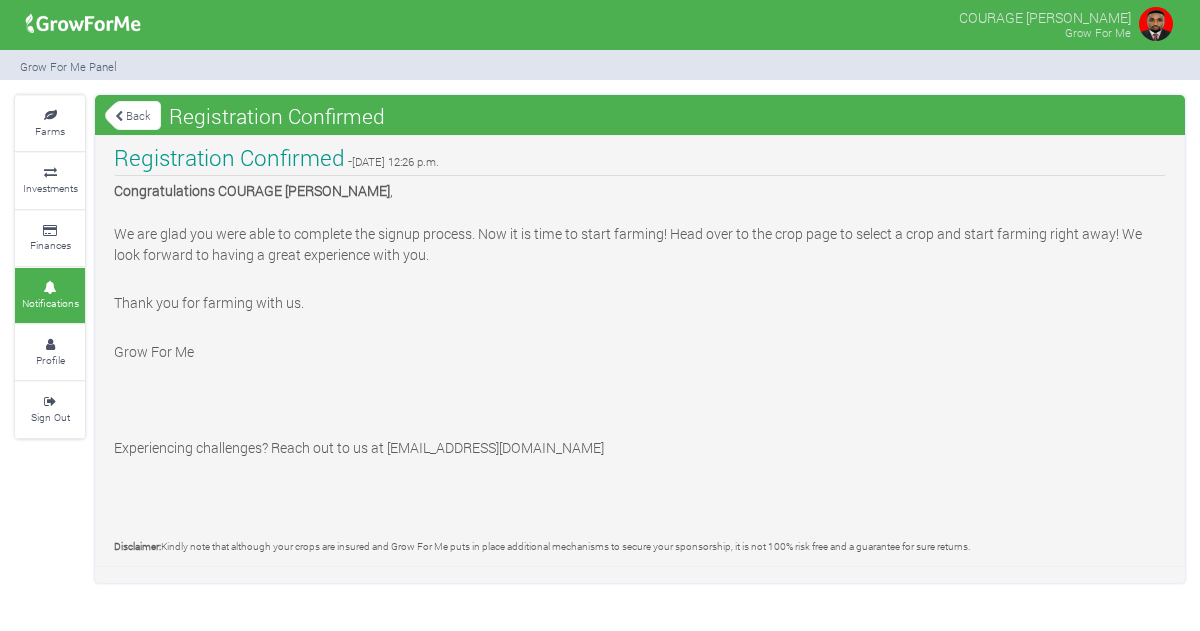 scroll, scrollTop: 0, scrollLeft: 0, axis: both 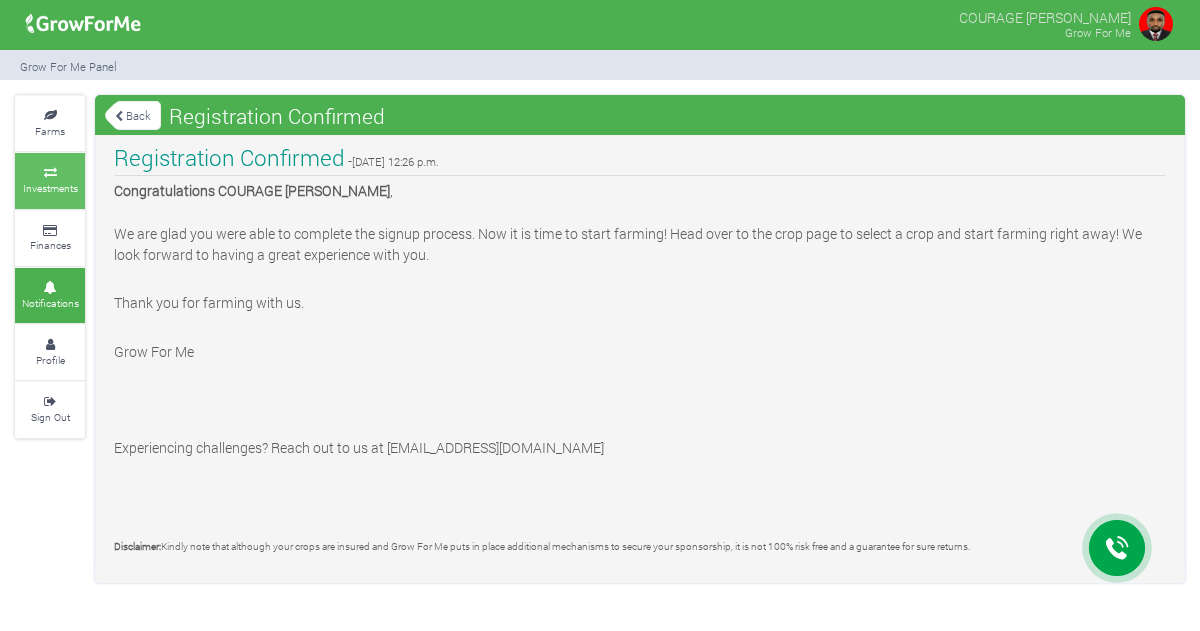 click at bounding box center (50, 173) 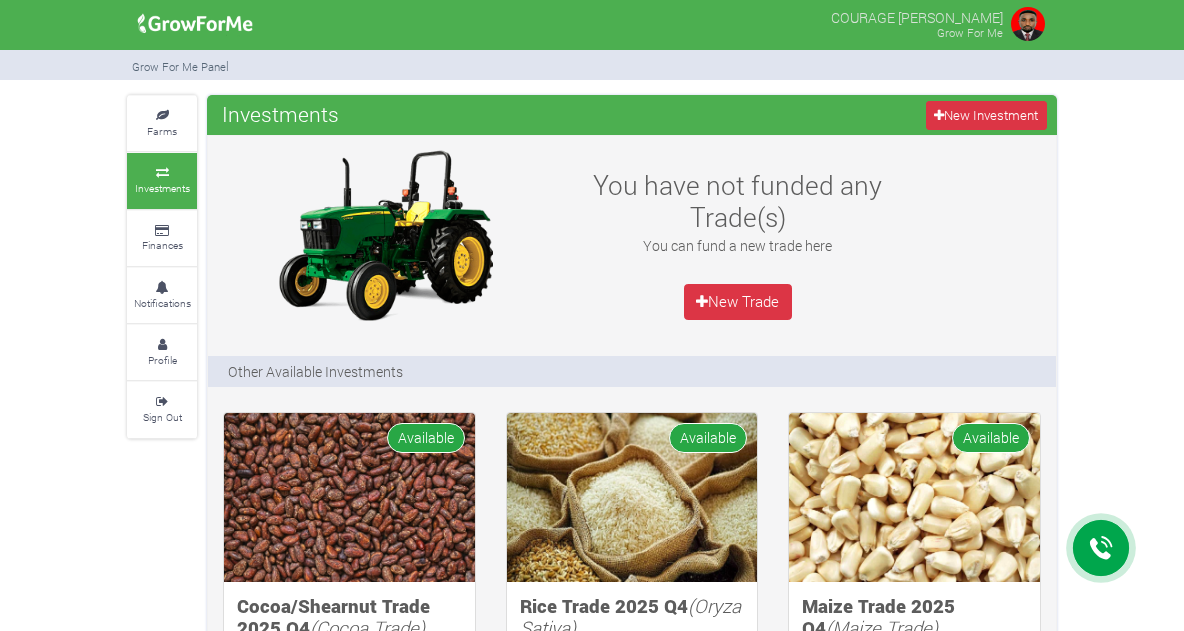 scroll, scrollTop: 0, scrollLeft: 0, axis: both 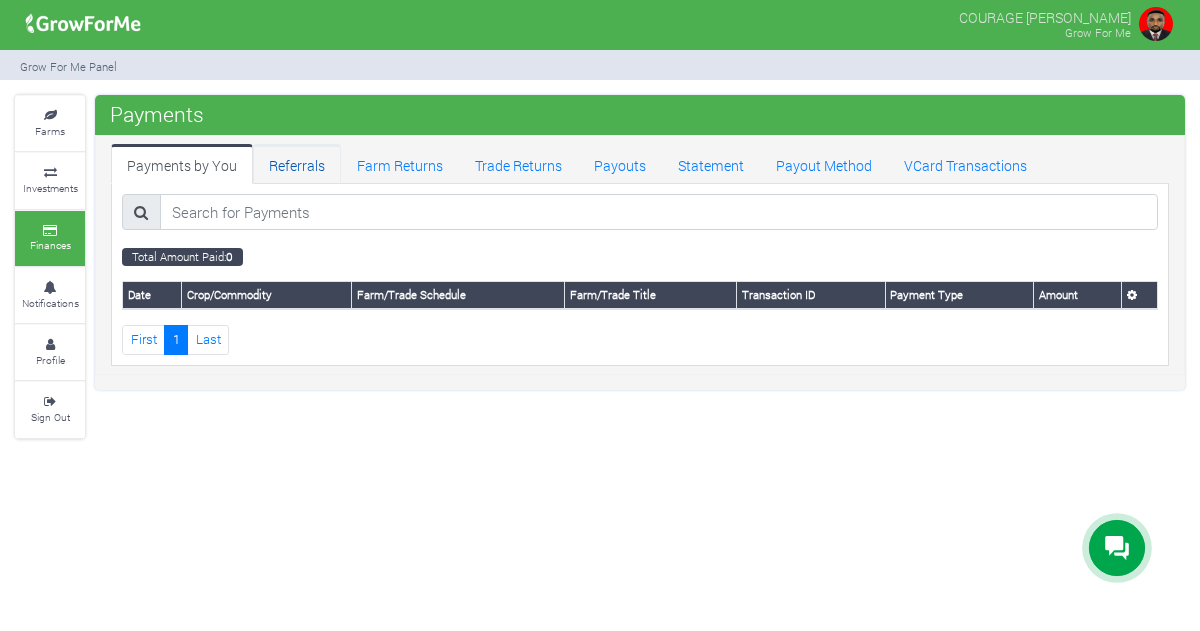 click on "Referrals" at bounding box center [297, 164] 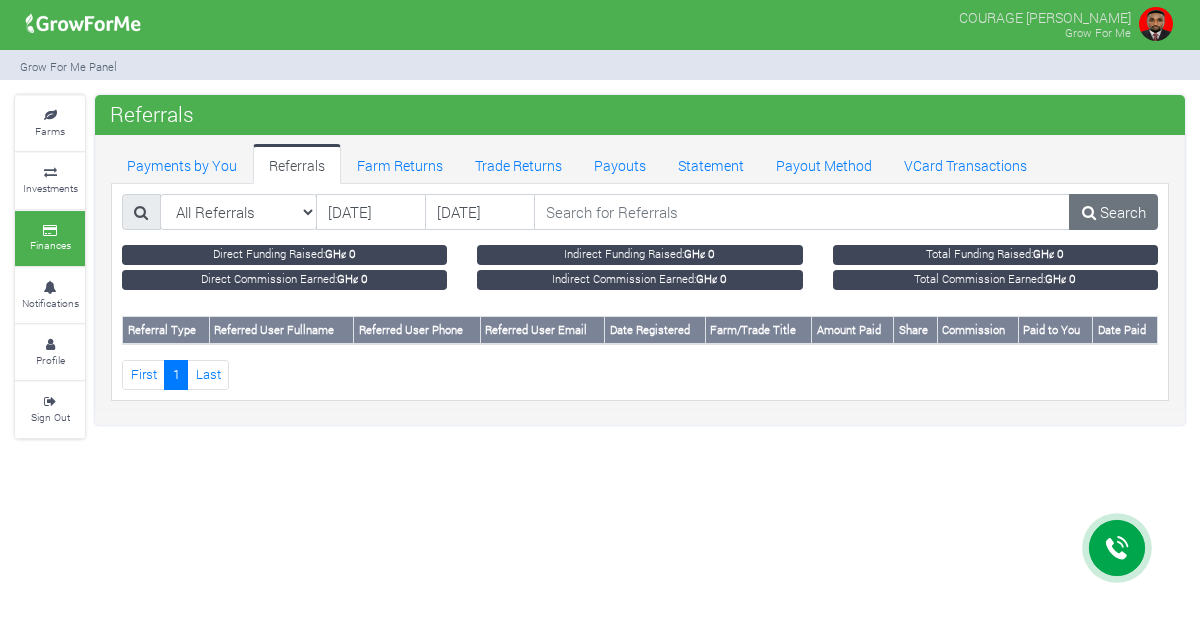 scroll, scrollTop: 0, scrollLeft: 0, axis: both 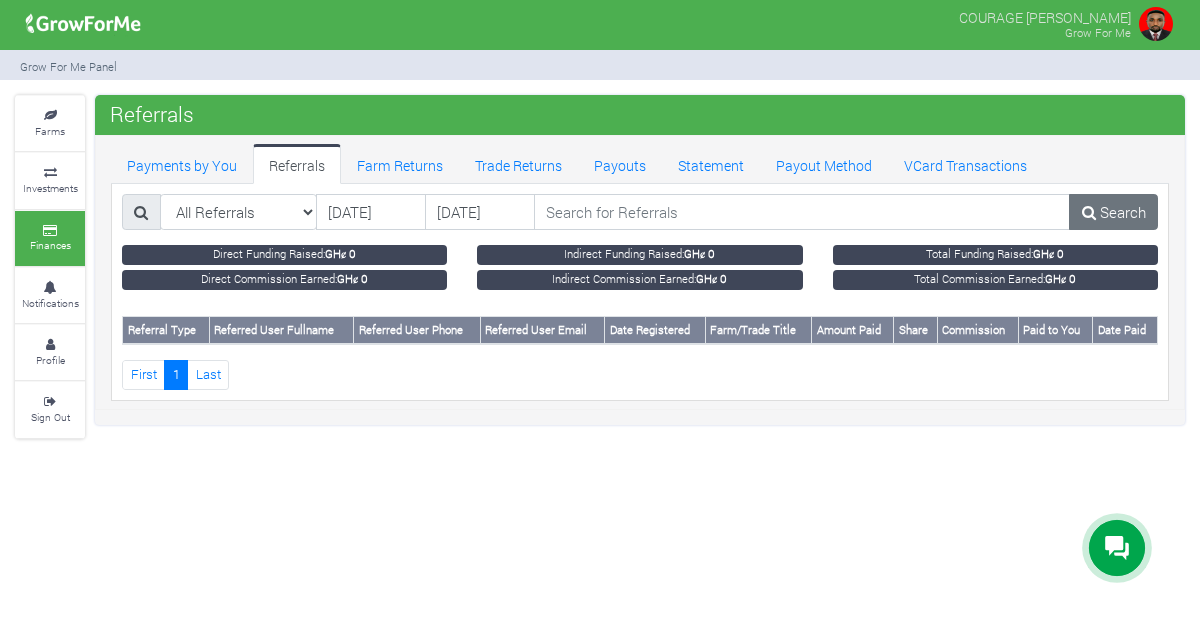 click at bounding box center (1156, 24) 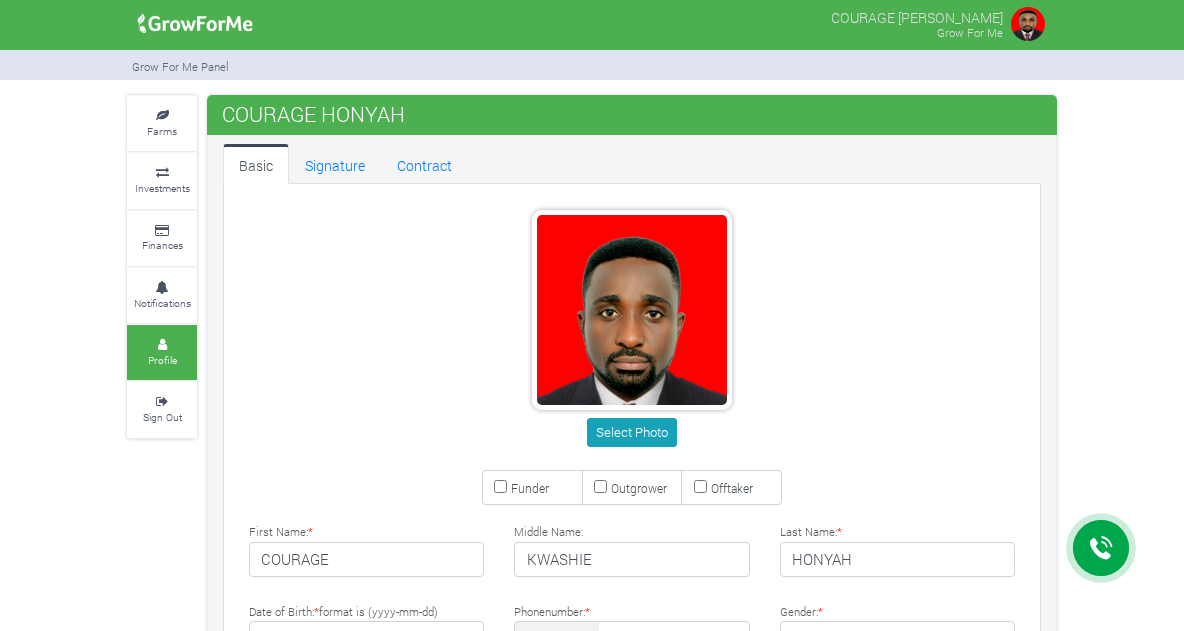 scroll, scrollTop: 0, scrollLeft: 0, axis: both 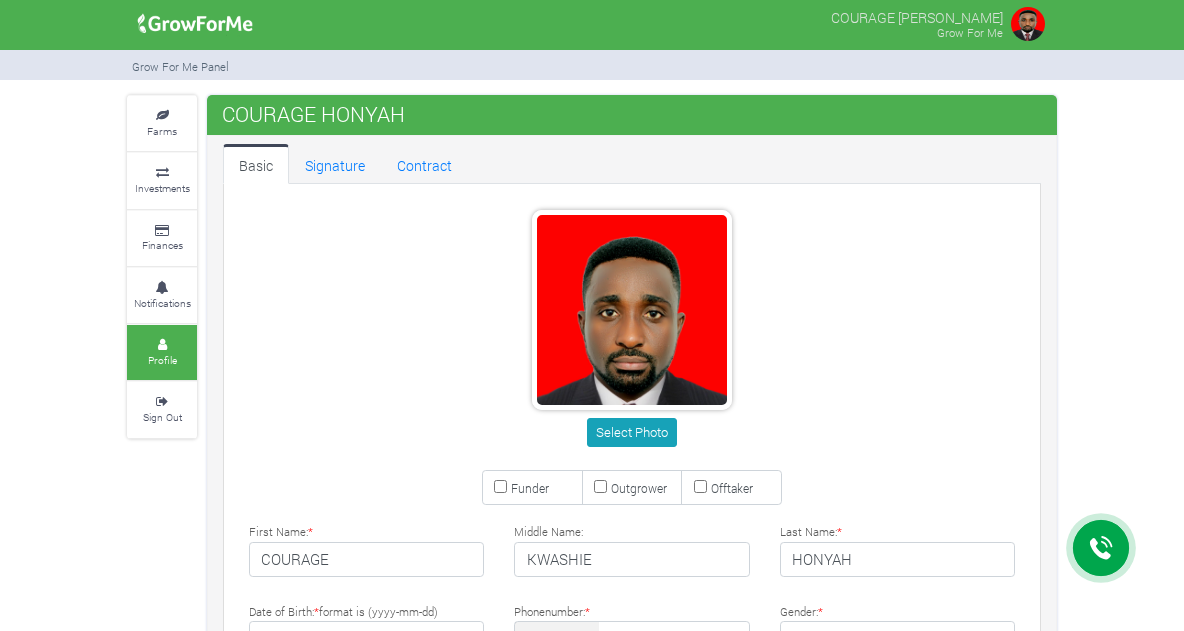 type on "24 384 0216" 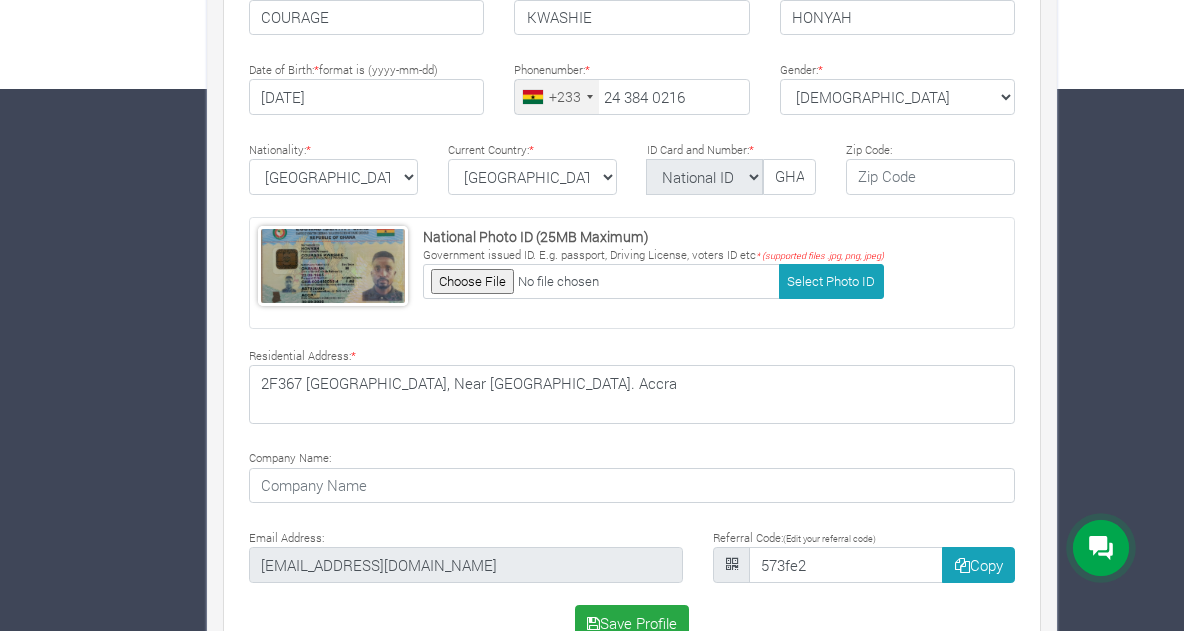 scroll, scrollTop: 590, scrollLeft: 0, axis: vertical 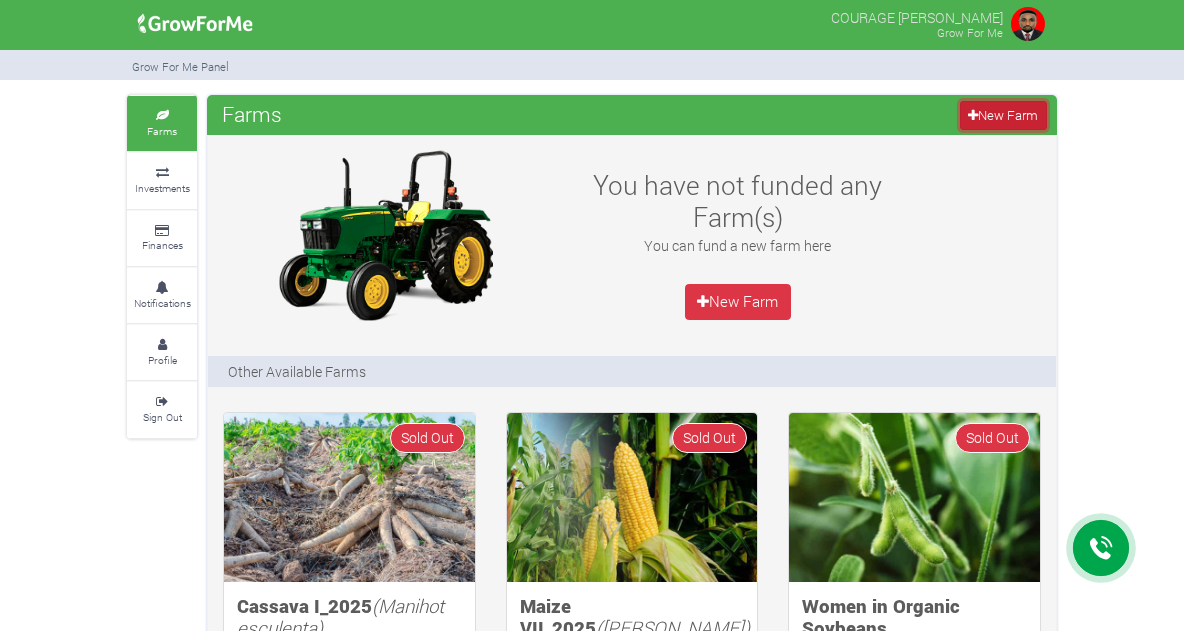 click on "New Farm" at bounding box center [1003, 115] 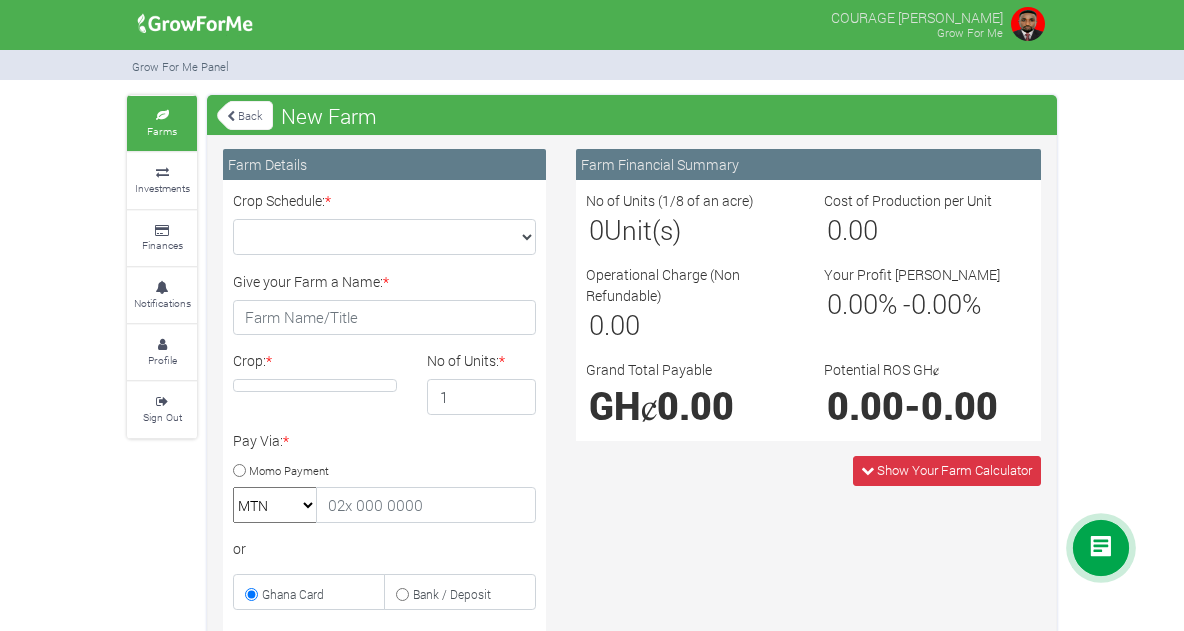 scroll, scrollTop: 0, scrollLeft: 0, axis: both 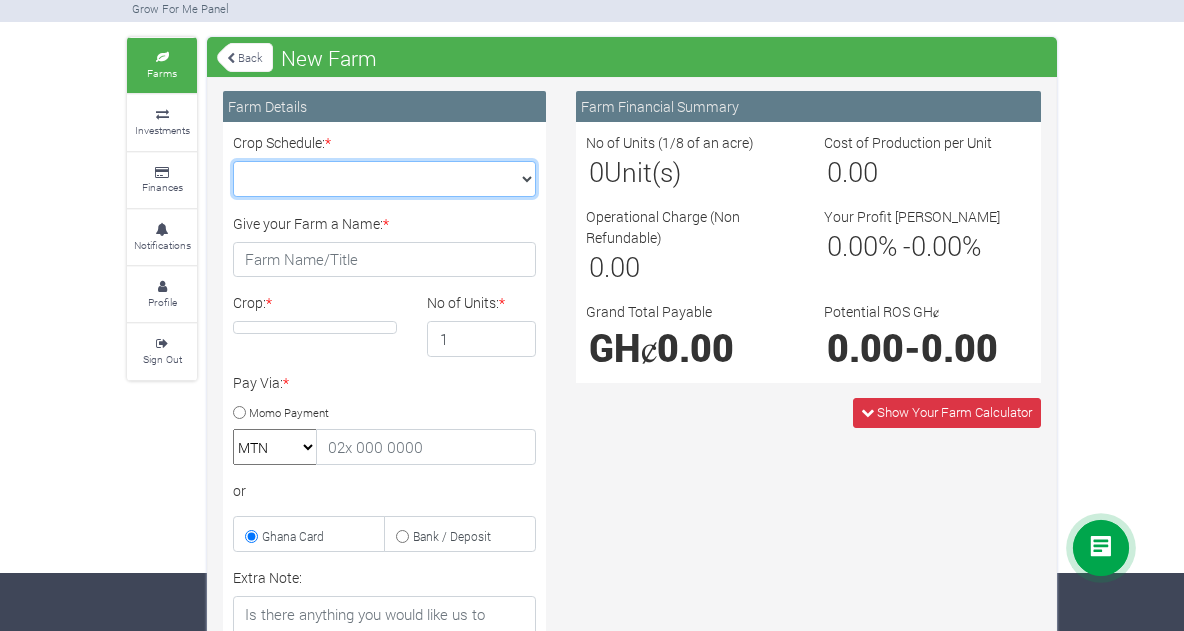 click on "Crop Schedule:  *" at bounding box center (384, 179) 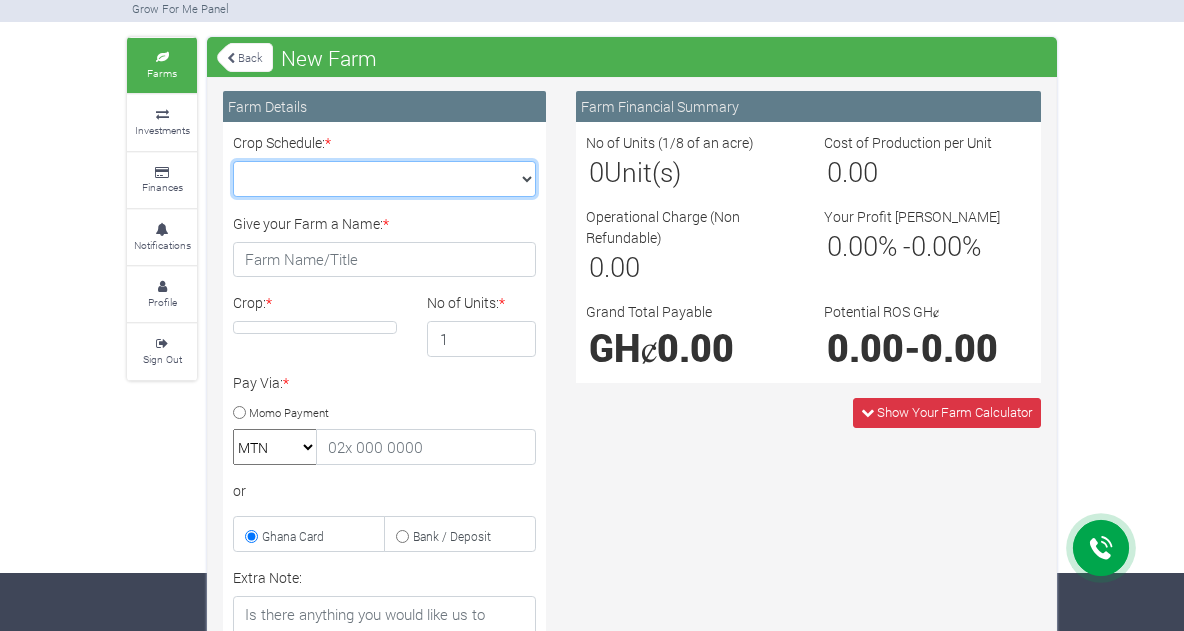 click on "Crop Schedule:  *" at bounding box center (384, 179) 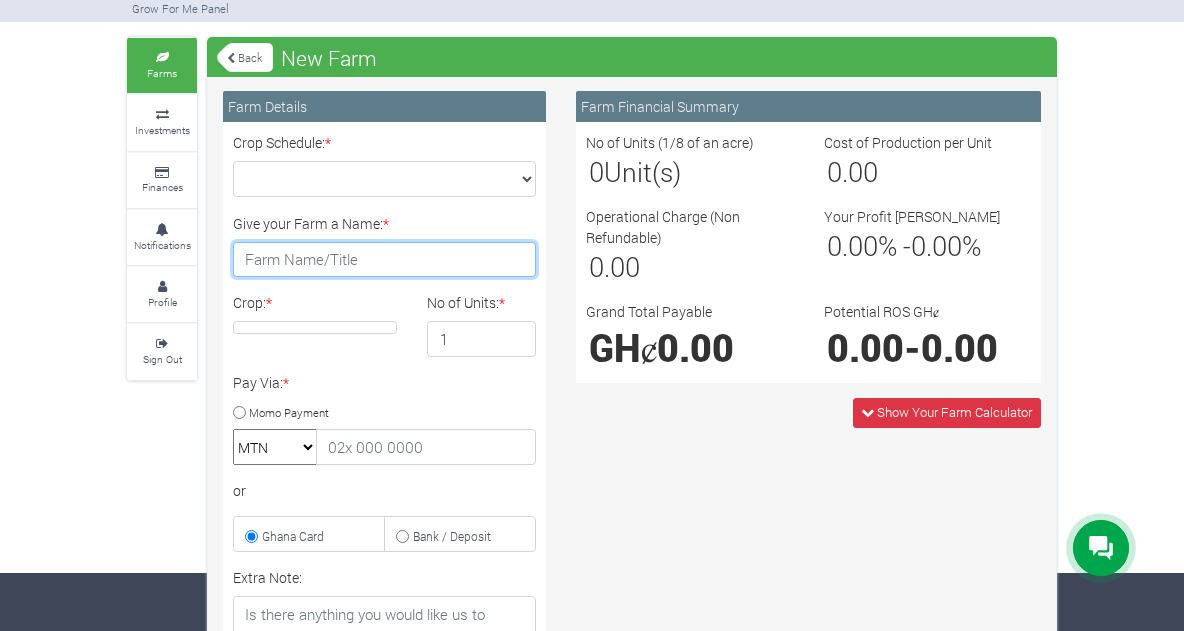 click on "Give your Farm a Name:  *" at bounding box center (384, 260) 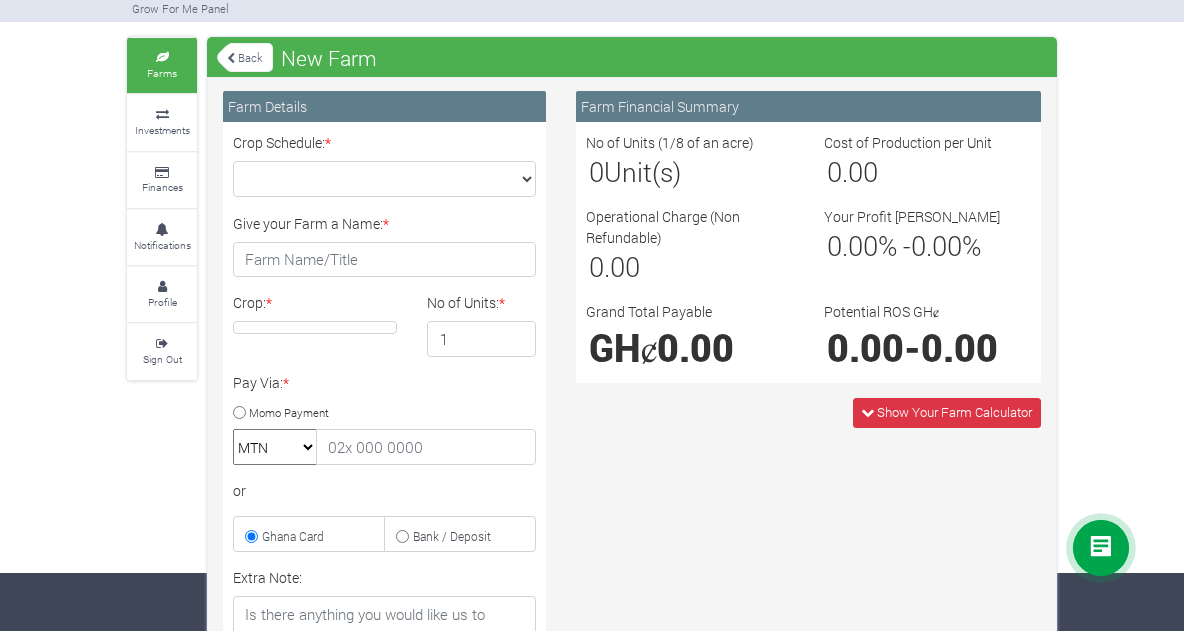 click on "Farms" at bounding box center [162, 65] 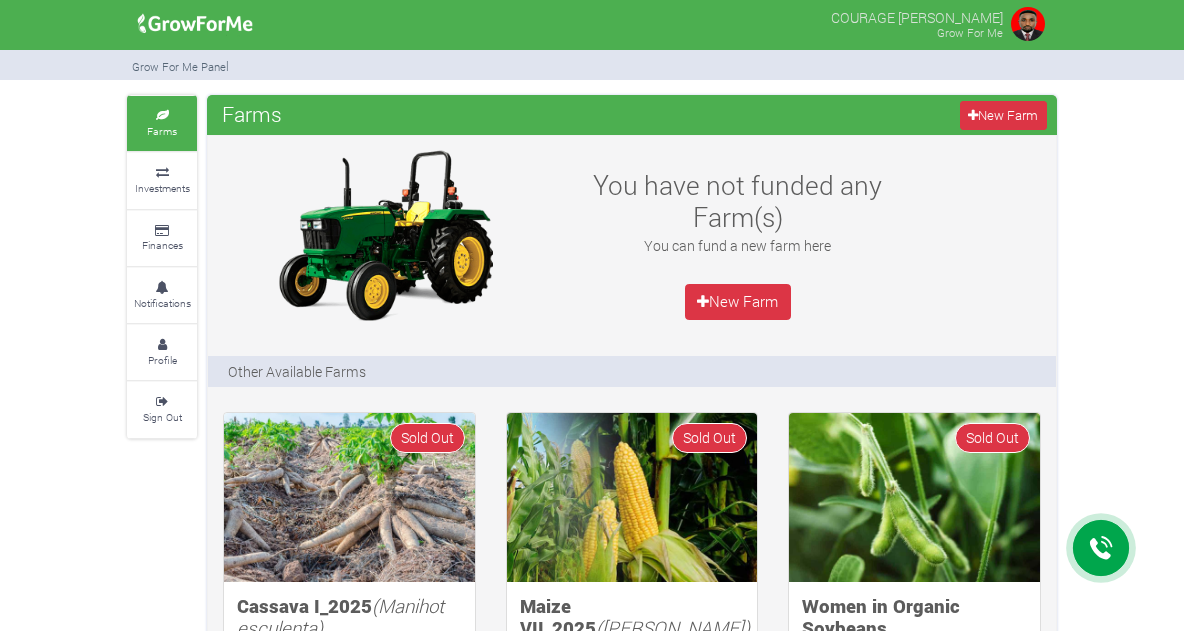 scroll, scrollTop: 0, scrollLeft: 0, axis: both 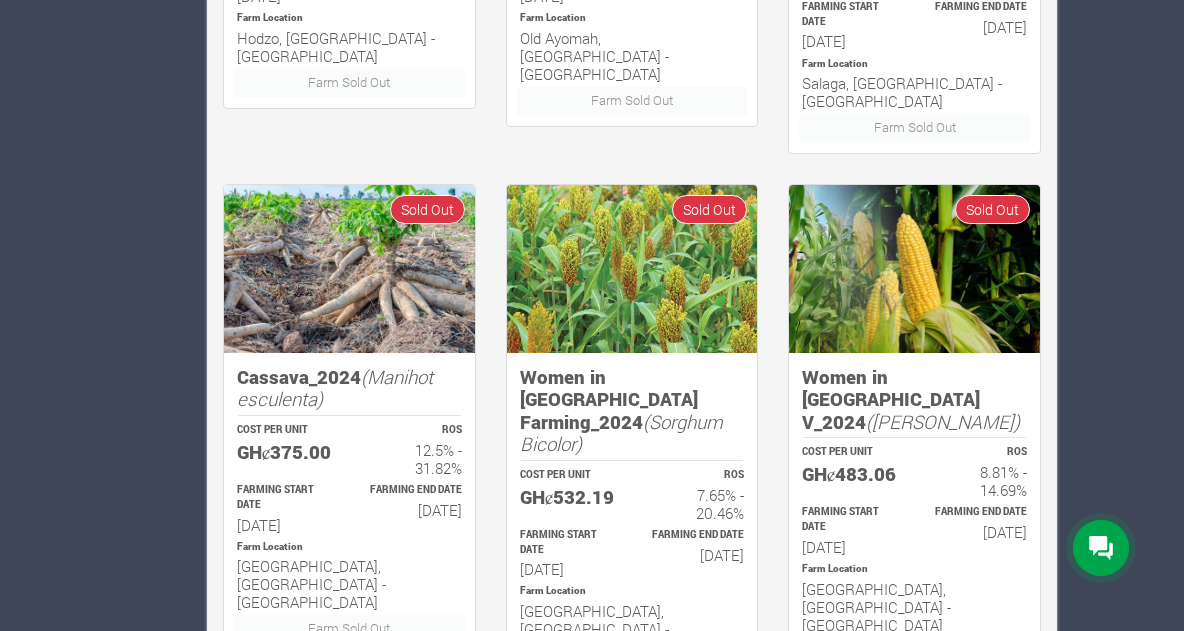 click on "Last" at bounding box center [354, 734] 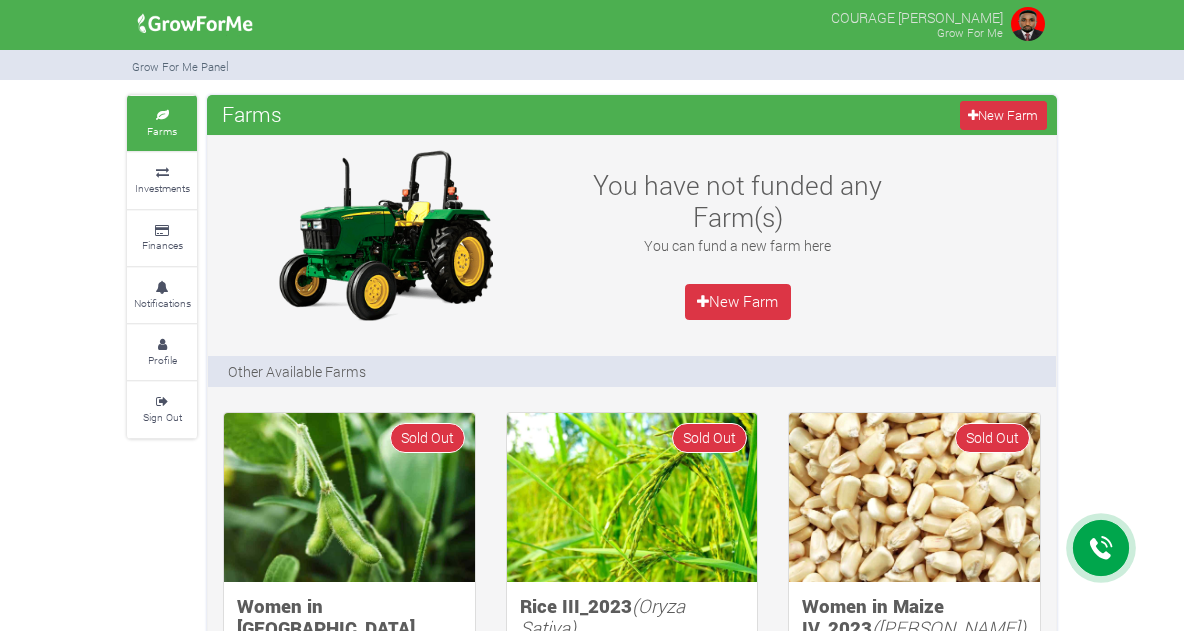 scroll, scrollTop: 0, scrollLeft: 0, axis: both 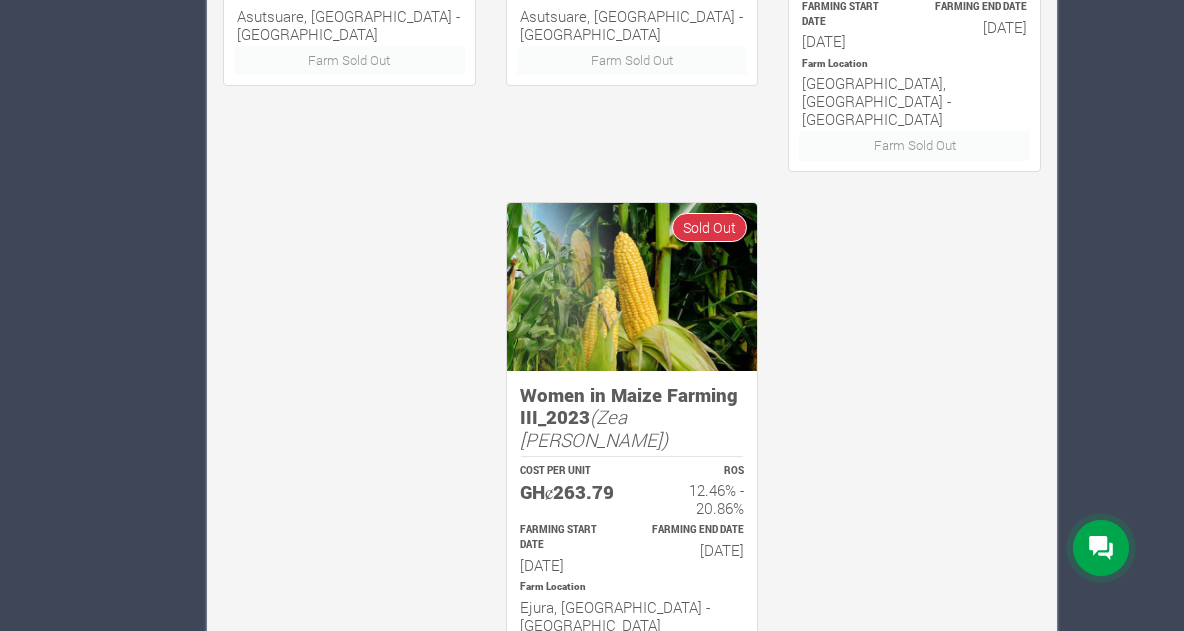 click on "Last" at bounding box center (354, 711) 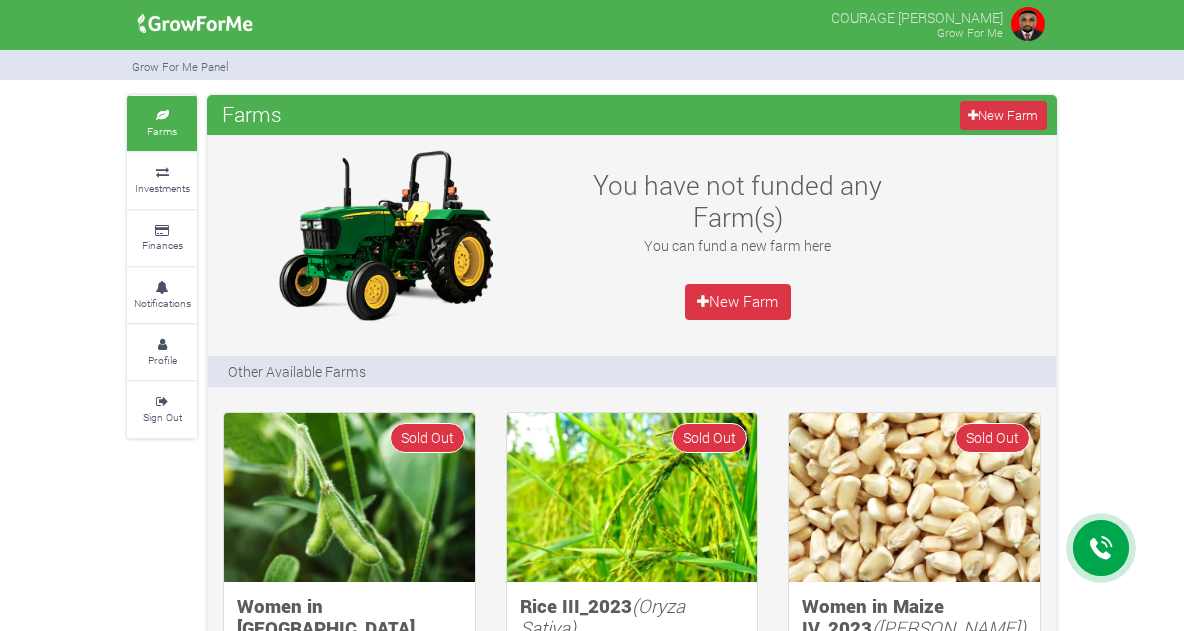 scroll, scrollTop: 0, scrollLeft: 0, axis: both 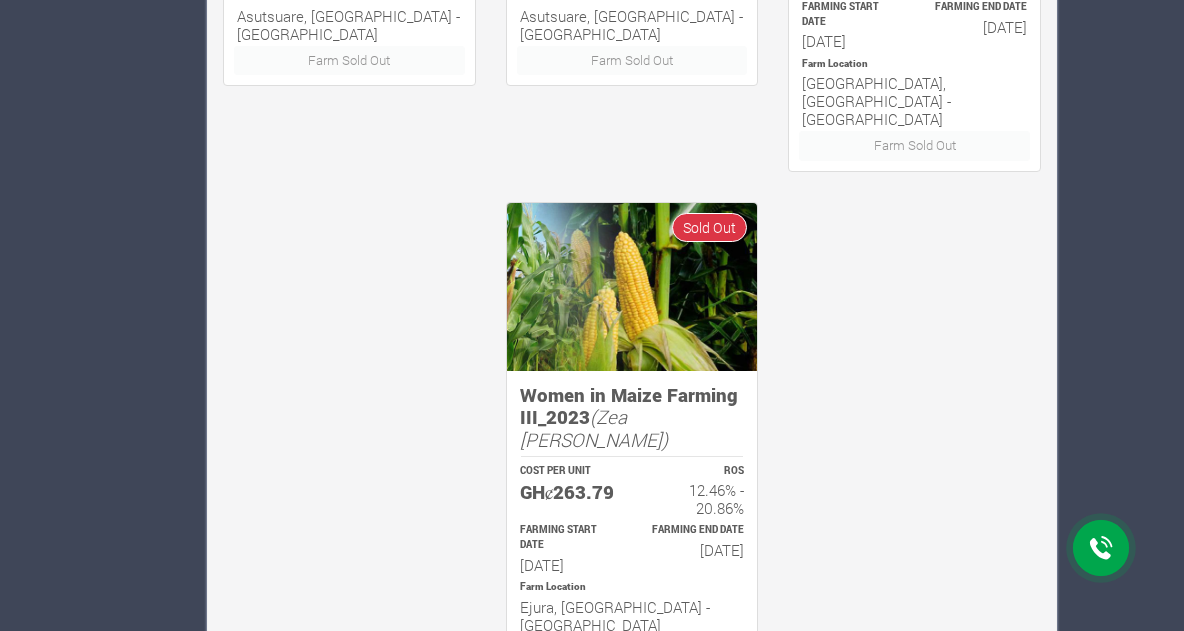 click on "First" at bounding box center (244, 711) 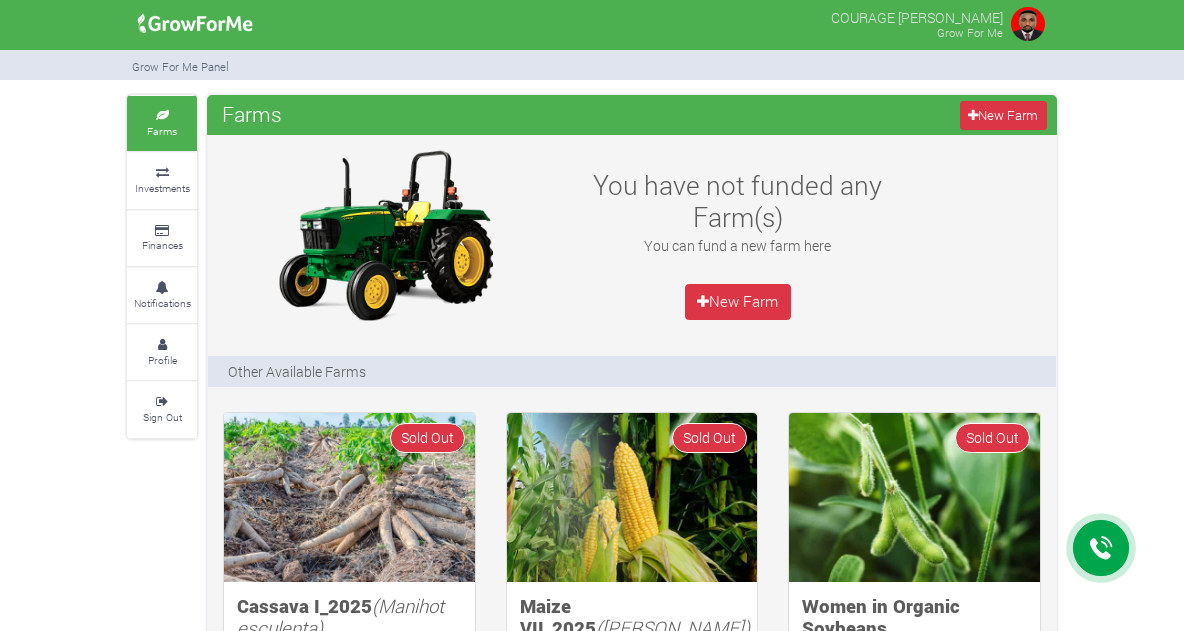 scroll, scrollTop: 0, scrollLeft: 0, axis: both 